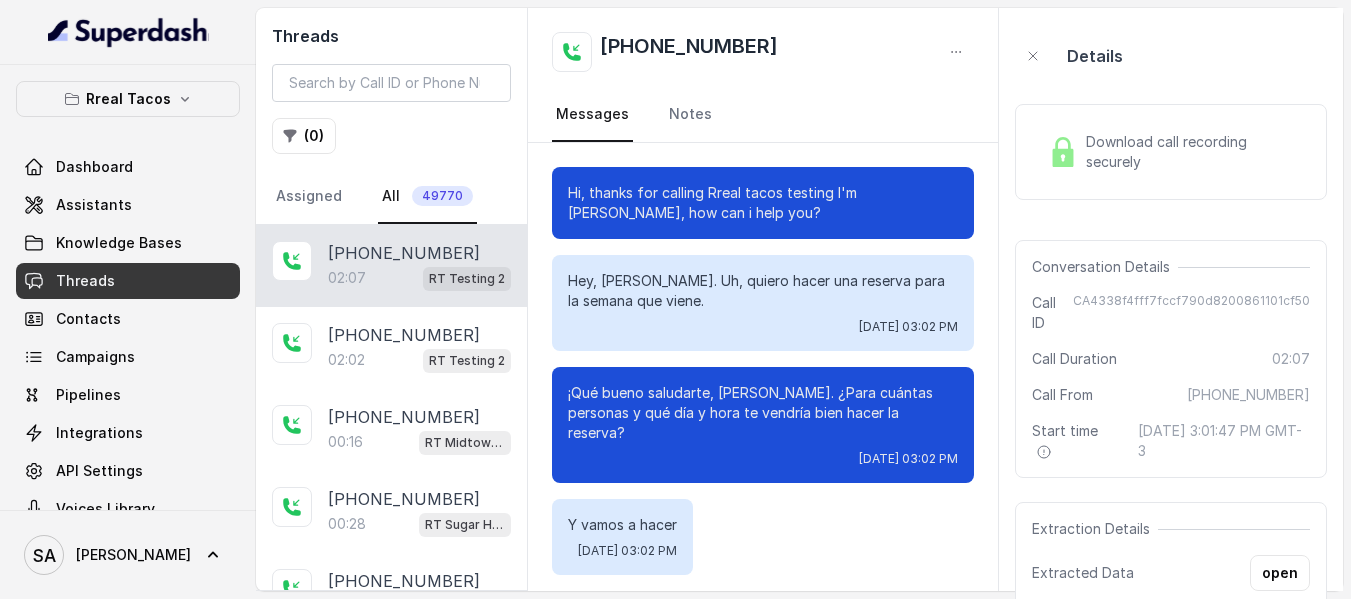 scroll, scrollTop: 0, scrollLeft: 0, axis: both 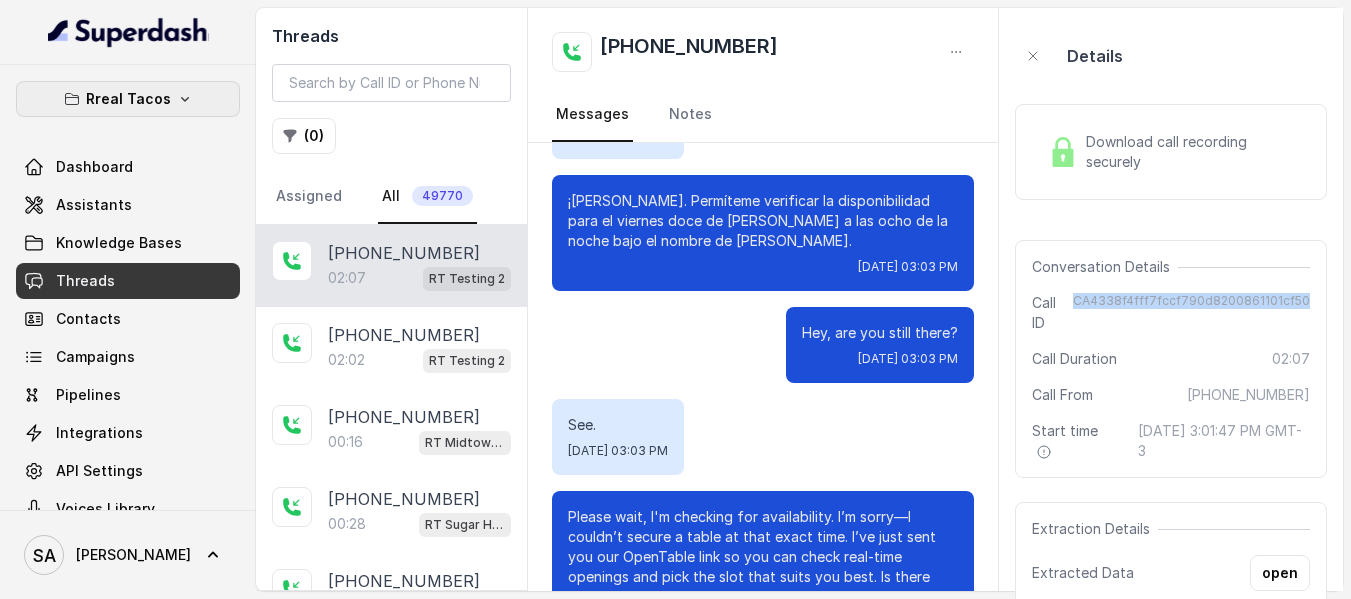click on "Rreal Tacos" at bounding box center (128, 99) 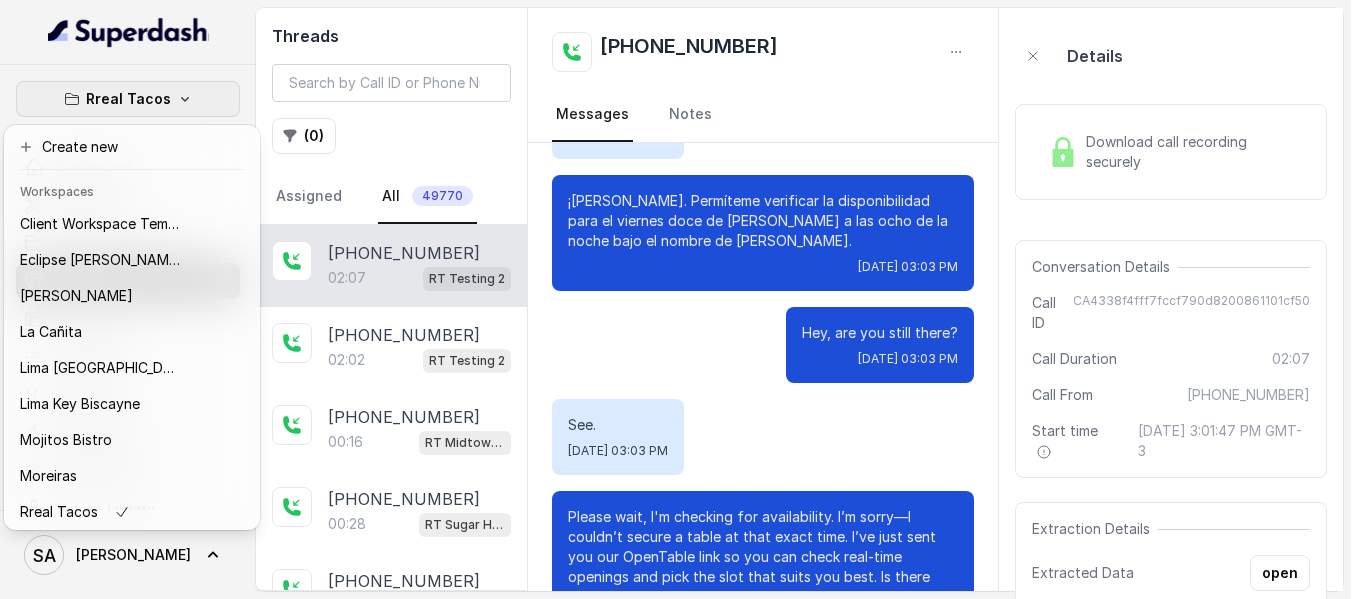 click 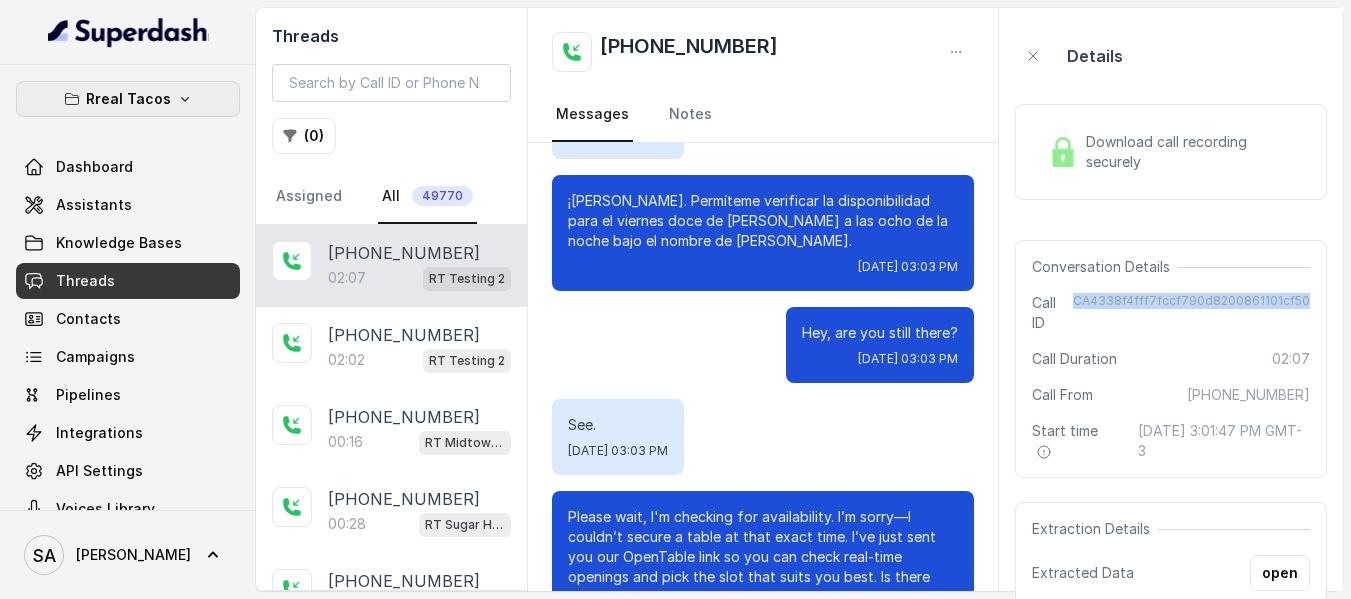 click on "Rreal Tacos" at bounding box center [128, 99] 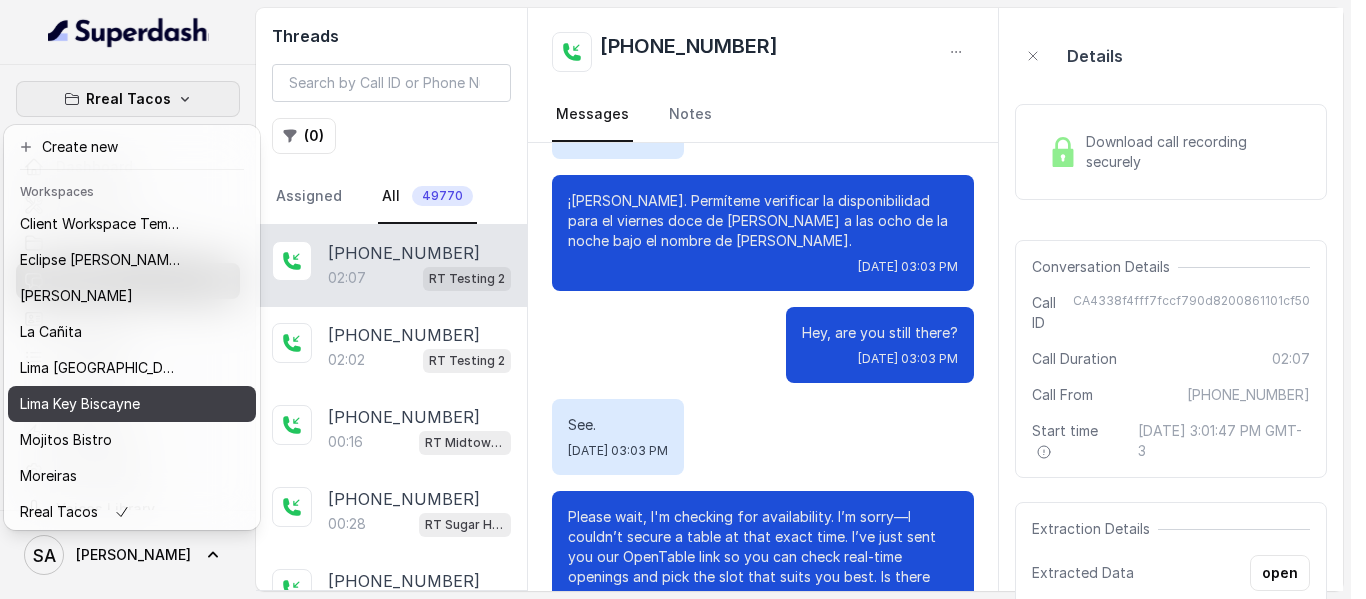 click on "Lima Key Biscayne" at bounding box center [80, 404] 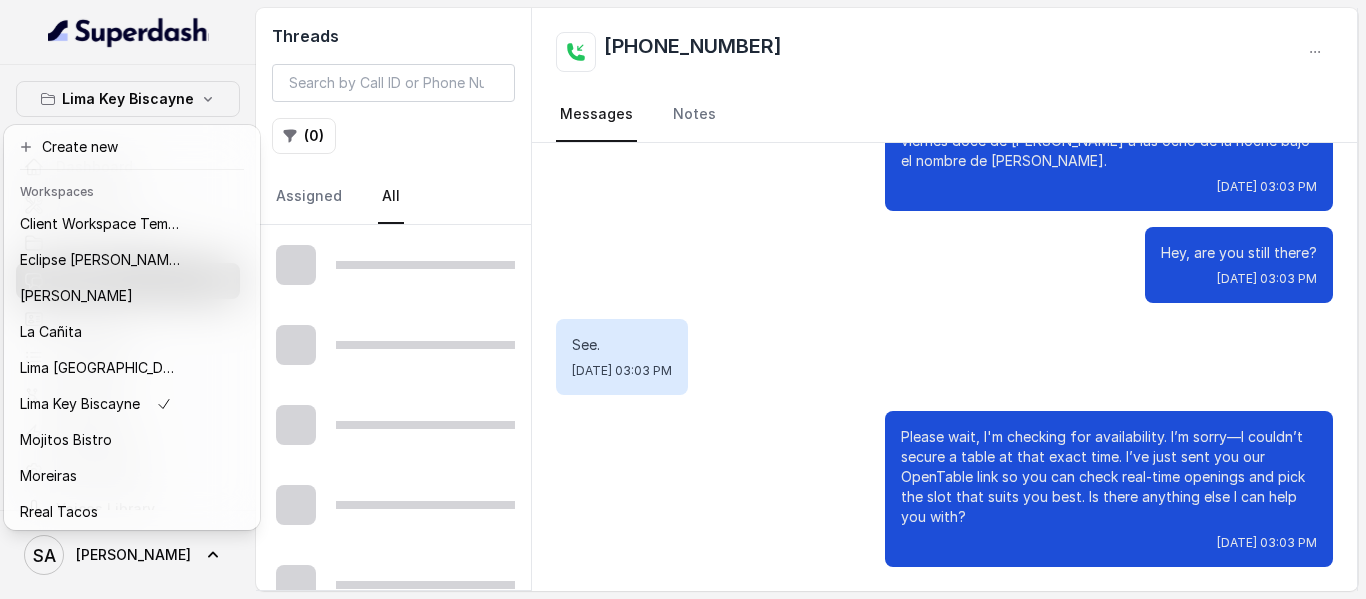 scroll, scrollTop: 1700, scrollLeft: 0, axis: vertical 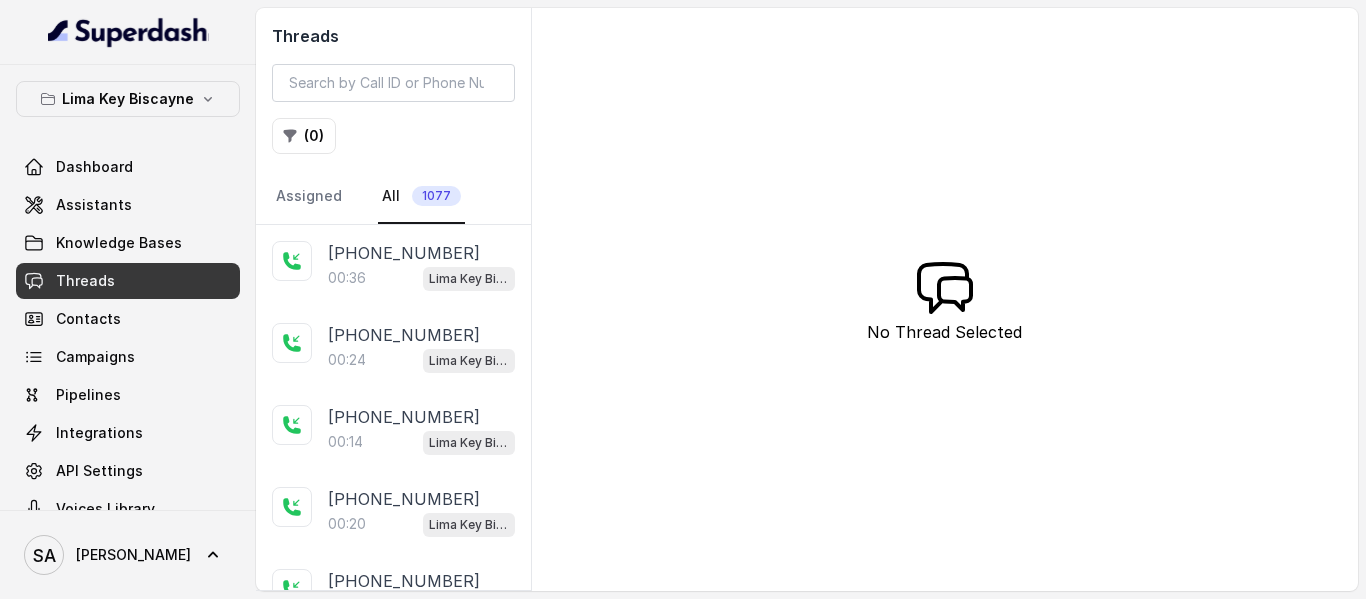 click on "( 0 )" at bounding box center (304, 136) 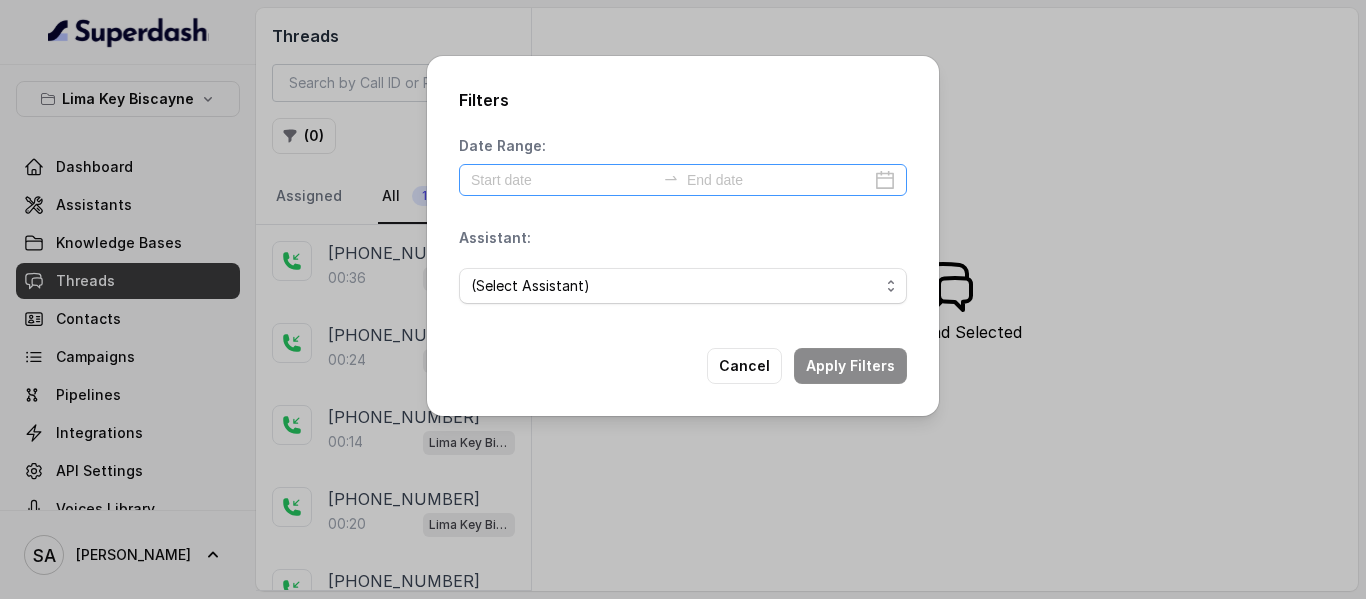 click at bounding box center [683, 180] 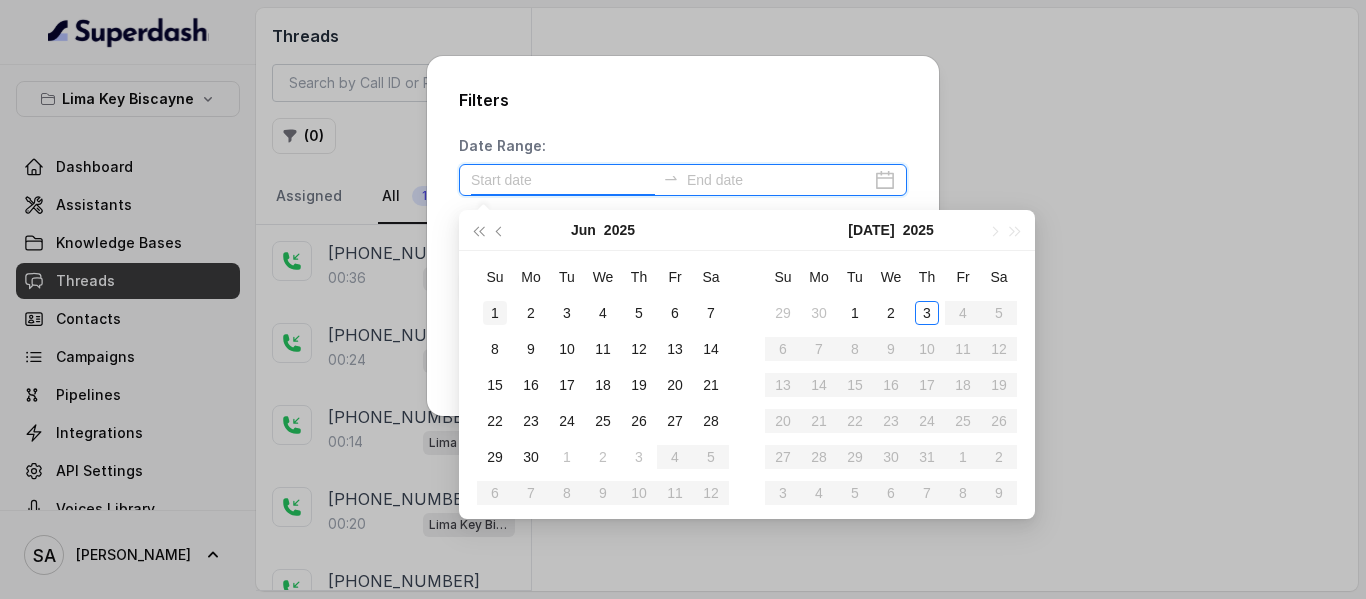 type on "[DATE]" 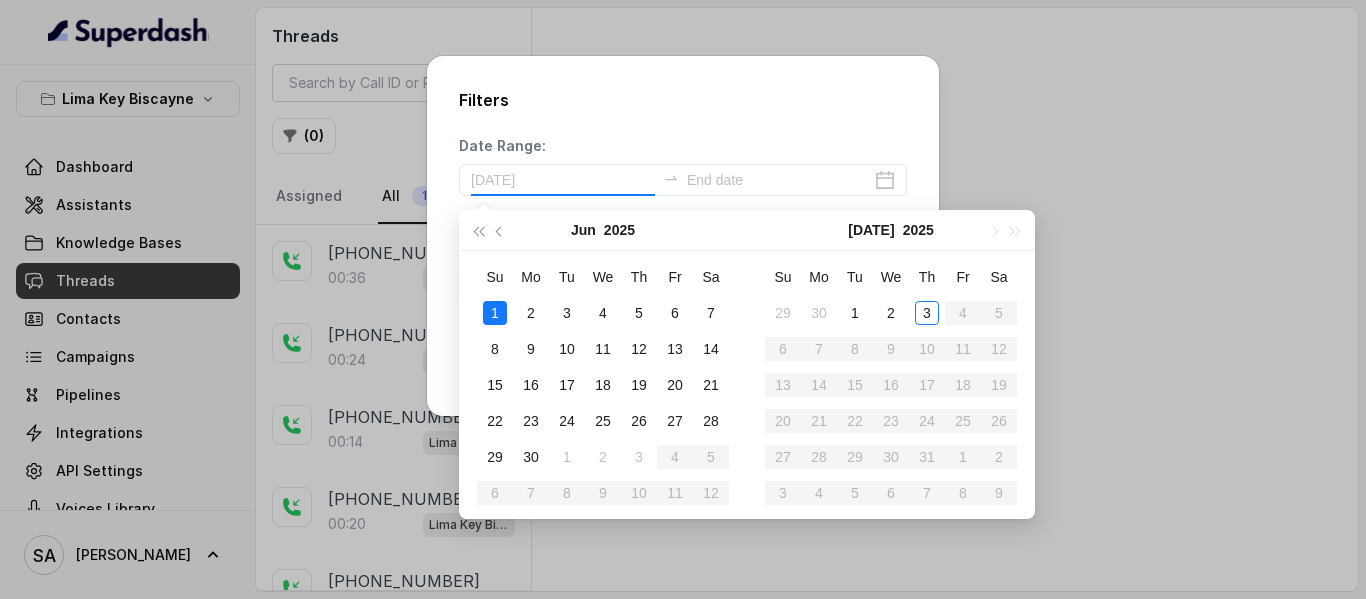 click on "1" at bounding box center [495, 313] 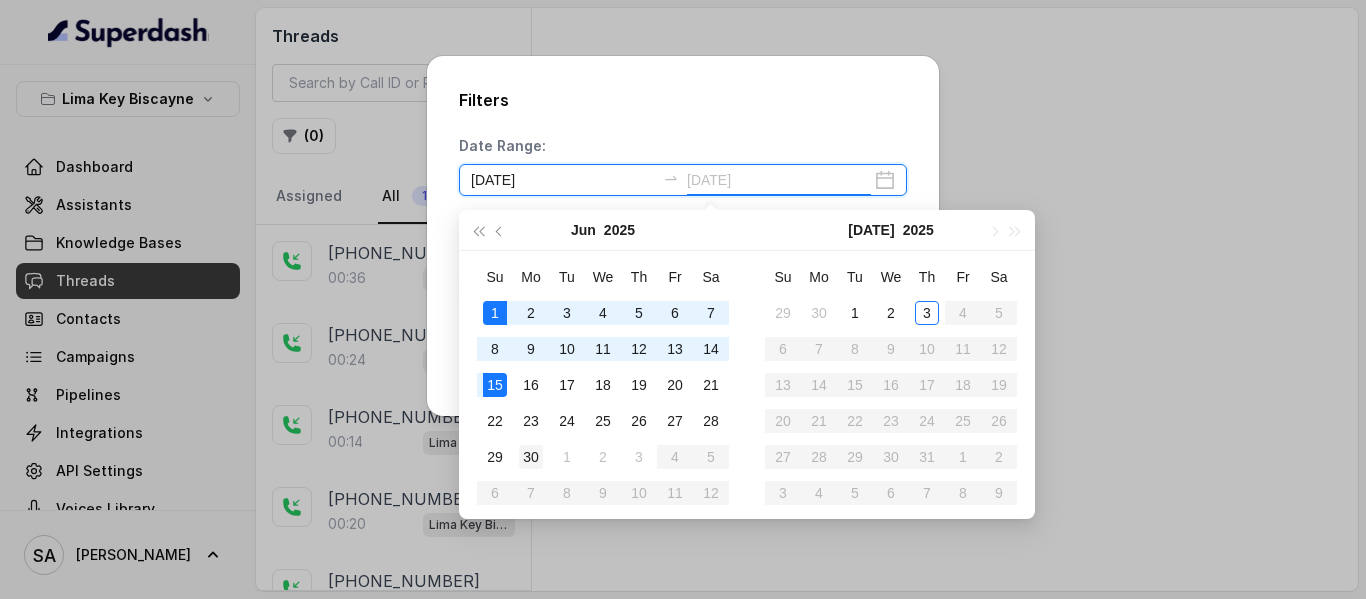 type on "[DATE]" 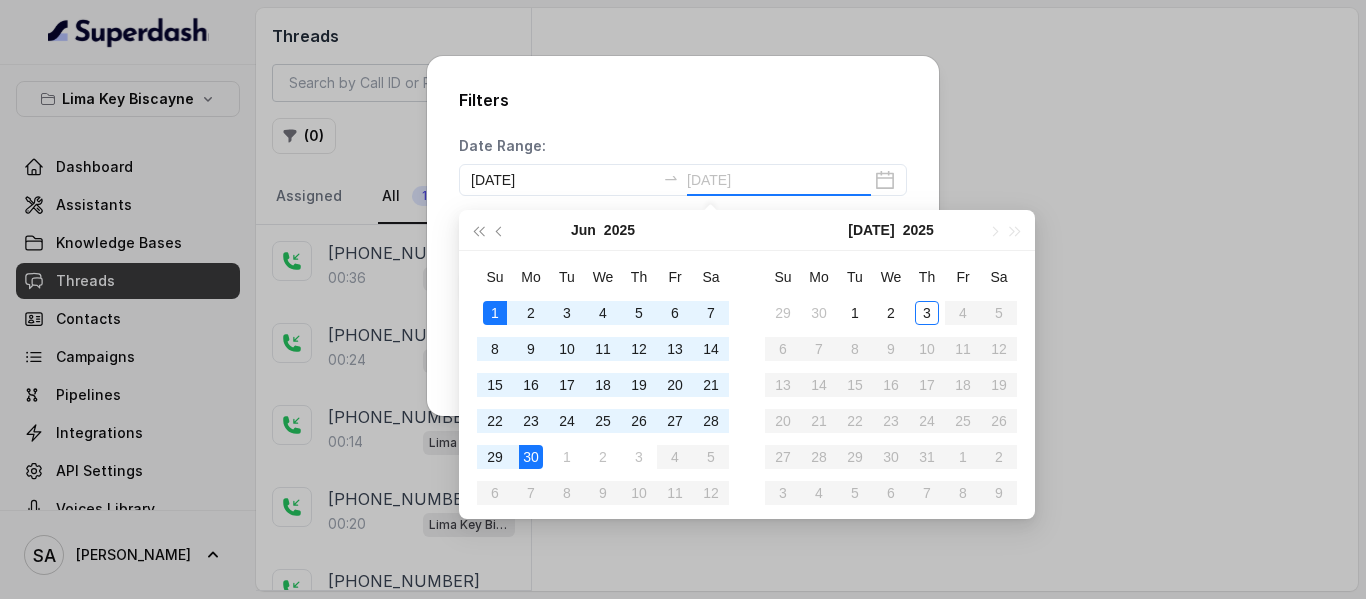 click on "30" at bounding box center [531, 457] 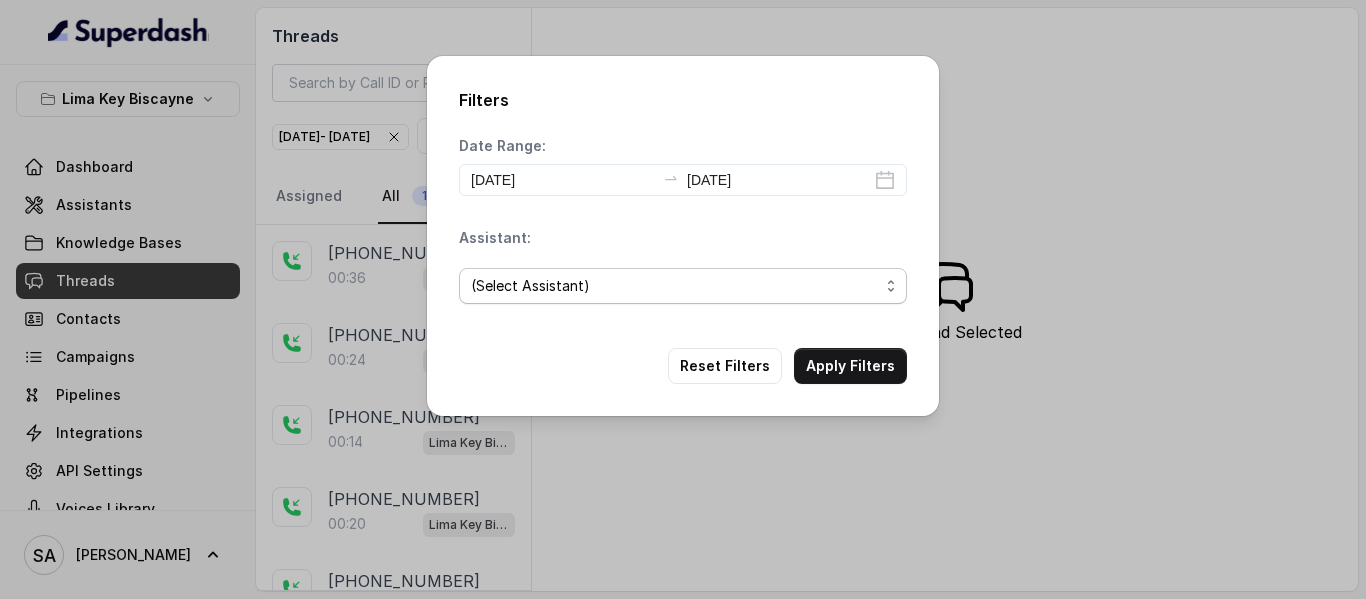 click on "(Select Assistant) [GEOGRAPHIC_DATA] KB / Testing [GEOGRAPHIC_DATA] [GEOGRAPHIC_DATA] / EN [GEOGRAPHIC_DATA] / [GEOGRAPHIC_DATA]" at bounding box center (683, 286) 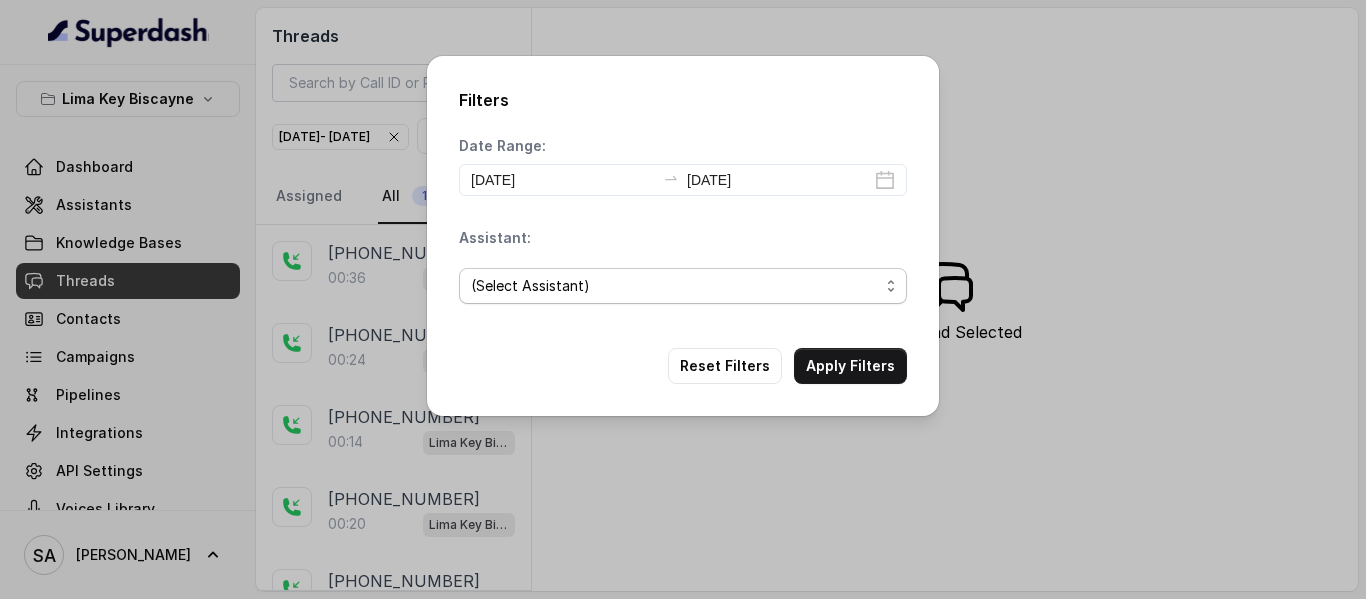 select on "67dc304440d3a9ac146ae99c" 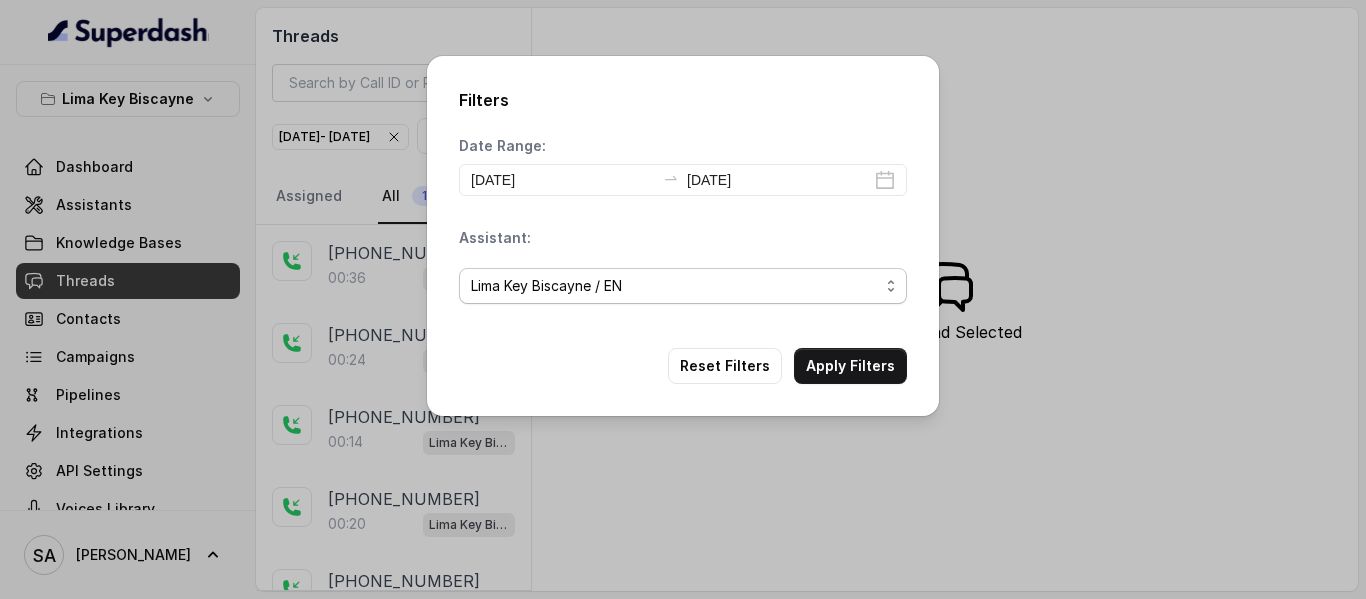 click on "(Select Assistant) [GEOGRAPHIC_DATA] KB / Testing [GEOGRAPHIC_DATA] [GEOGRAPHIC_DATA] / EN [GEOGRAPHIC_DATA] / [GEOGRAPHIC_DATA]" at bounding box center [683, 286] 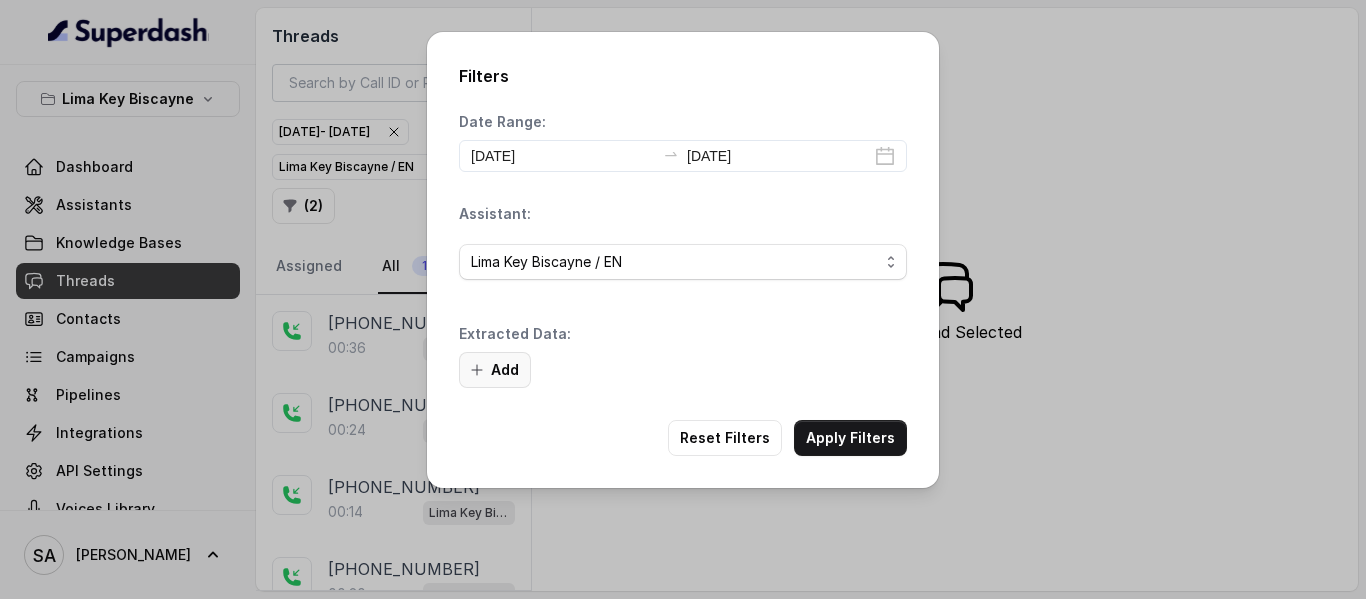 click on "Add" at bounding box center [495, 370] 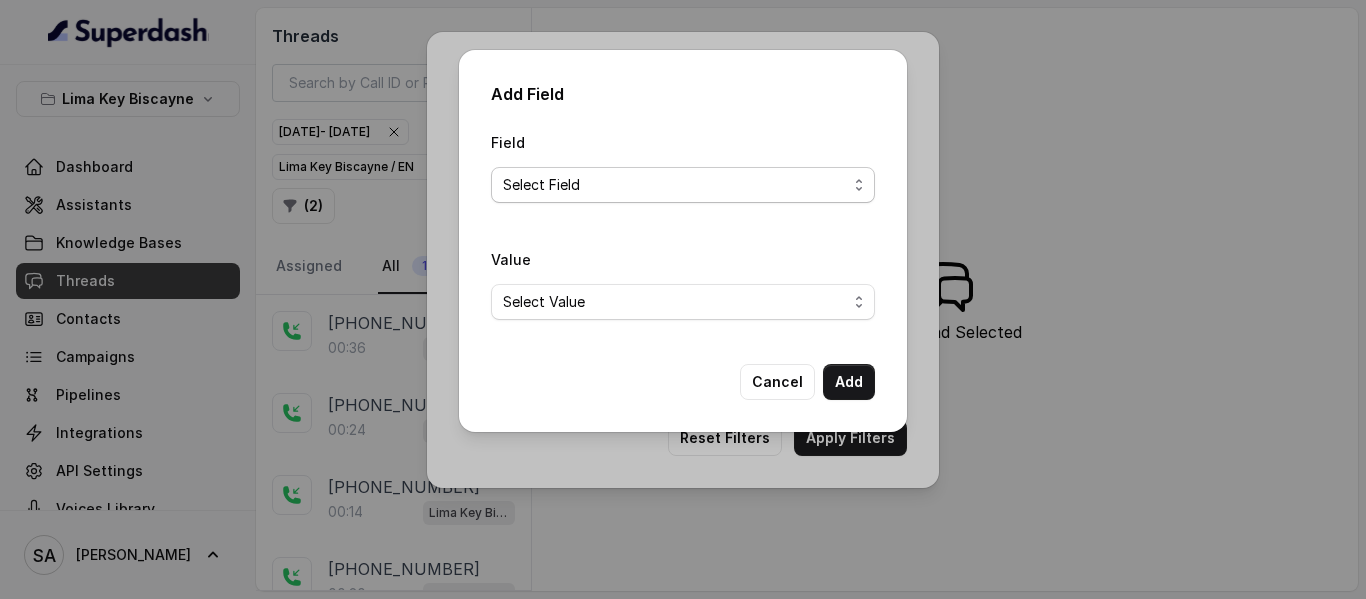 click on "Select Field Text Sent? Reason for sending text Human Transfer Reason for transfering Reason for calling DetectedError Event Mention Reason for Event AITolerance Restaurant Name Speak In Spanish Party Size Menu Mention (Yes/No) Google AI Assistant Calls Highlights" at bounding box center [683, 185] 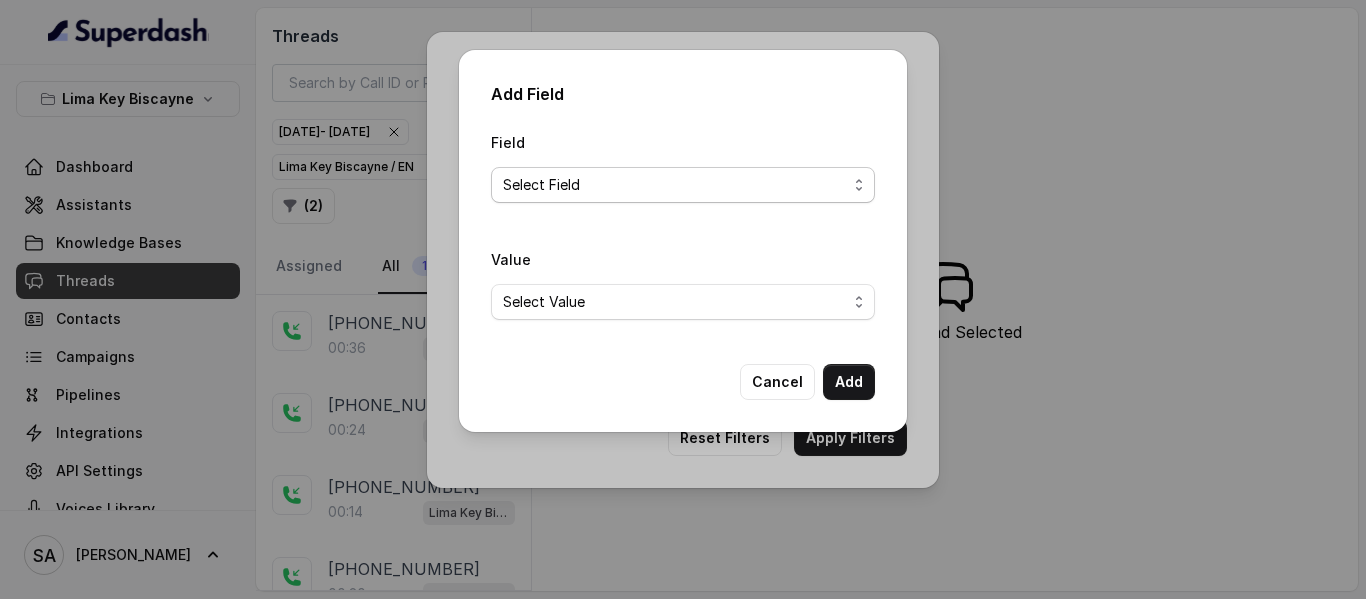 select on "Text Sent?" 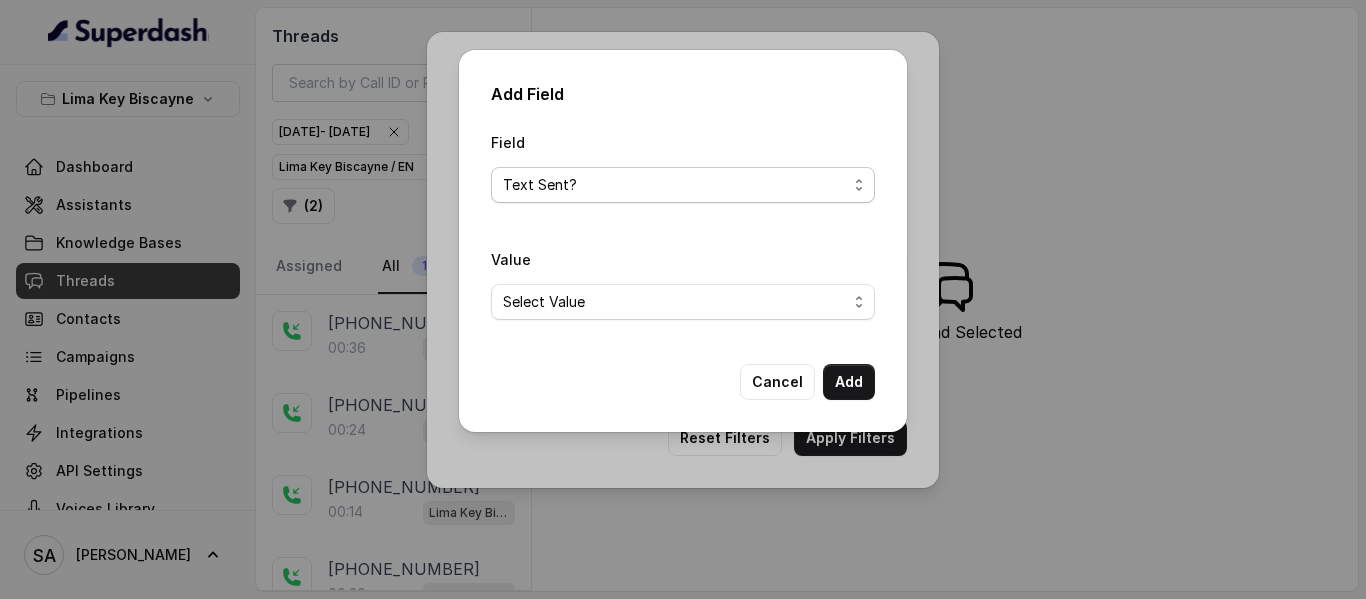 click on "Select Field Text Sent? Reason for sending text Human Transfer Reason for transfering Reason for calling DetectedError Event Mention Reason for Event AITolerance Restaurant Name Speak In Spanish Party Size Menu Mention (Yes/No) Google AI Assistant Calls Highlights" at bounding box center (683, 185) 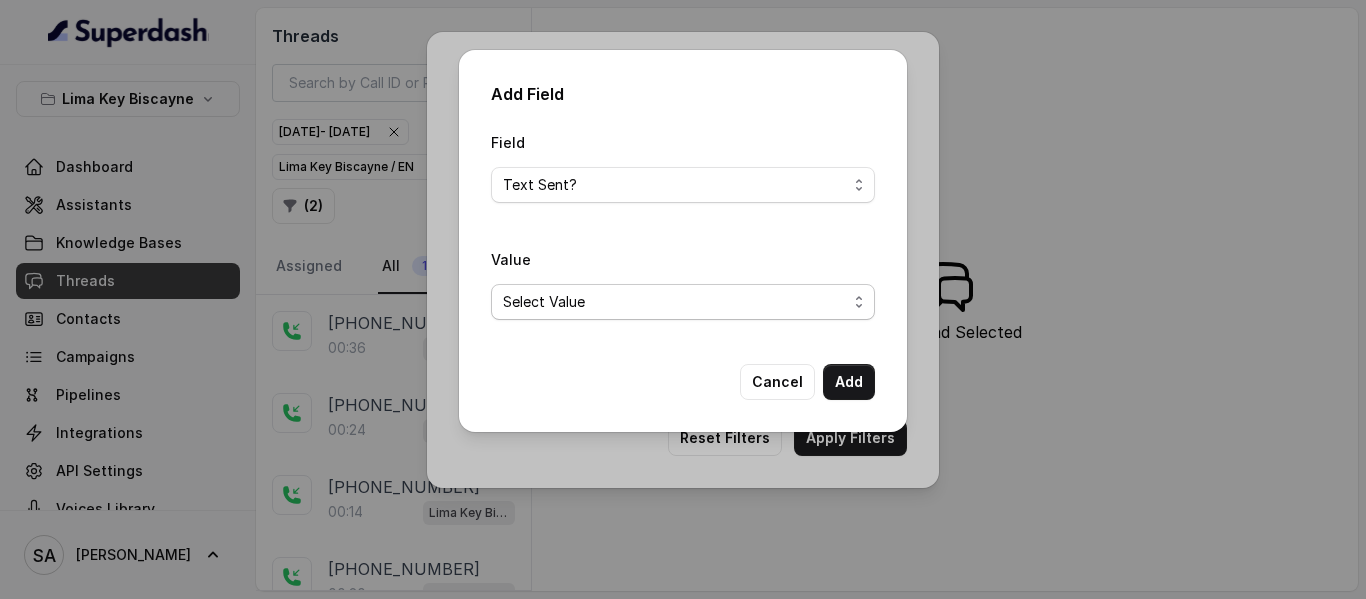click on "Select Value Yes No" at bounding box center (683, 302) 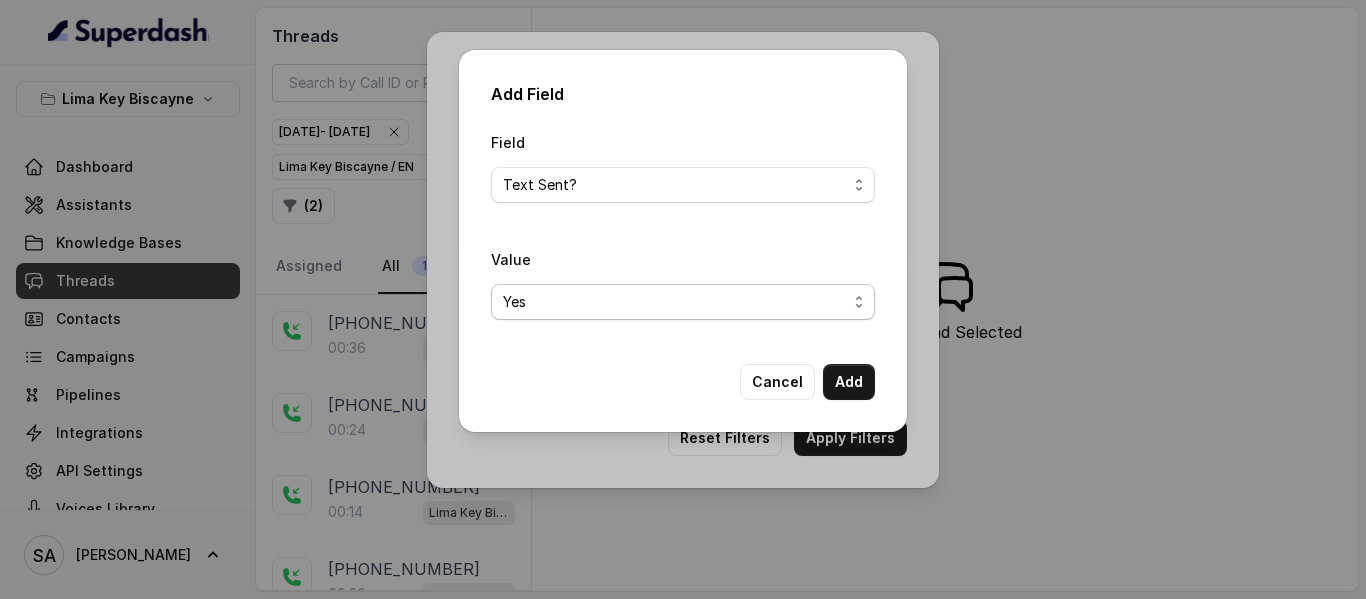 click on "Select Value Yes No" at bounding box center [683, 302] 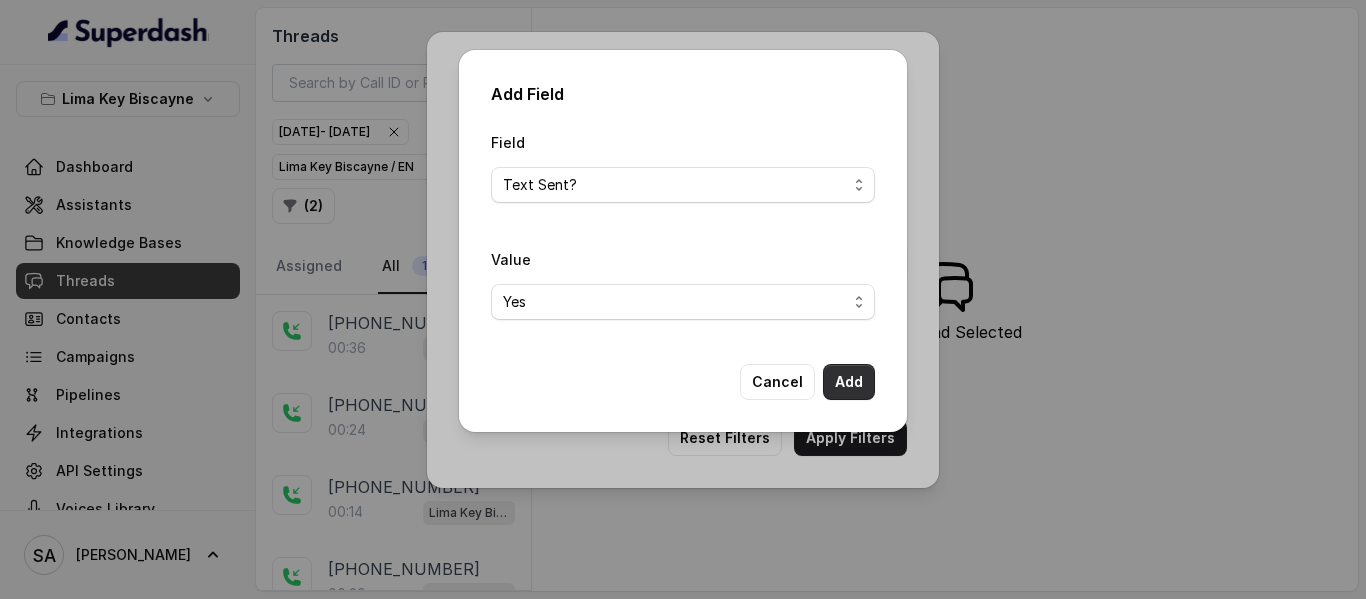 click on "Add" at bounding box center (849, 382) 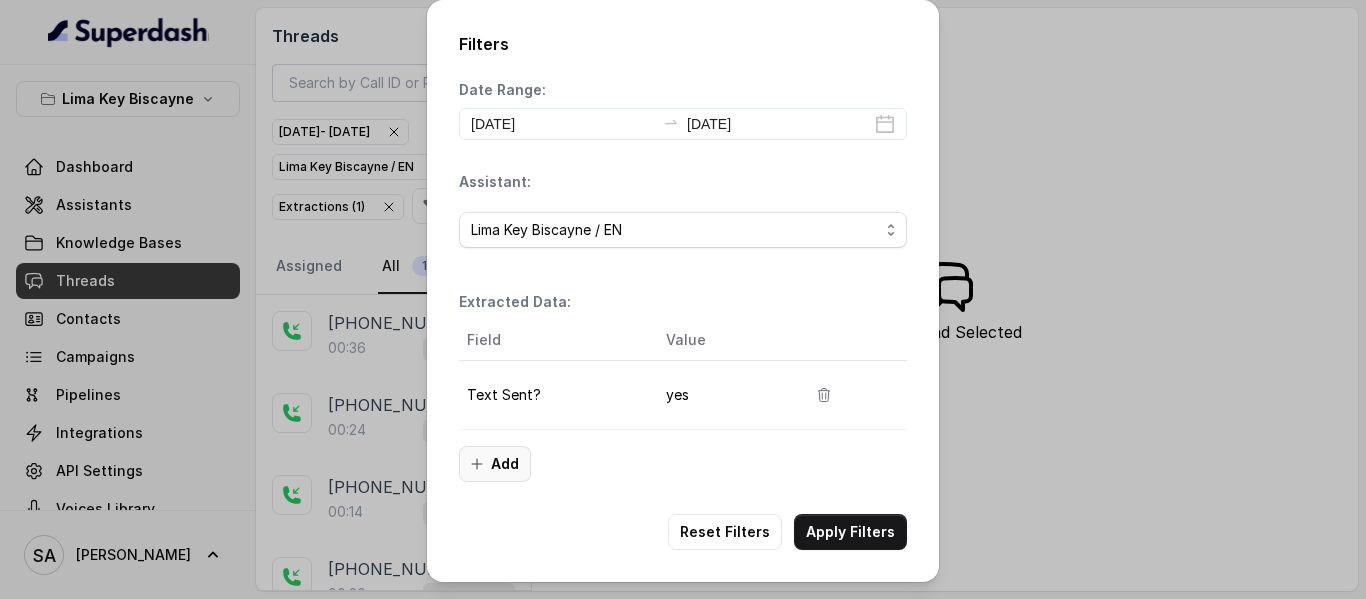 click on "Add" at bounding box center [495, 464] 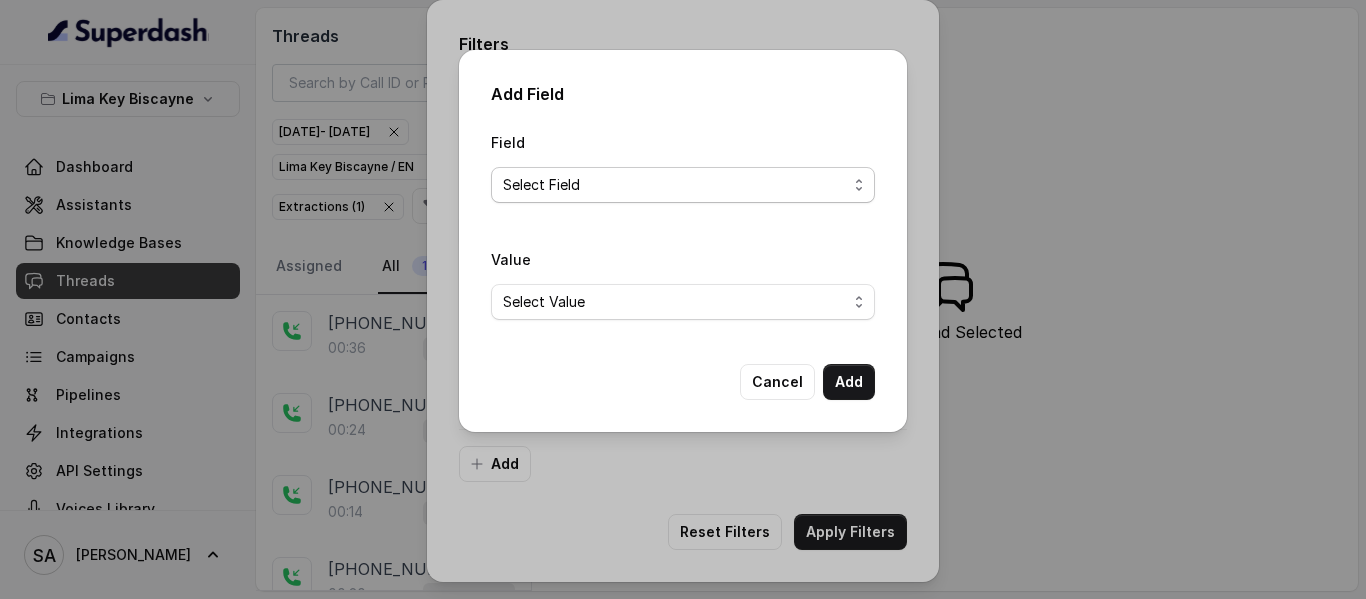 click on "Select Field Reason for sending text Human Transfer Reason for transfering Reason for calling DetectedError Event Mention Reason for Event AITolerance Restaurant Name Speak In Spanish Party Size Menu Mention (Yes/No) Google AI Assistant Calls Highlights" at bounding box center (683, 185) 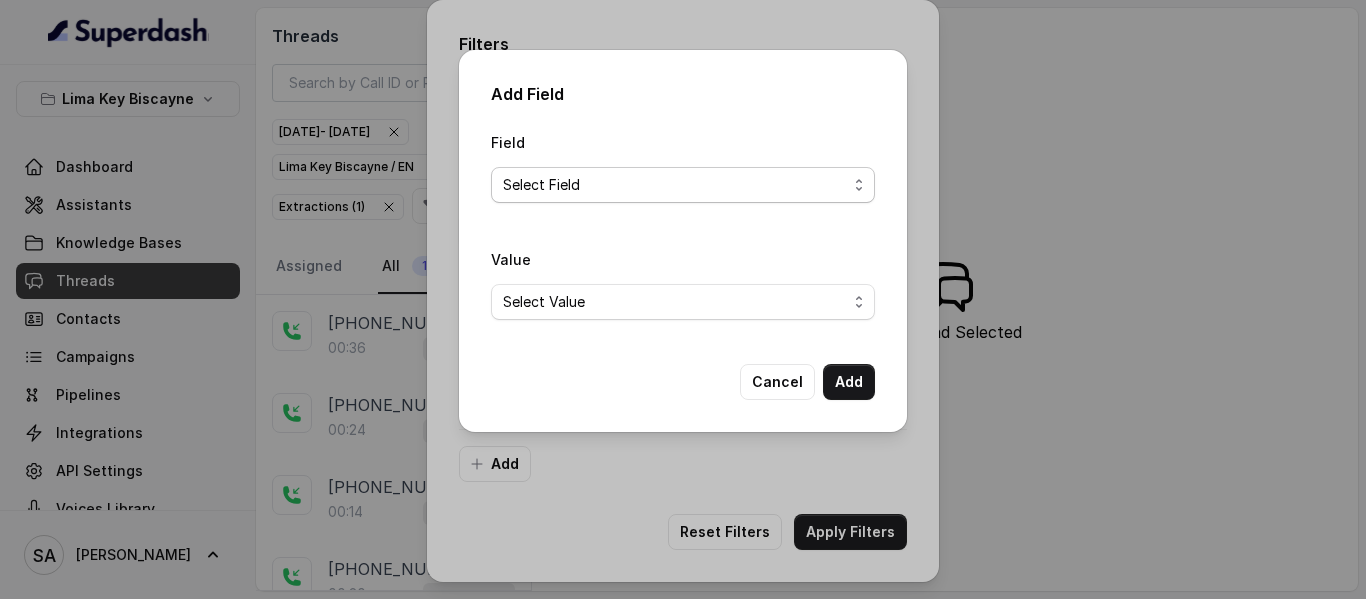 select on "Reason for sending text" 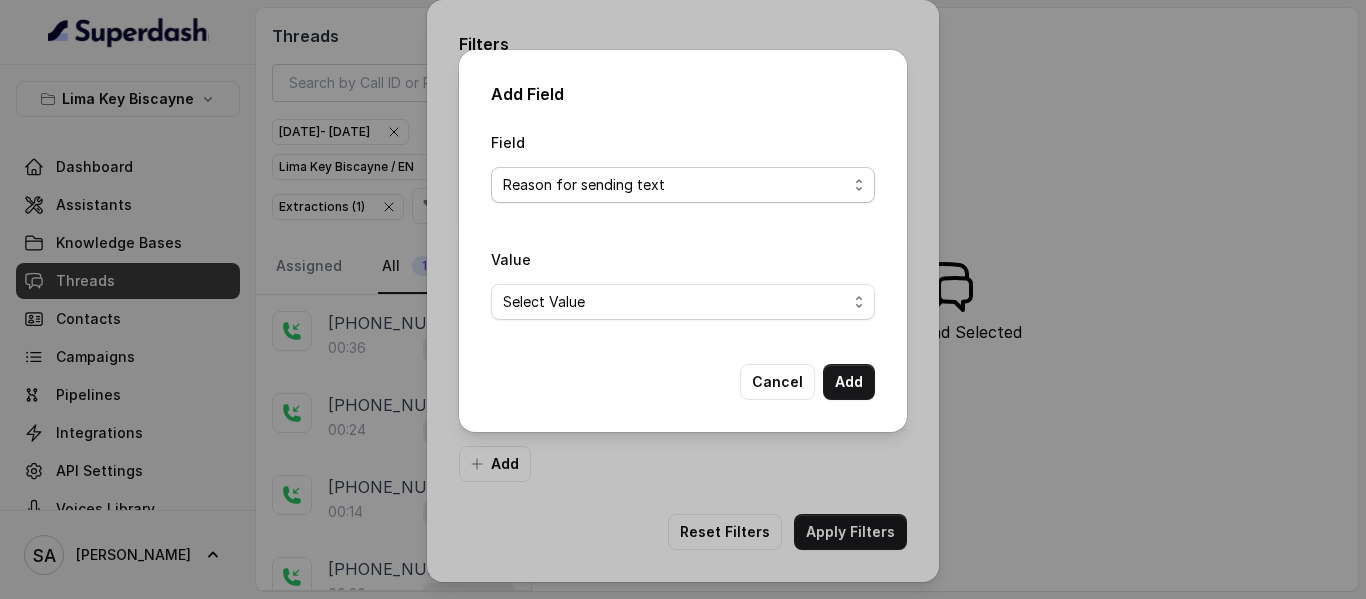 click on "Select Field Reason for sending text Human Transfer Reason for transfering Reason for calling DetectedError Event Mention Reason for Event AITolerance Restaurant Name Speak In Spanish Party Size Menu Mention (Yes/No) Google AI Assistant Calls Highlights" at bounding box center [683, 185] 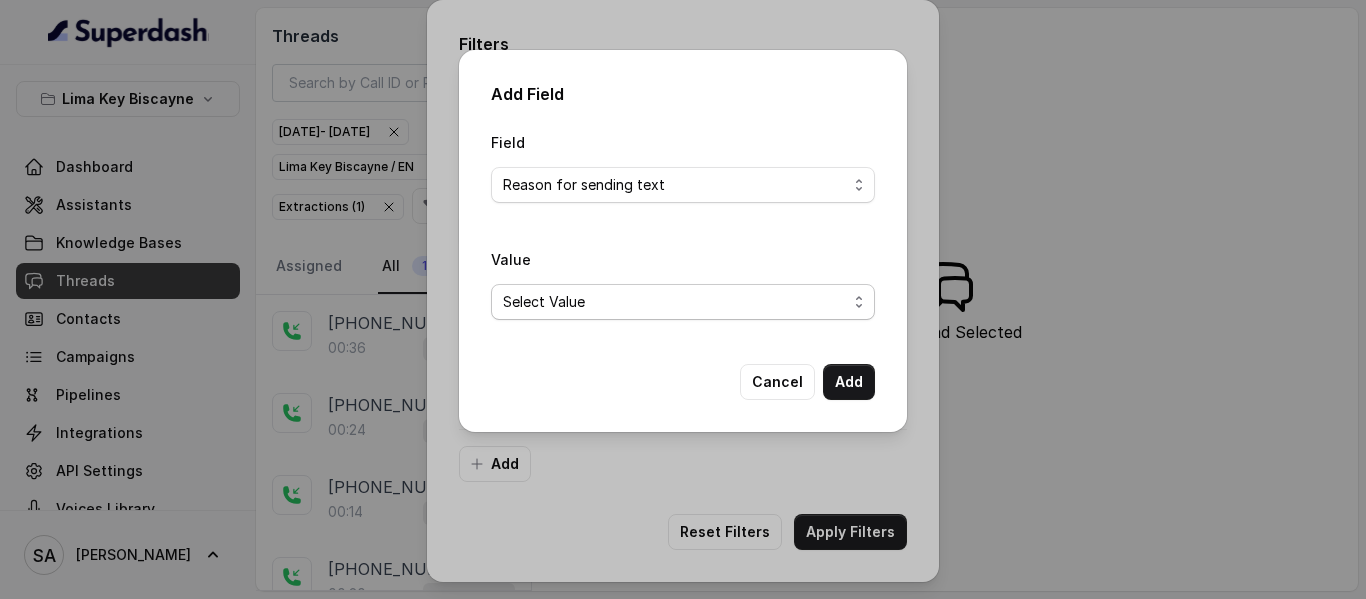 click on "Select Value delivery link customer support link takeaway link menu link Opentable reservation link Catering link Directions link" at bounding box center [683, 302] 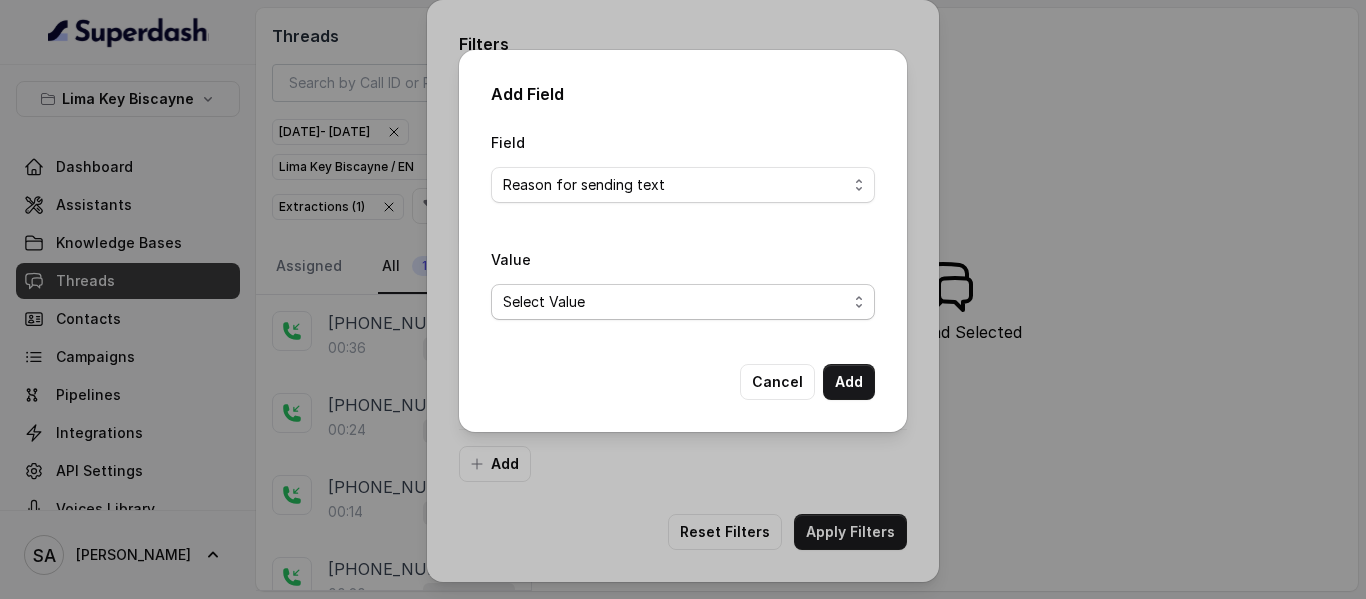 select on "Directions link" 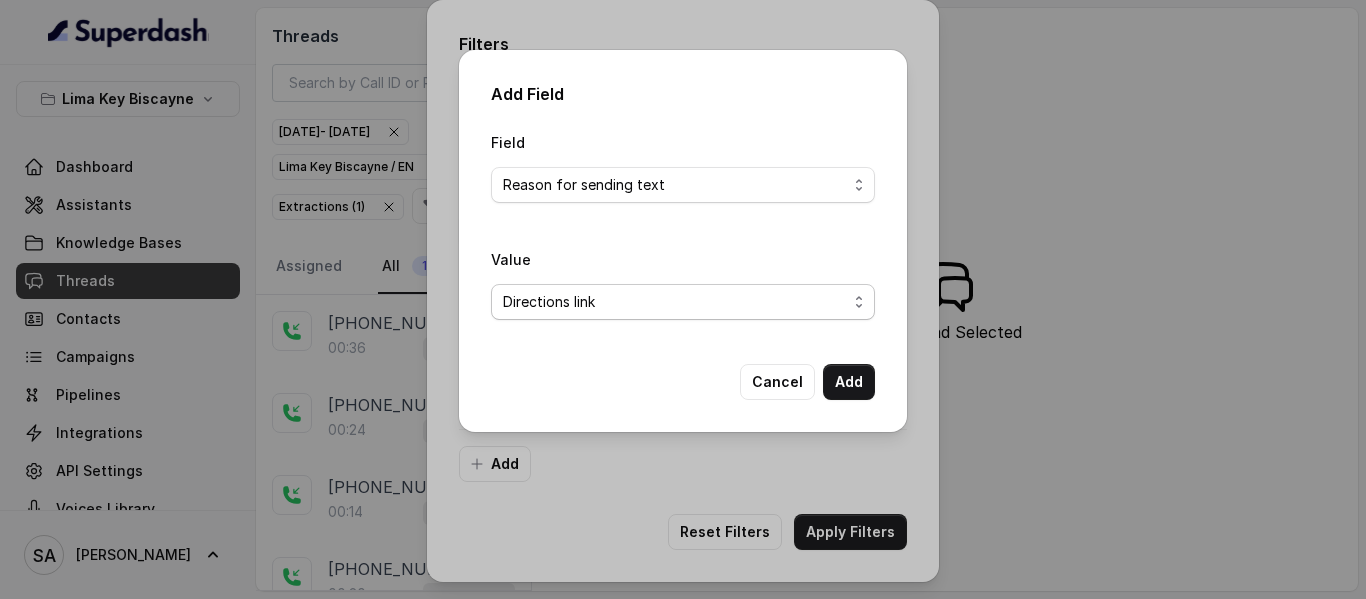 click on "Select Value delivery link customer support link takeaway link menu link Opentable reservation link Catering link Directions link" at bounding box center (683, 302) 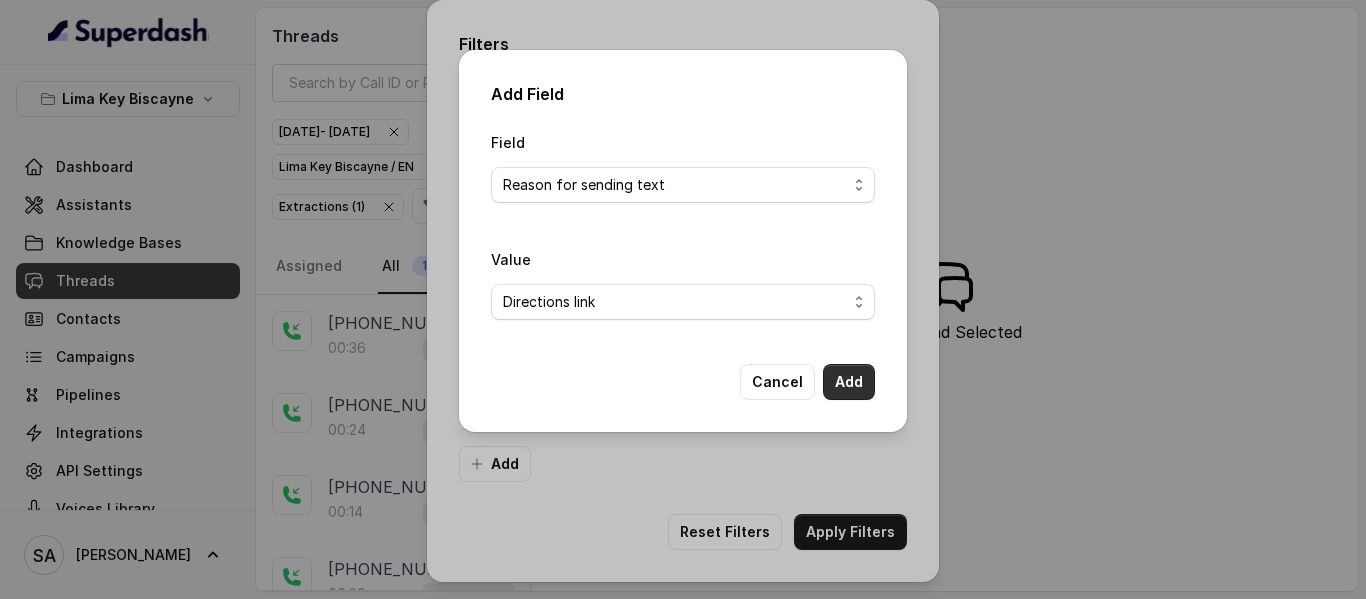 click on "Add" at bounding box center (849, 382) 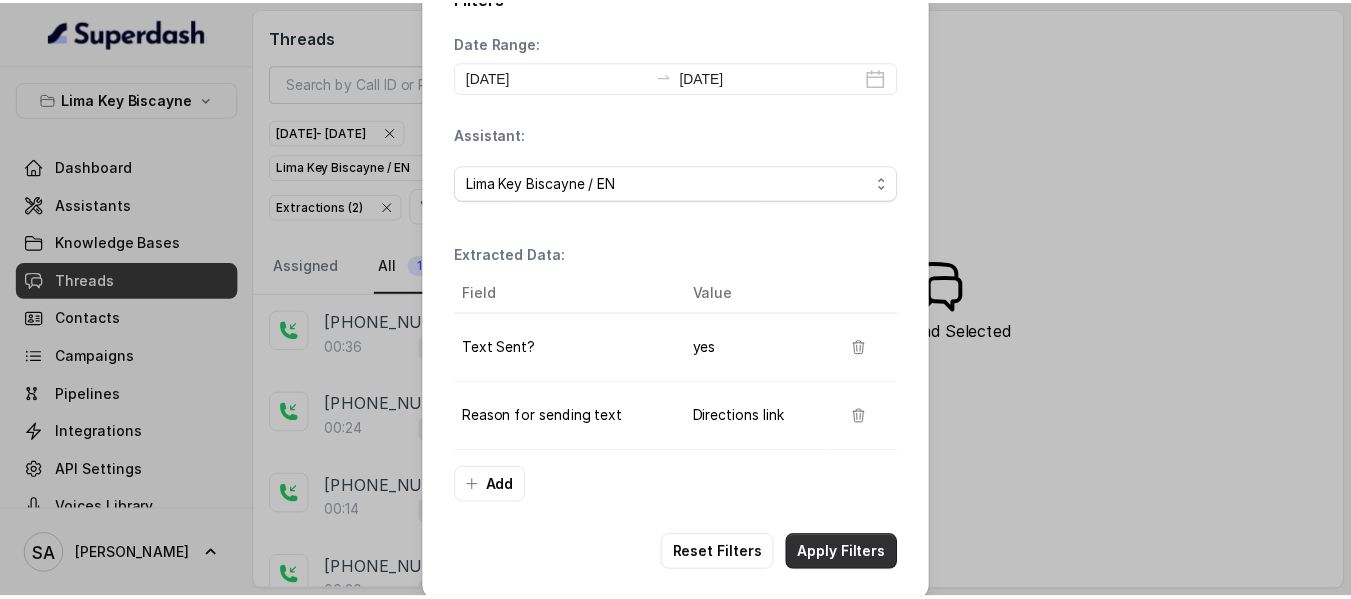 scroll, scrollTop: 68, scrollLeft: 0, axis: vertical 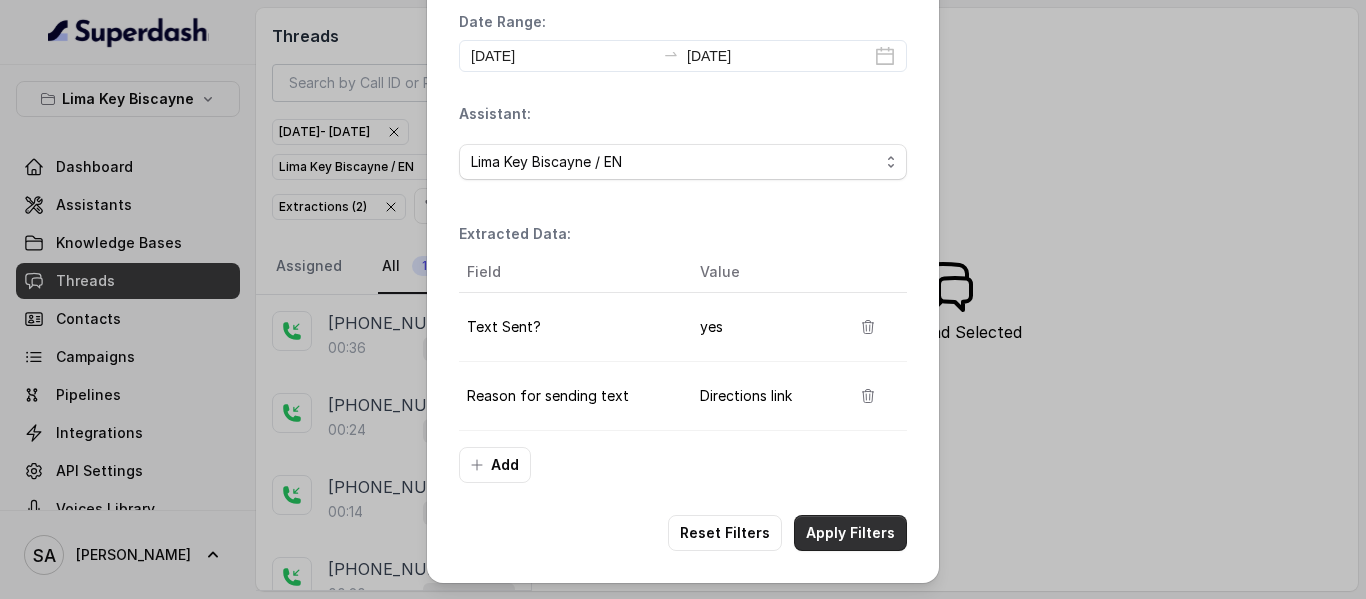 click on "Apply Filters" at bounding box center [850, 533] 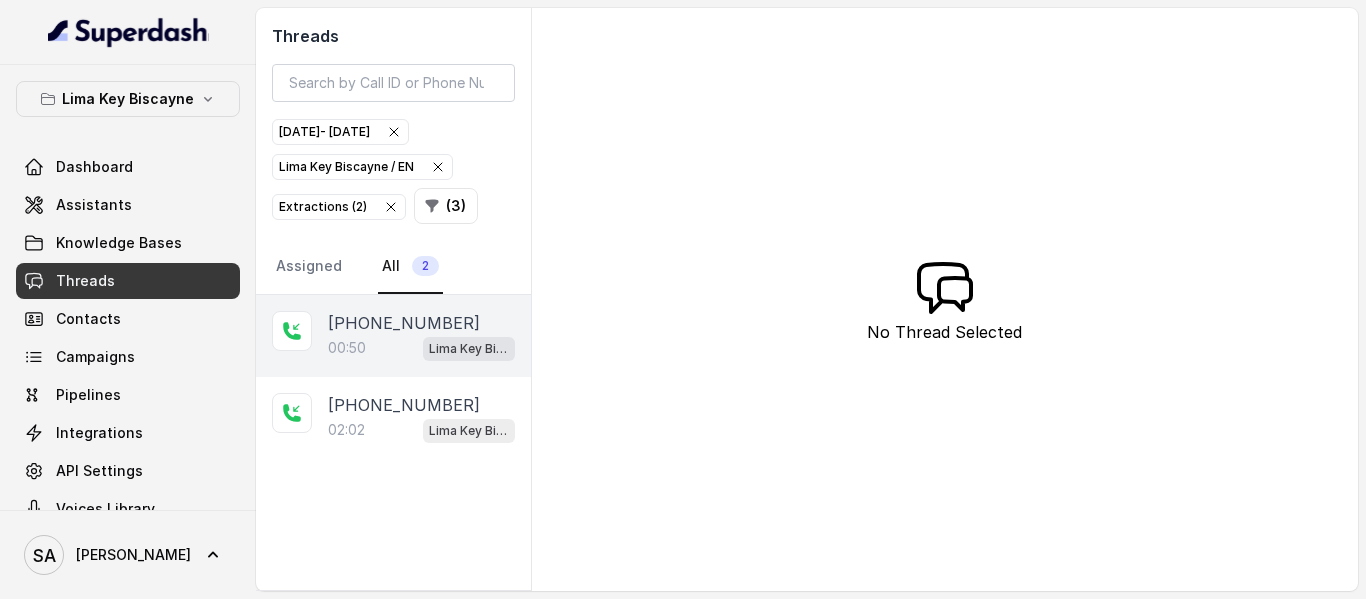 click on "[PHONE_NUMBER]" at bounding box center [404, 323] 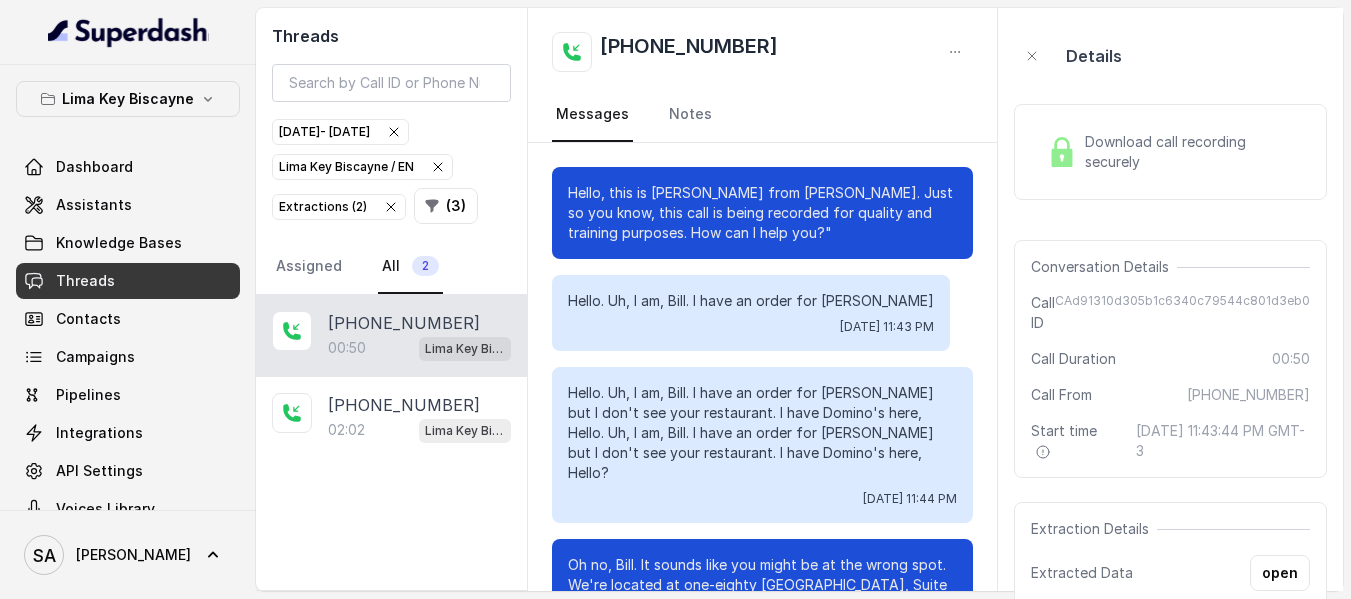 scroll, scrollTop: 588, scrollLeft: 0, axis: vertical 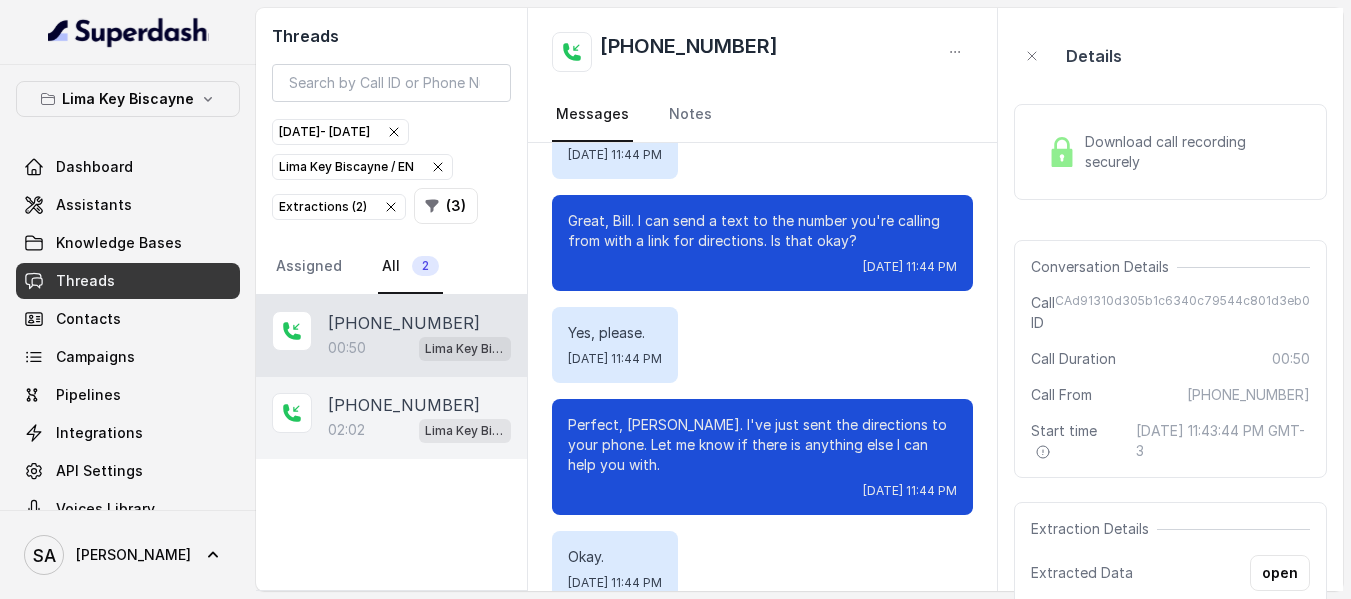 click on "[PHONE_NUMBER]" at bounding box center (404, 405) 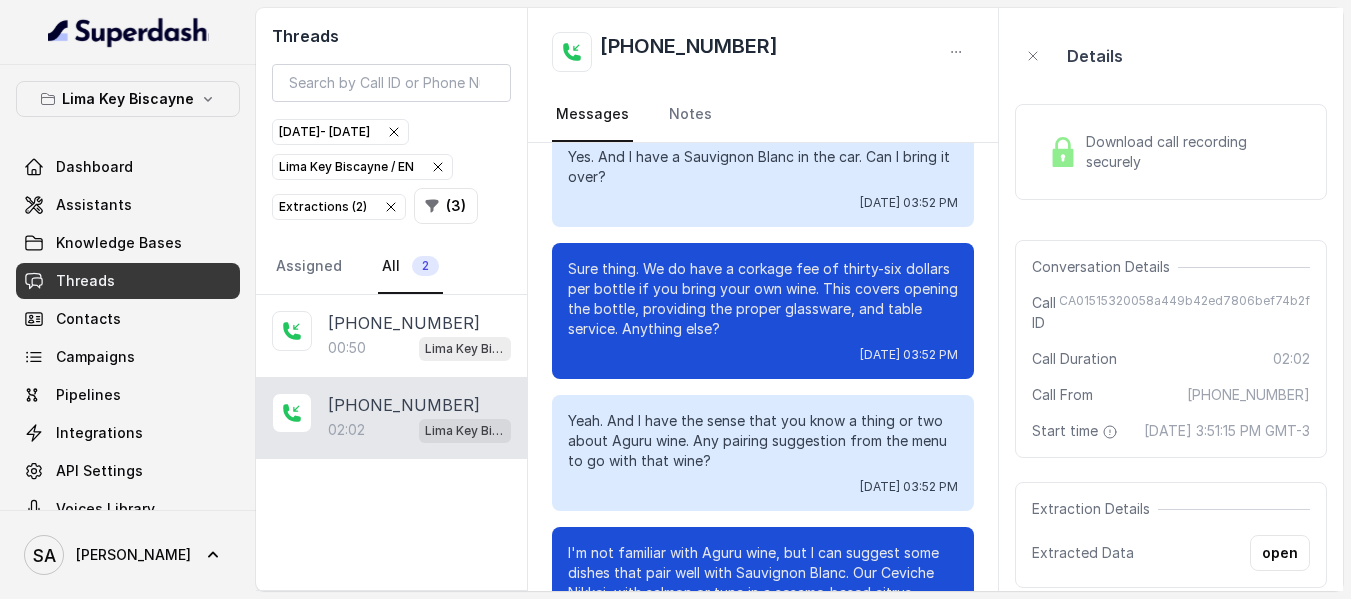 scroll, scrollTop: 1100, scrollLeft: 0, axis: vertical 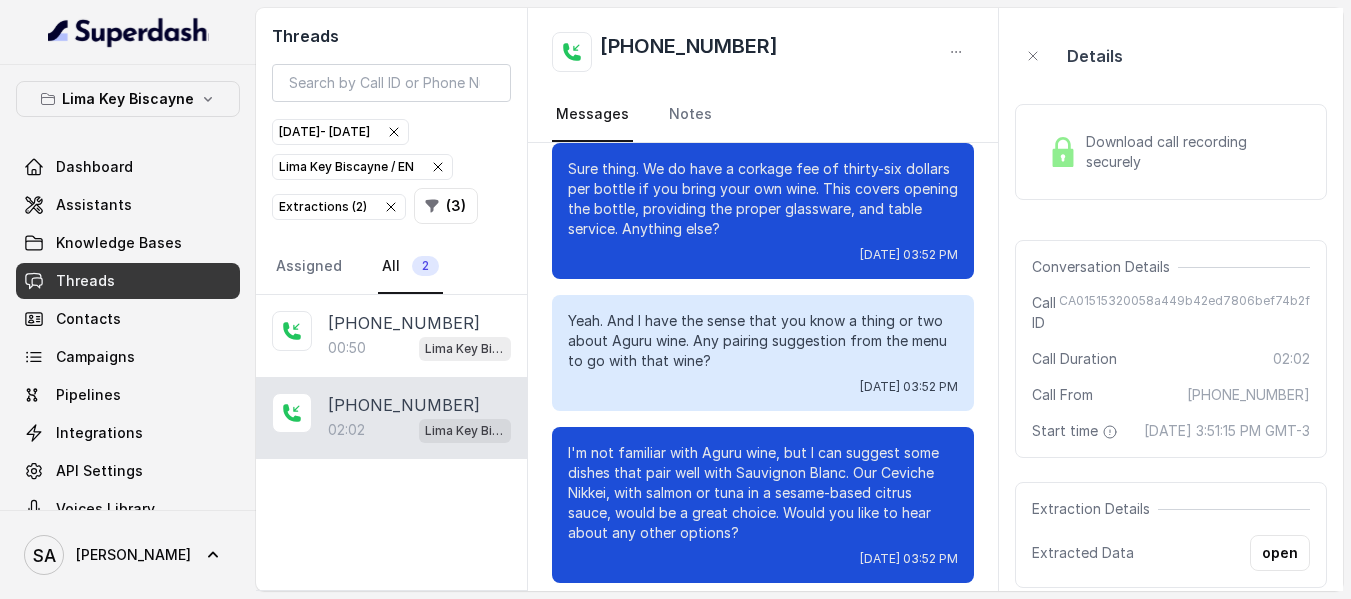click on "Download call recording securely" at bounding box center [1171, 152] 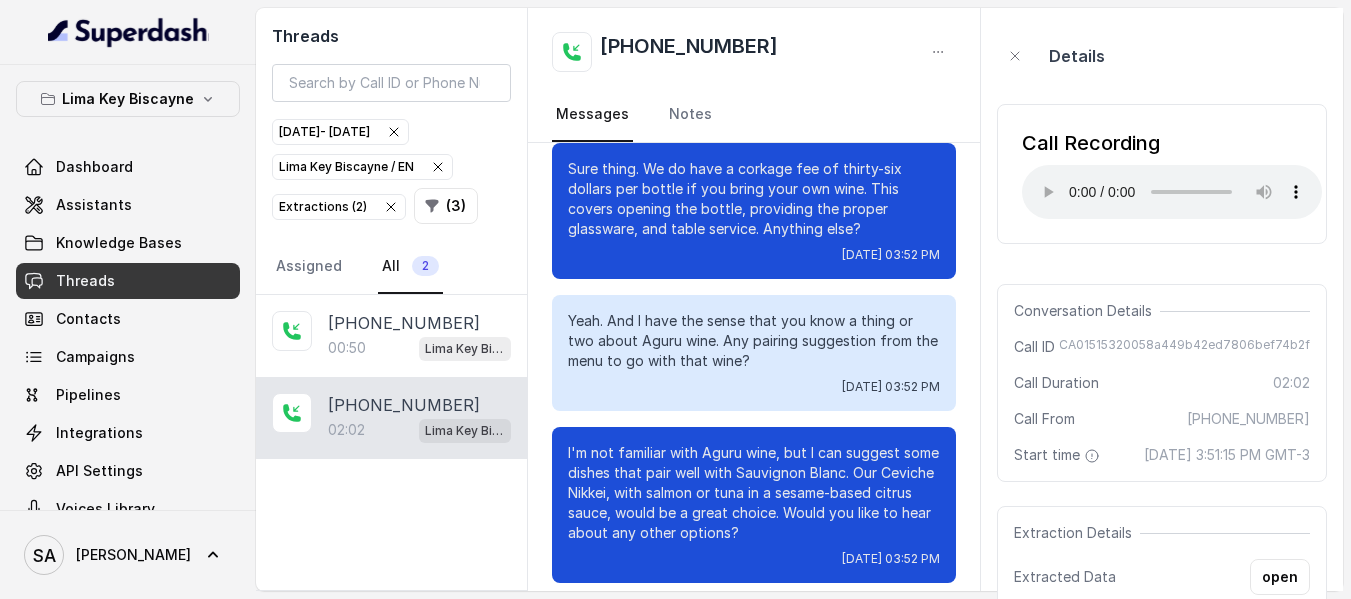 scroll, scrollTop: 1120, scrollLeft: 0, axis: vertical 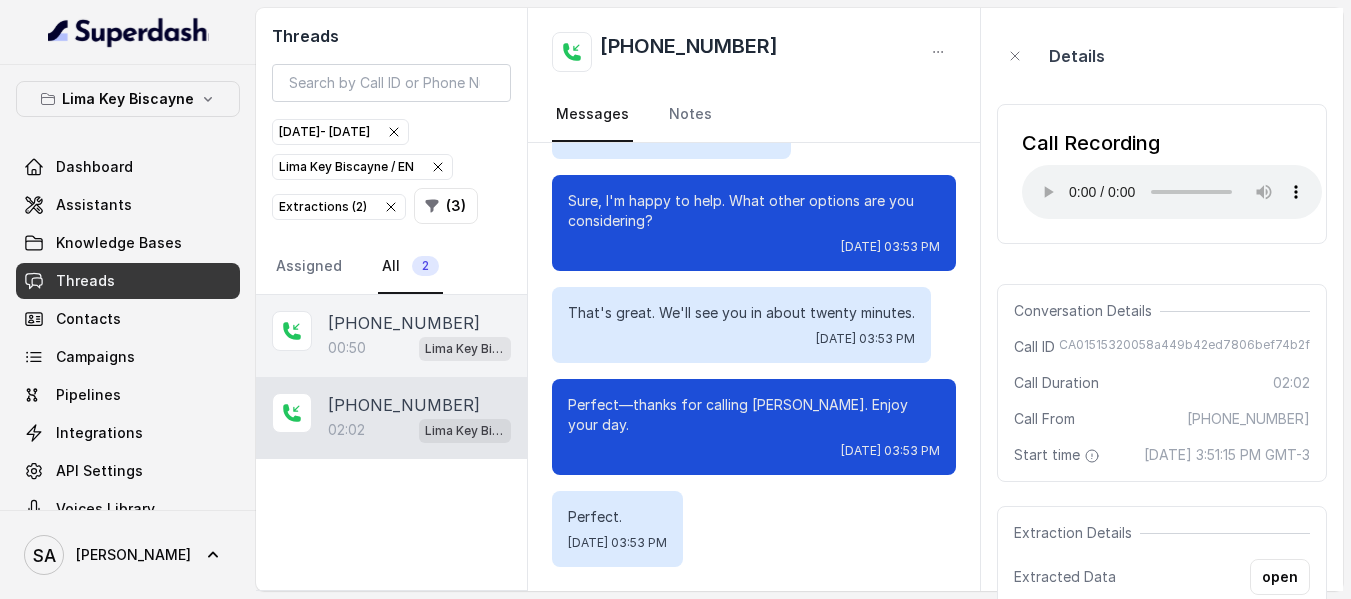 click on "[PHONE_NUMBER]" at bounding box center [404, 323] 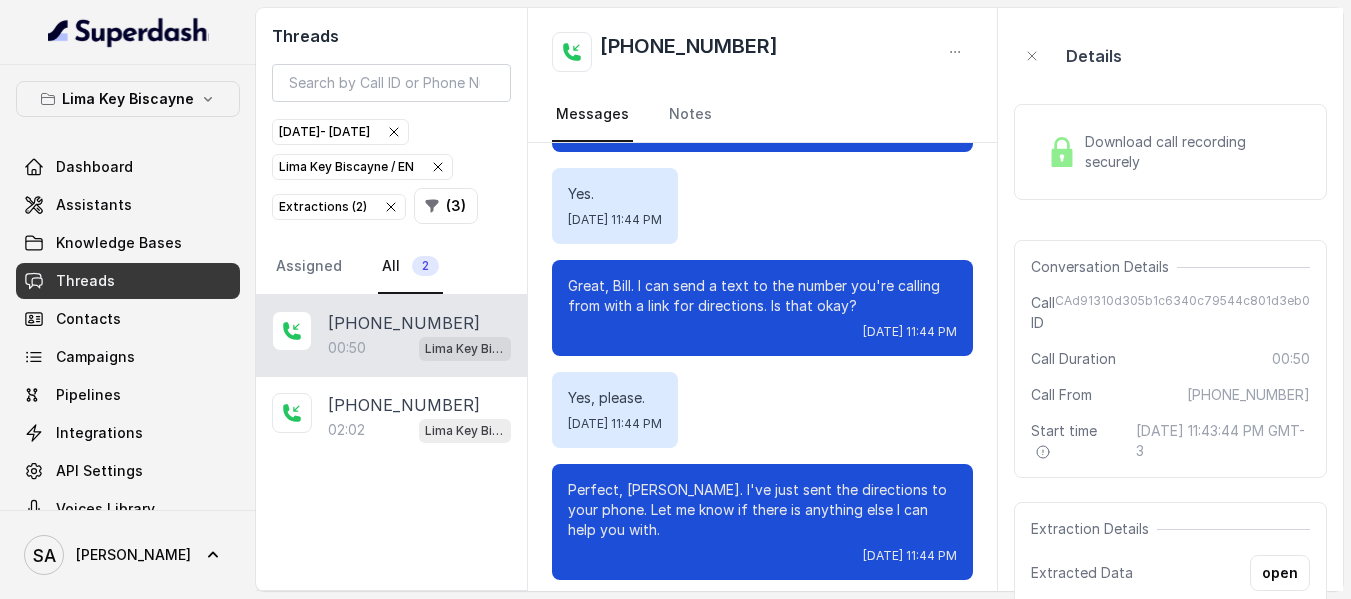 scroll, scrollTop: 488, scrollLeft: 0, axis: vertical 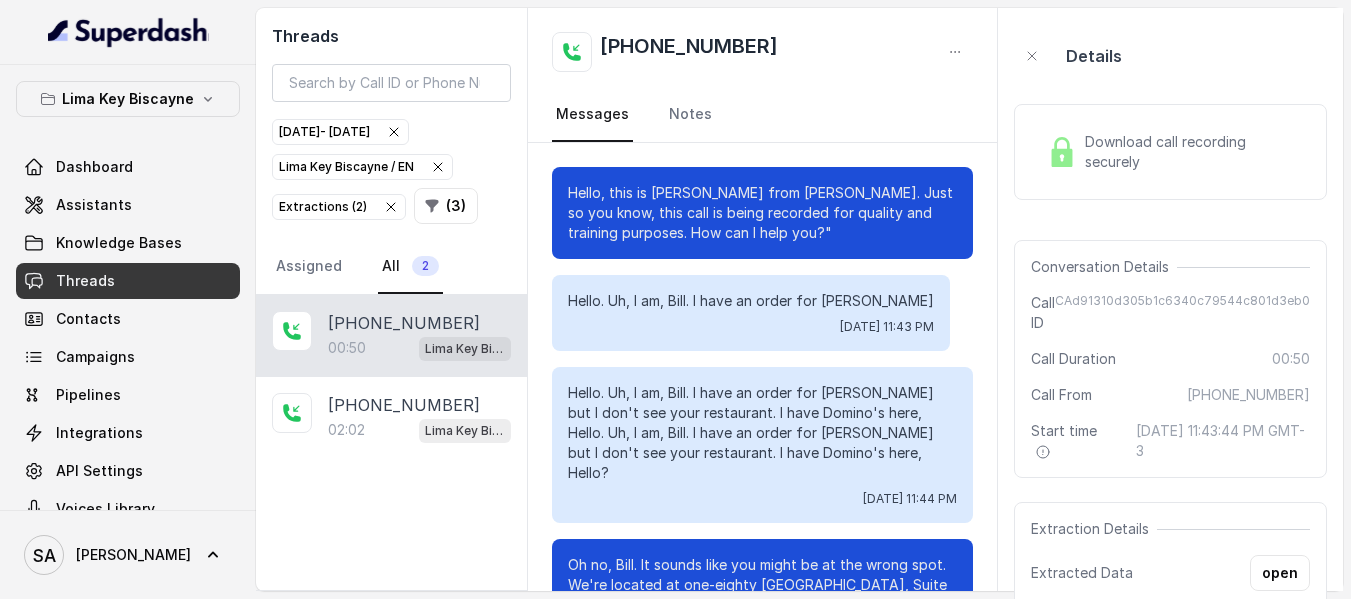 click on "Download call recording securely" at bounding box center (1193, 152) 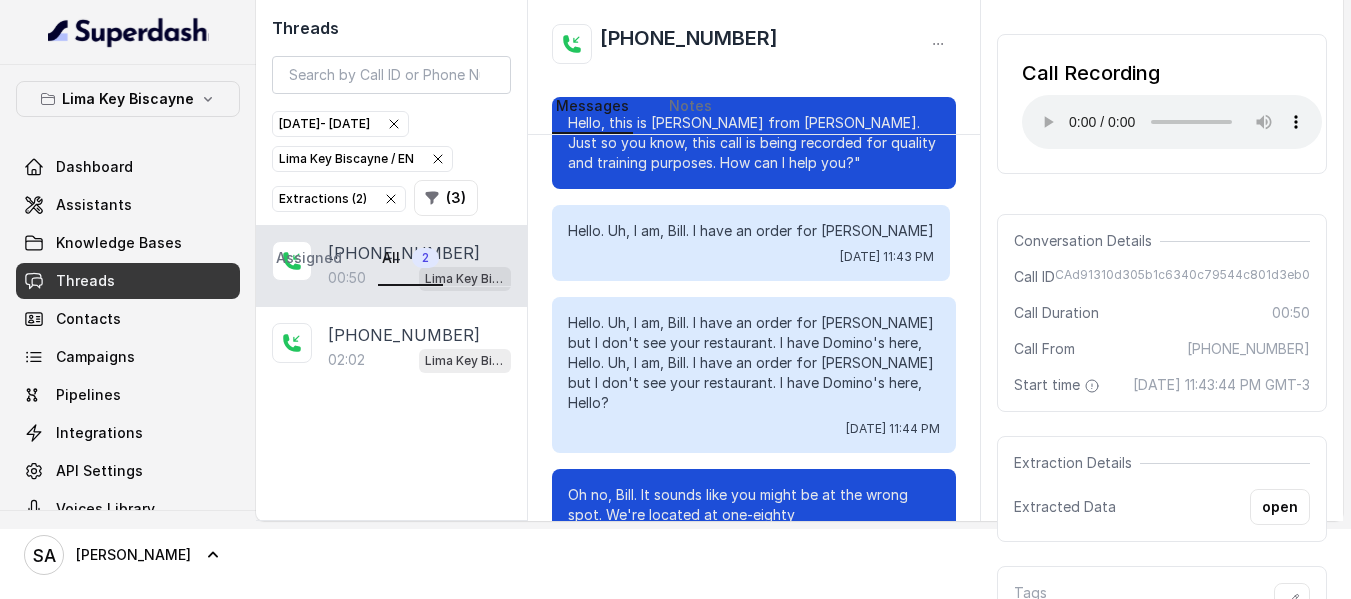 scroll, scrollTop: 100, scrollLeft: 0, axis: vertical 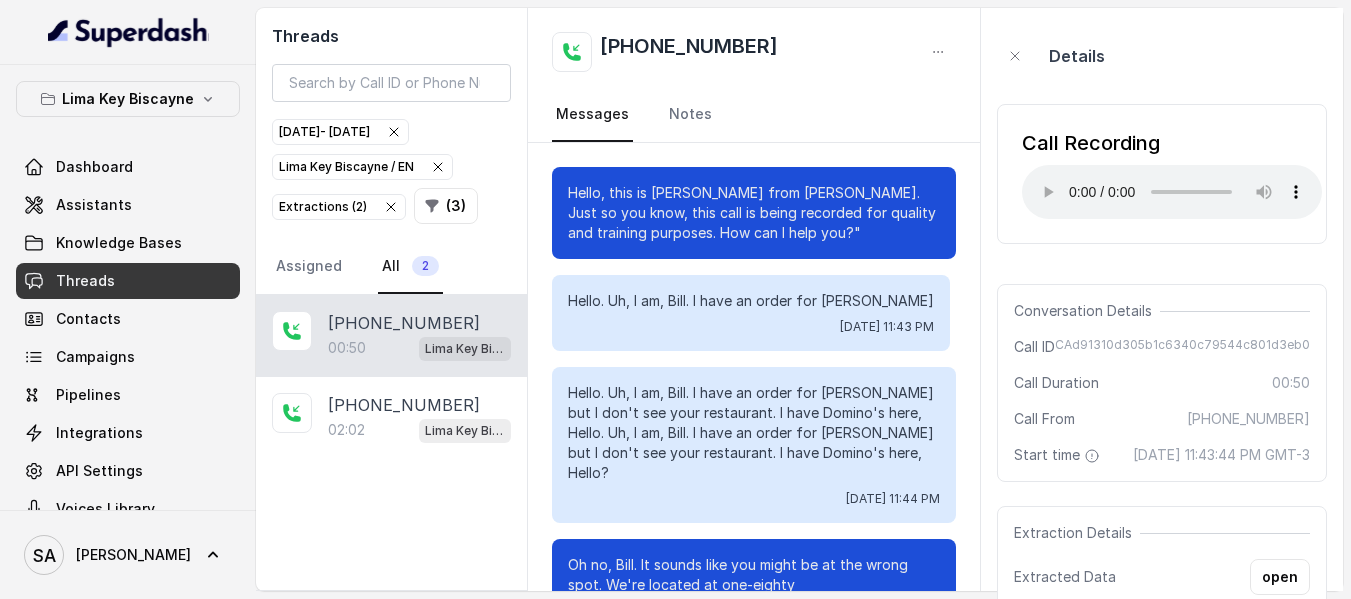 click on "Call Recording Your browser does not support the audio element." at bounding box center (1162, 174) 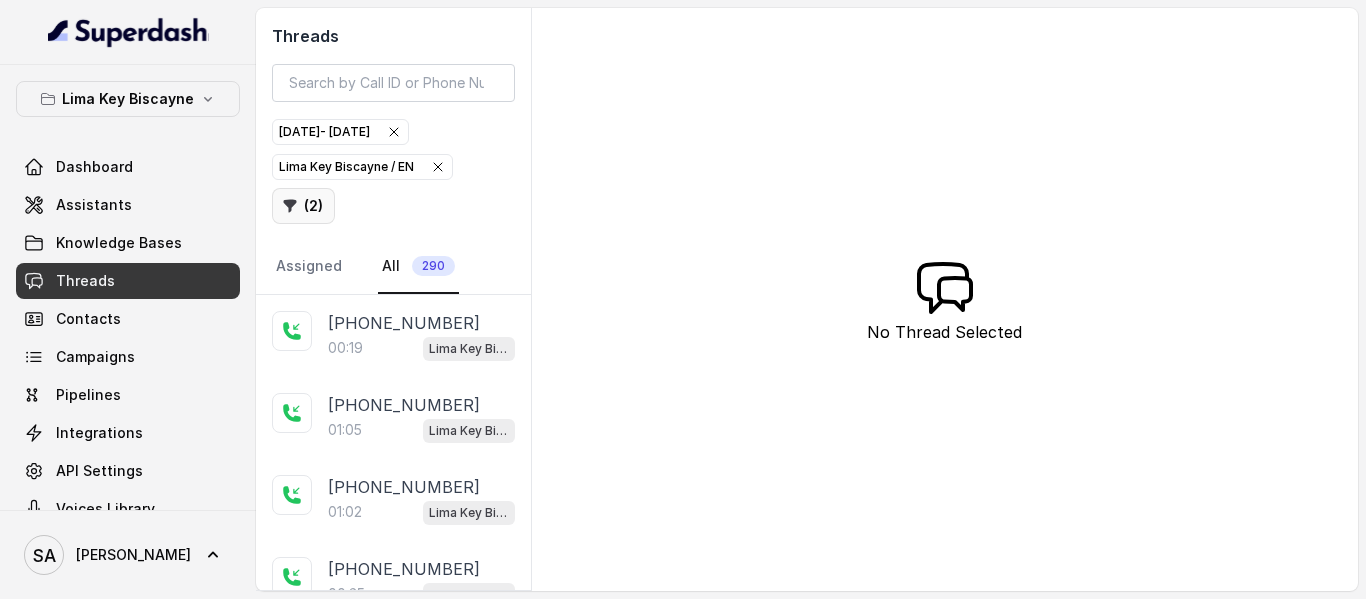 click on "( 2 )" at bounding box center (303, 206) 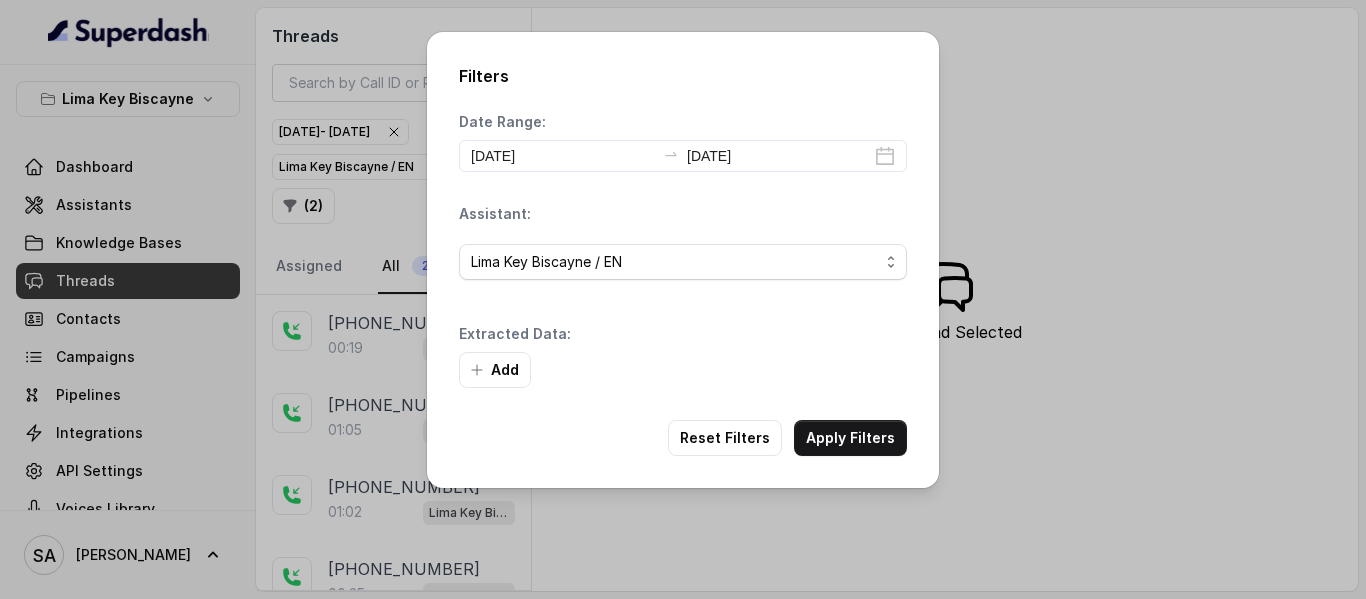 click on "Filters Date Range: [DATE] [DATE] Assistant: (Select Assistant) [GEOGRAPHIC_DATA] KB / Testing [GEOGRAPHIC_DATA] / EN [GEOGRAPHIC_DATA] / ES Extracted Data:  Add Reset Filters Apply Filters" at bounding box center (683, 260) 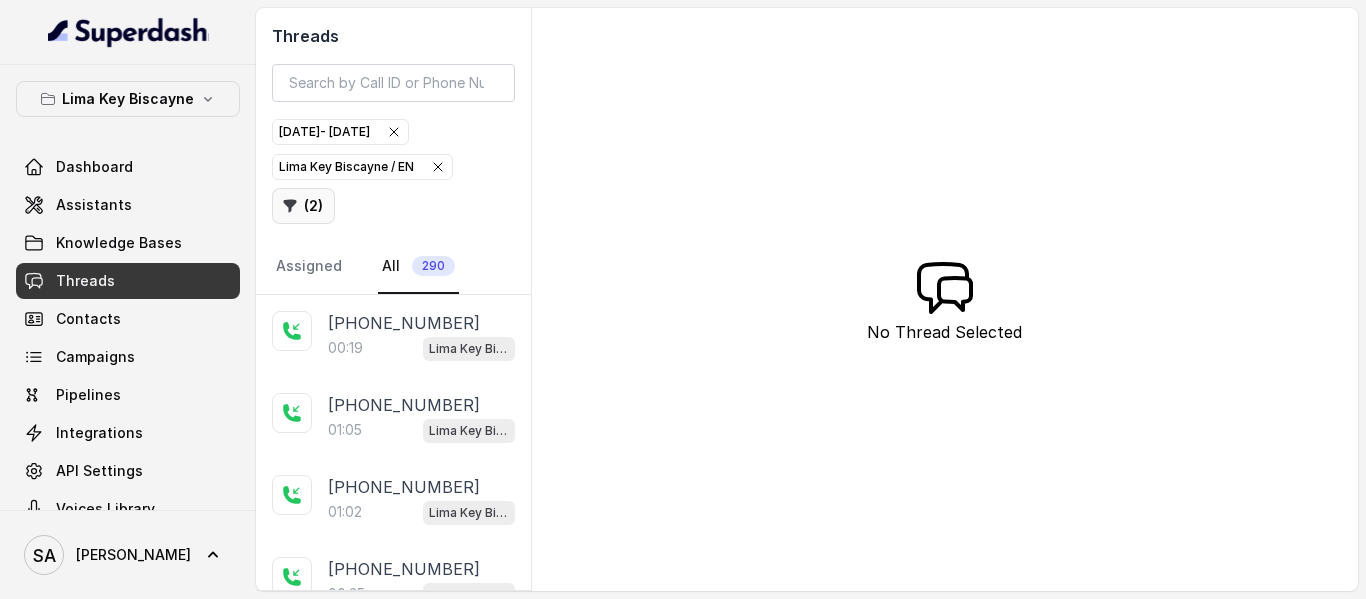 click on "( 2 )" at bounding box center [303, 206] 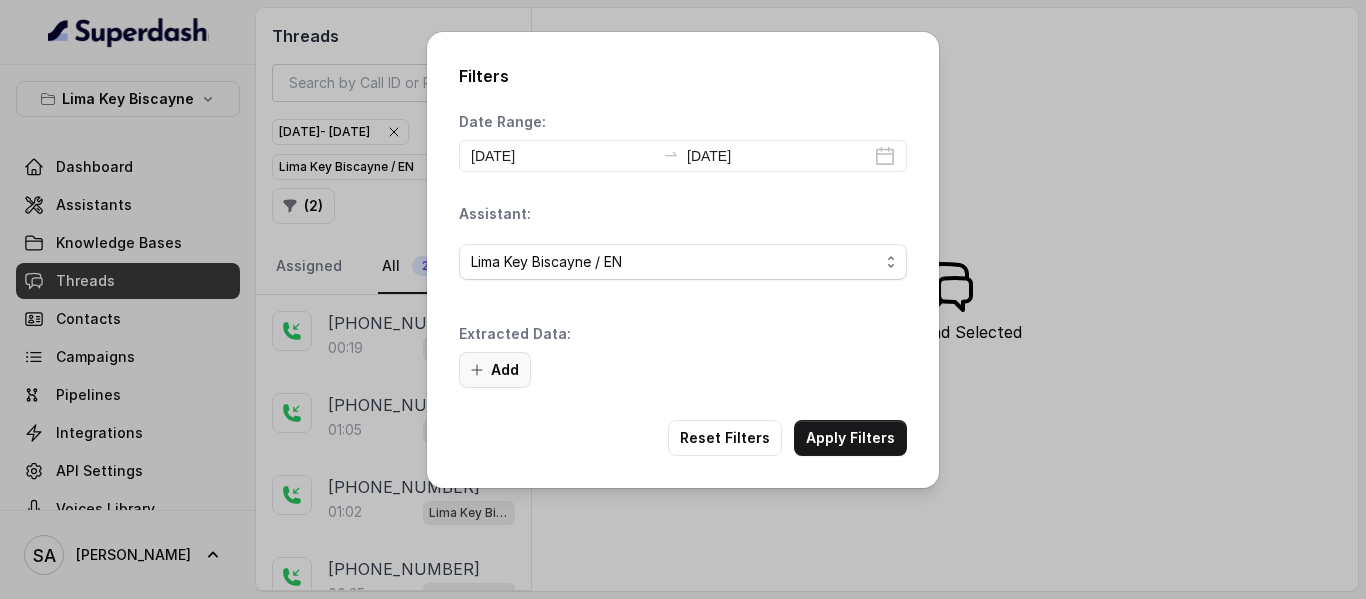 click on "Add" at bounding box center [495, 370] 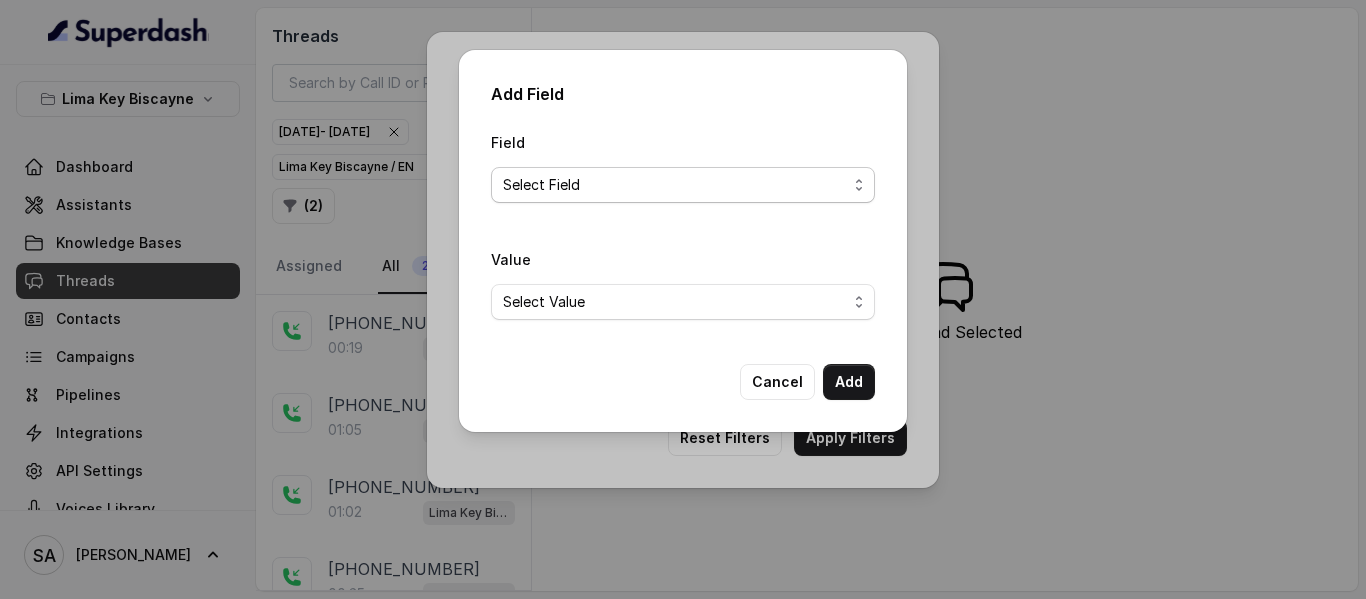 click on "Select Field Text Sent? Reason for sending text Human Transfer Reason for transfering Reason for calling DetectedError Event Mention Reason for Event AITolerance Restaurant Name Speak In Spanish Party Size Menu Mention (Yes/No) Google AI Assistant Calls Highlights" at bounding box center (683, 185) 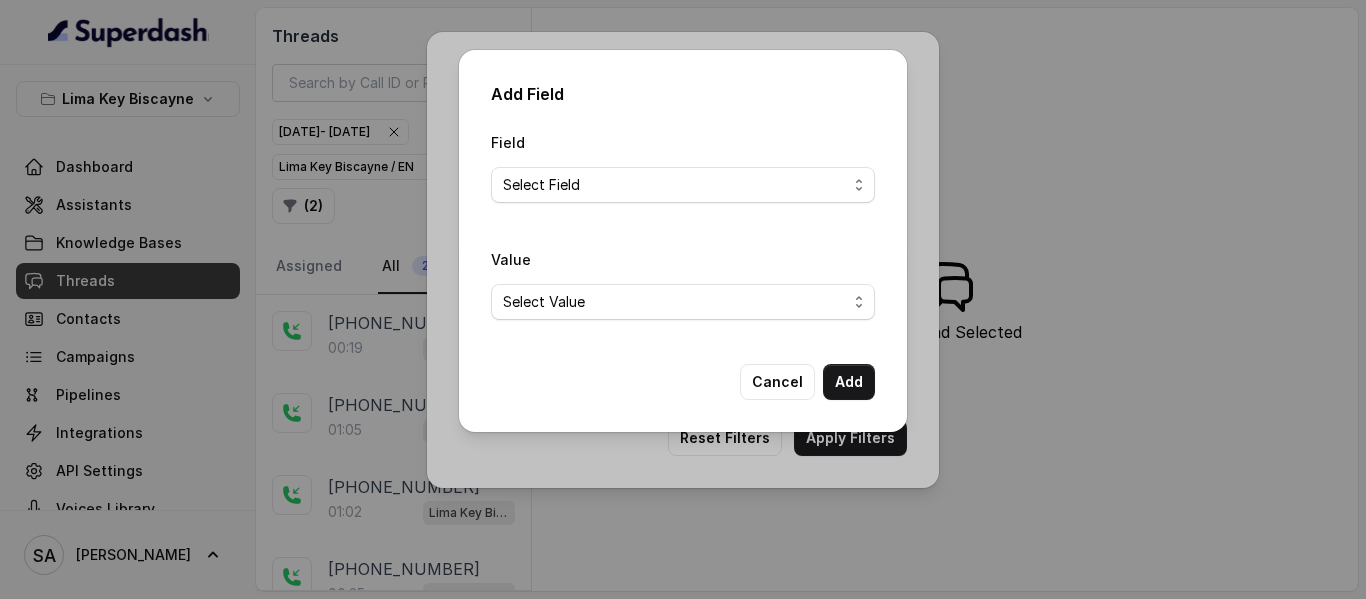 click on "Field Select Field Text Sent? Reason for sending text Human Transfer Reason for transfering Reason for calling DetectedError Event Mention Reason for Event AITolerance Restaurant Name Speak In Spanish Party Size Menu Mention (Yes/No) Google AI Assistant Calls Highlights" at bounding box center (683, 166) 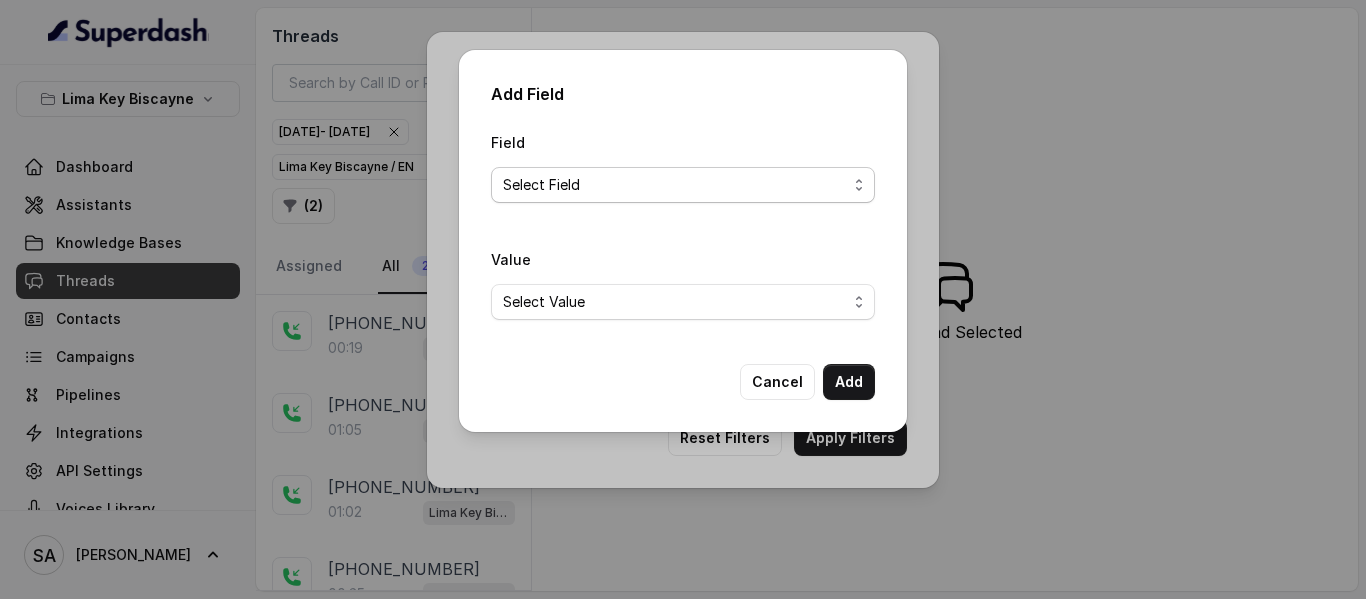 click on "Select Field Text Sent? Reason for sending text Human Transfer Reason for transfering Reason for calling DetectedError Event Mention Reason for Event AITolerance Restaurant Name Speak In Spanish Party Size Menu Mention (Yes/No) Google AI Assistant Calls Highlights" at bounding box center [683, 185] 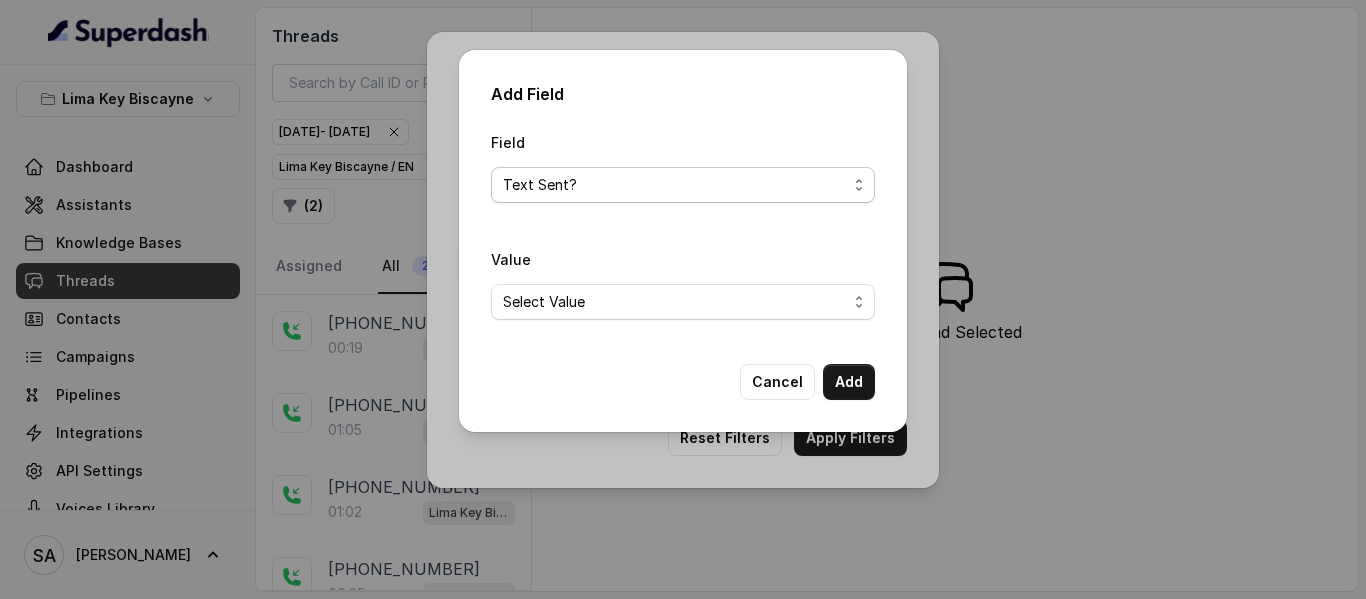 click on "Select Field Text Sent? Reason for sending text Human Transfer Reason for transfering Reason for calling DetectedError Event Mention Reason for Event AITolerance Restaurant Name Speak In Spanish Party Size Menu Mention (Yes/No) Google AI Assistant Calls Highlights" at bounding box center (683, 185) 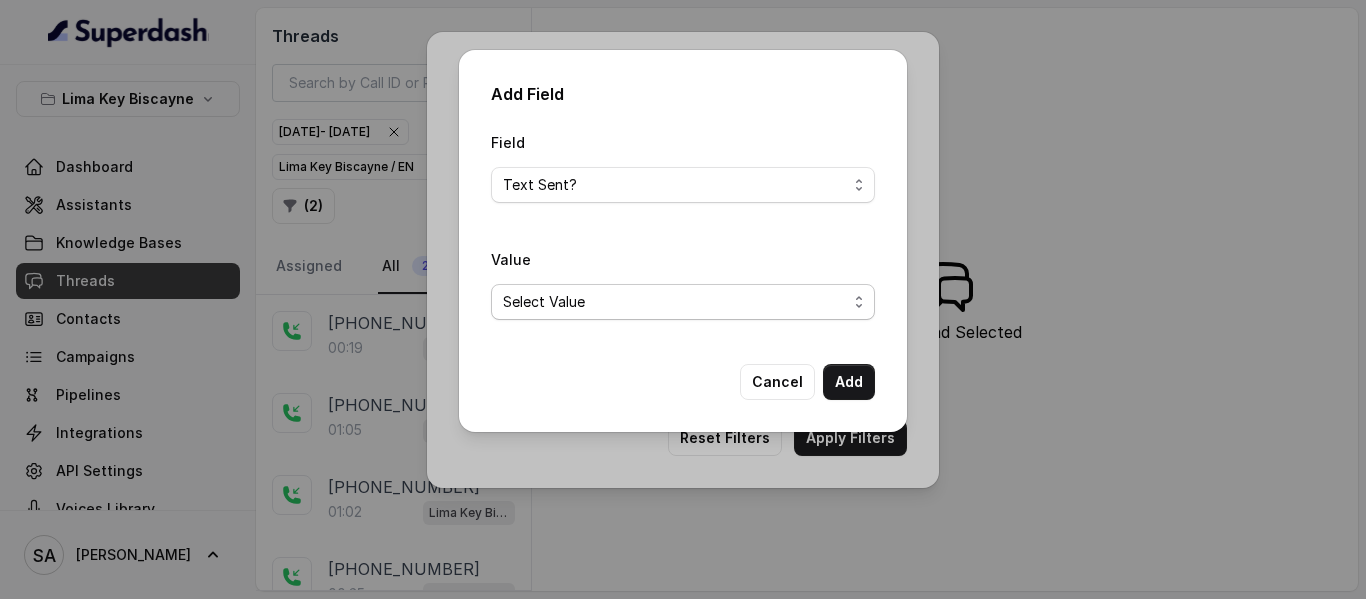 click on "Select Value Yes No" at bounding box center [683, 302] 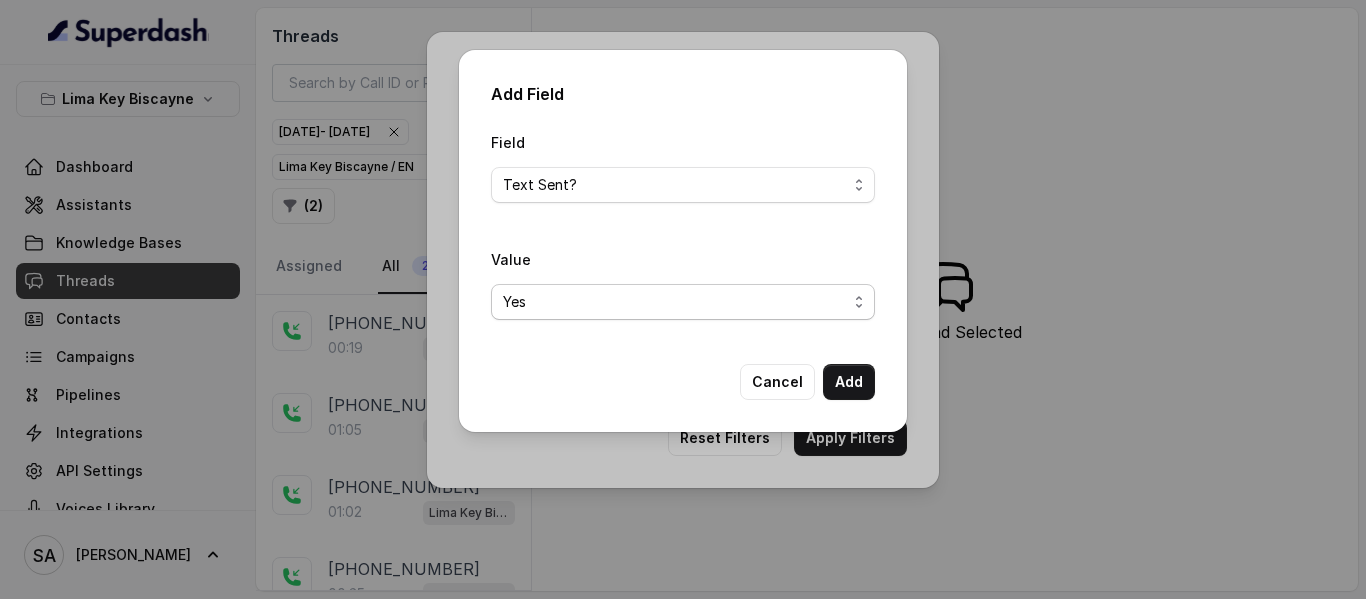click on "Select Value Yes No" at bounding box center (683, 302) 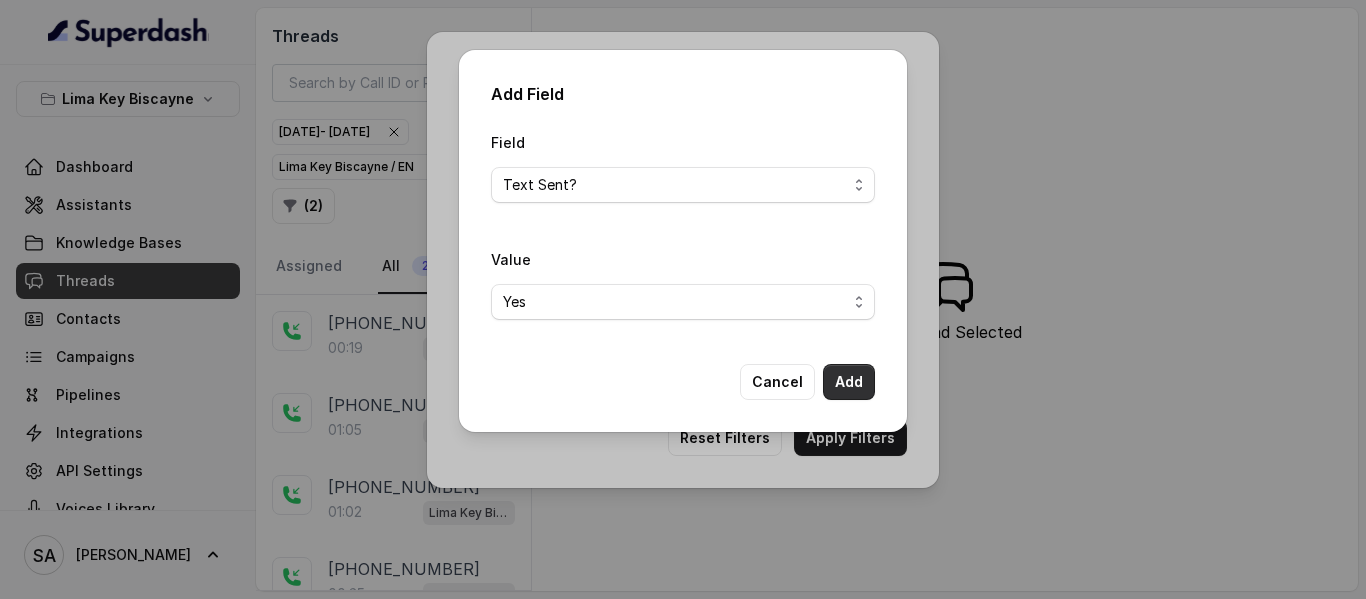 click on "Add" at bounding box center (849, 382) 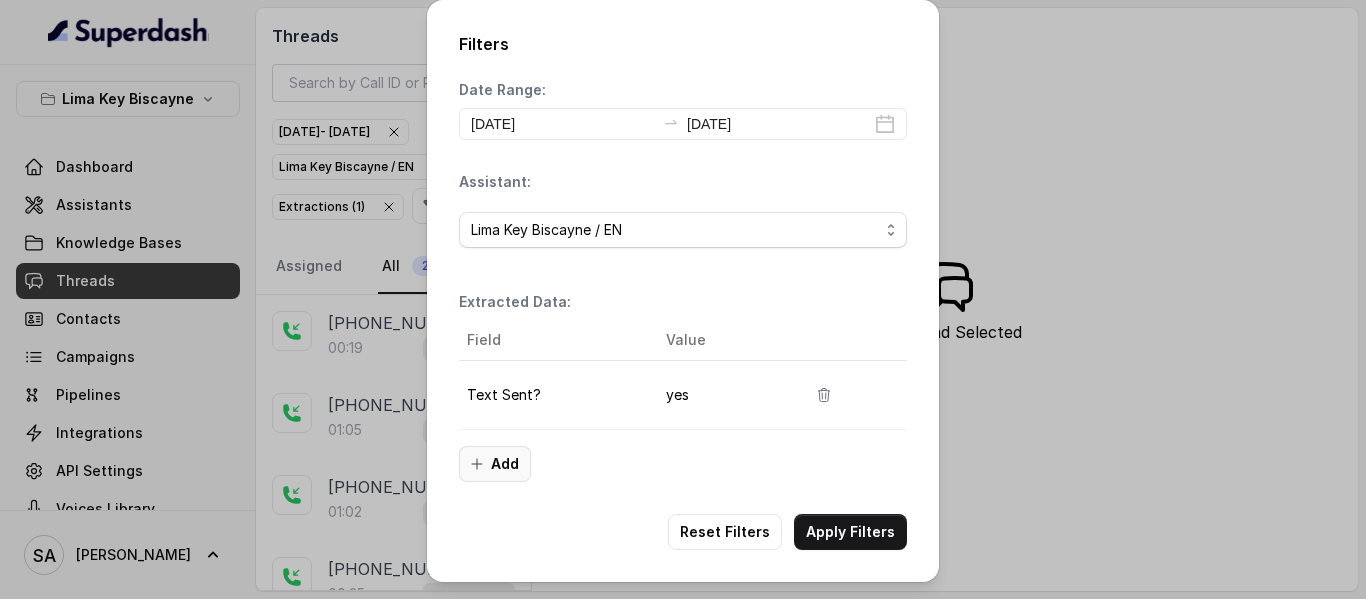 click on "Add" at bounding box center [495, 464] 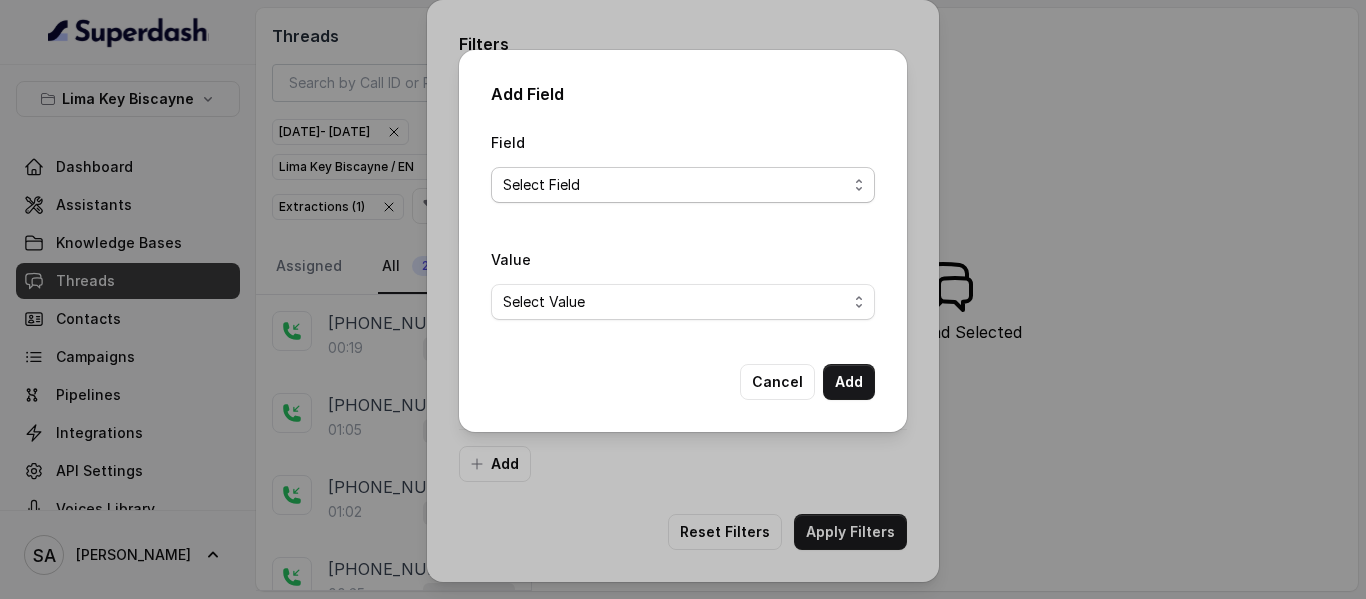 click on "Select Field Reason for sending text Human Transfer Reason for transfering Reason for calling DetectedError Event Mention Reason for Event AITolerance Restaurant Name Speak In Spanish Party Size Menu Mention (Yes/No) Google AI Assistant Calls Highlights" at bounding box center (683, 185) 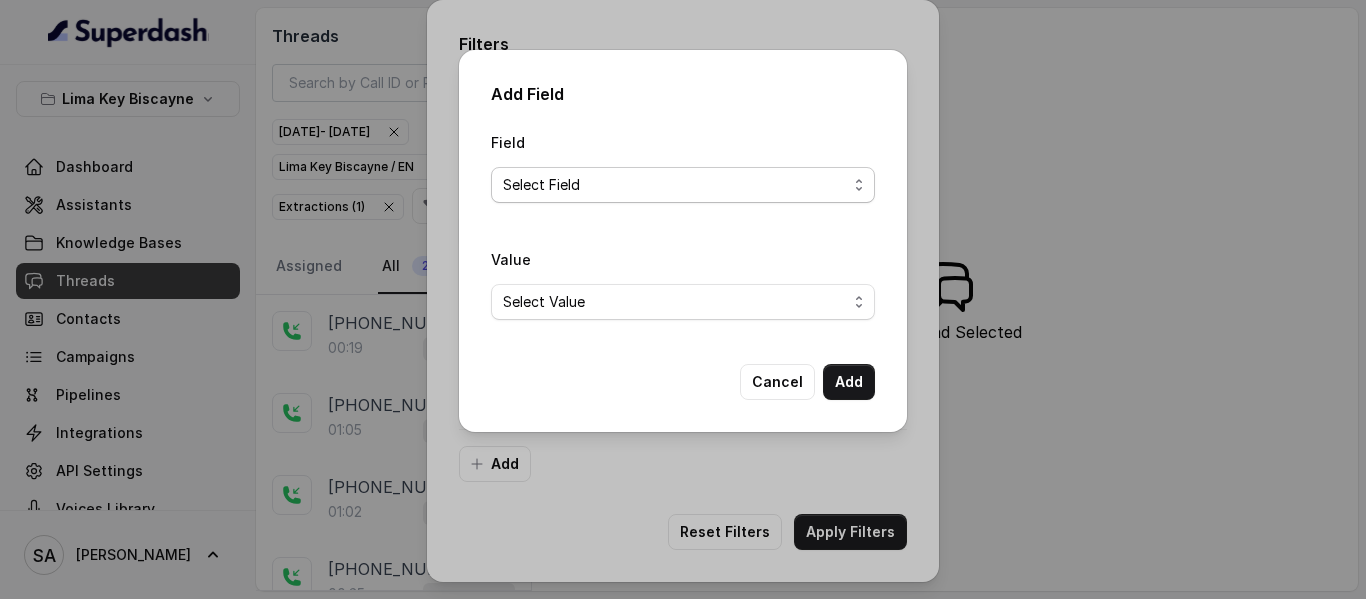 select on "Reason for sending text" 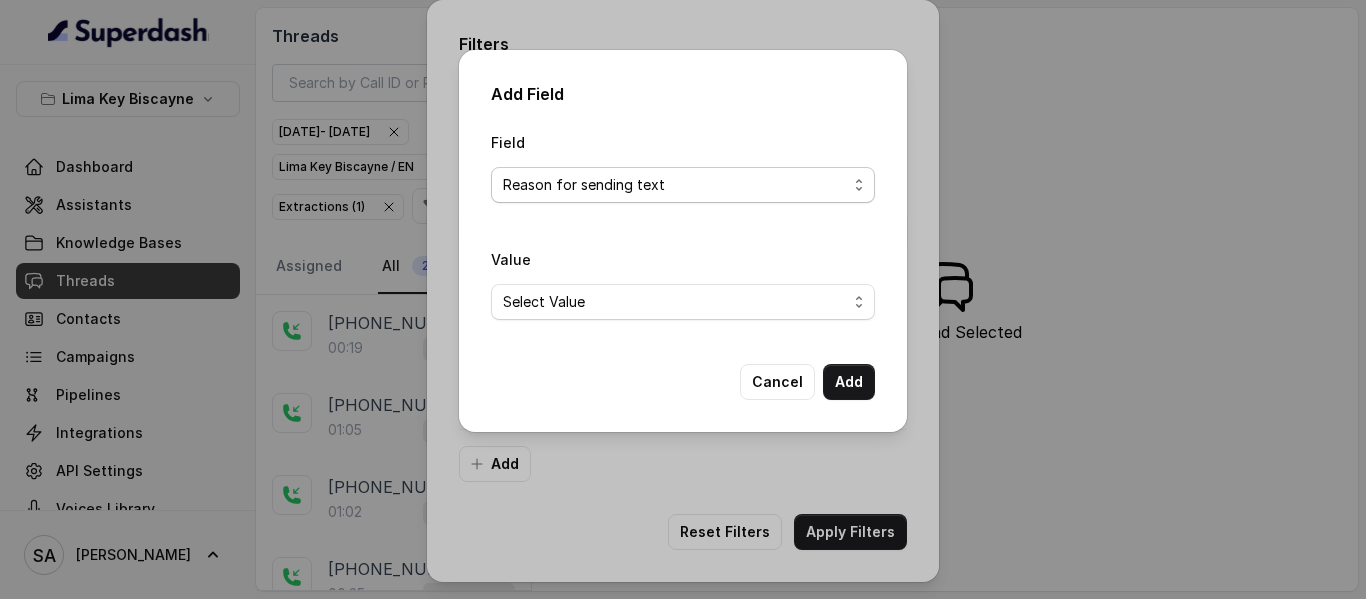 click on "Select Field Reason for sending text Human Transfer Reason for transfering Reason for calling DetectedError Event Mention Reason for Event AITolerance Restaurant Name Speak In Spanish Party Size Menu Mention (Yes/No) Google AI Assistant Calls Highlights" at bounding box center [683, 185] 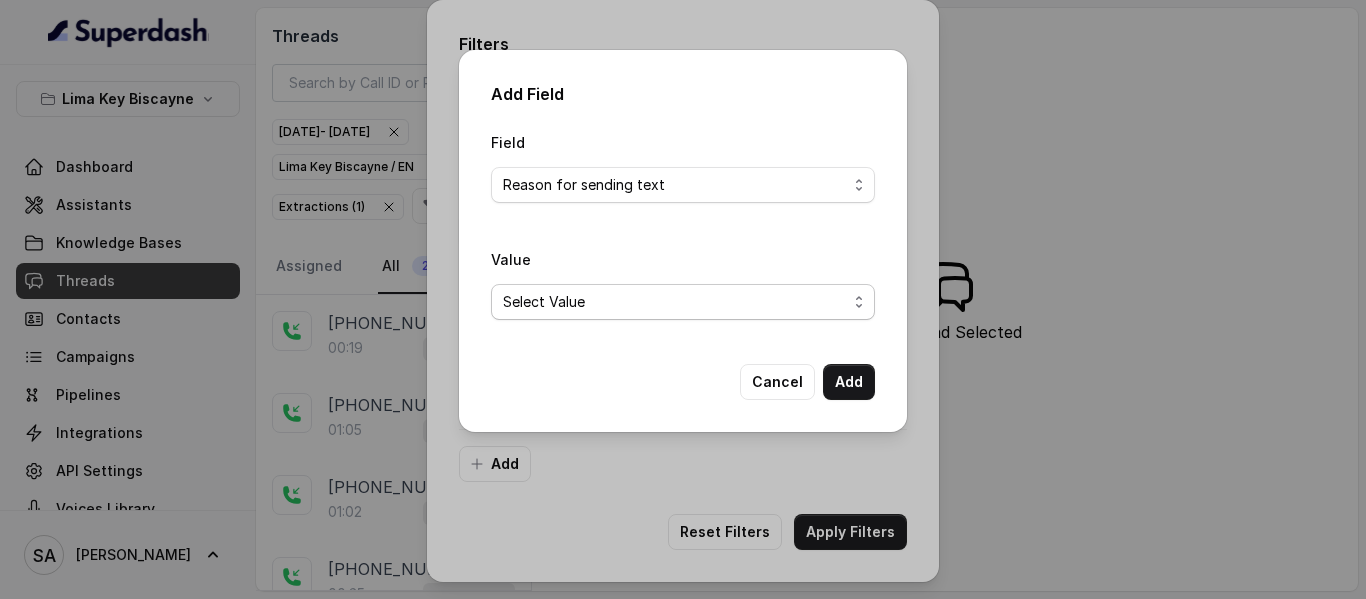 click on "Select Value delivery link customer support link takeaway link menu link Opentable reservation link Catering link Directions link" at bounding box center [683, 302] 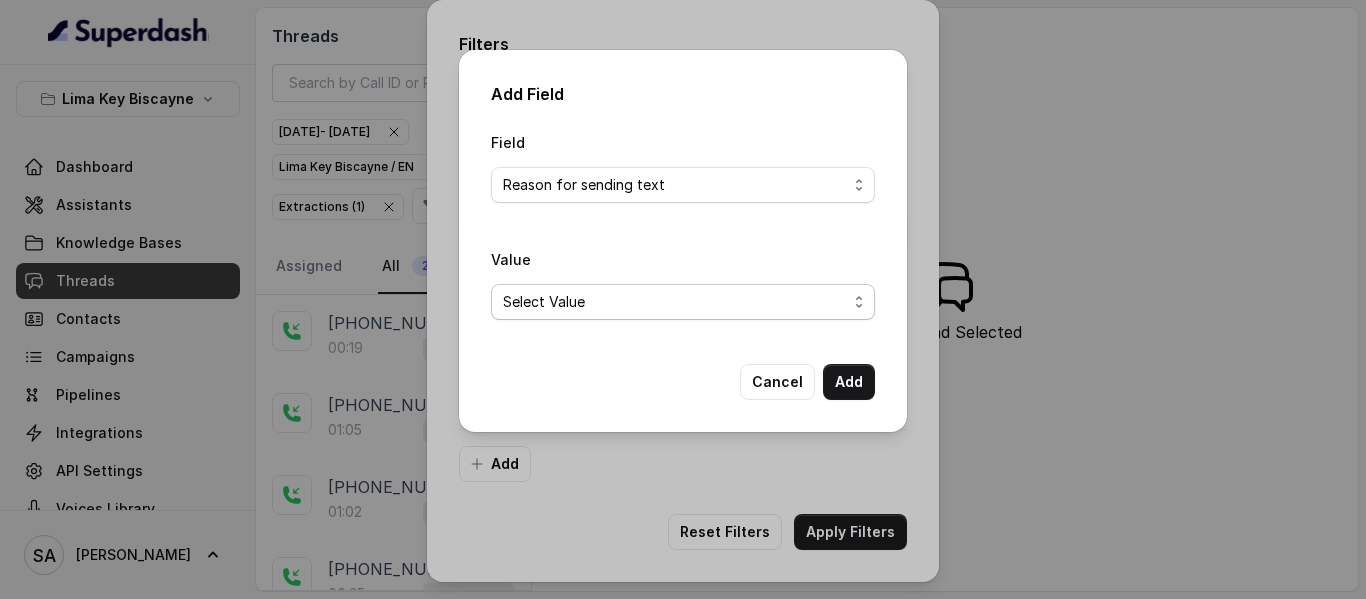 select on "Opentable reservation link" 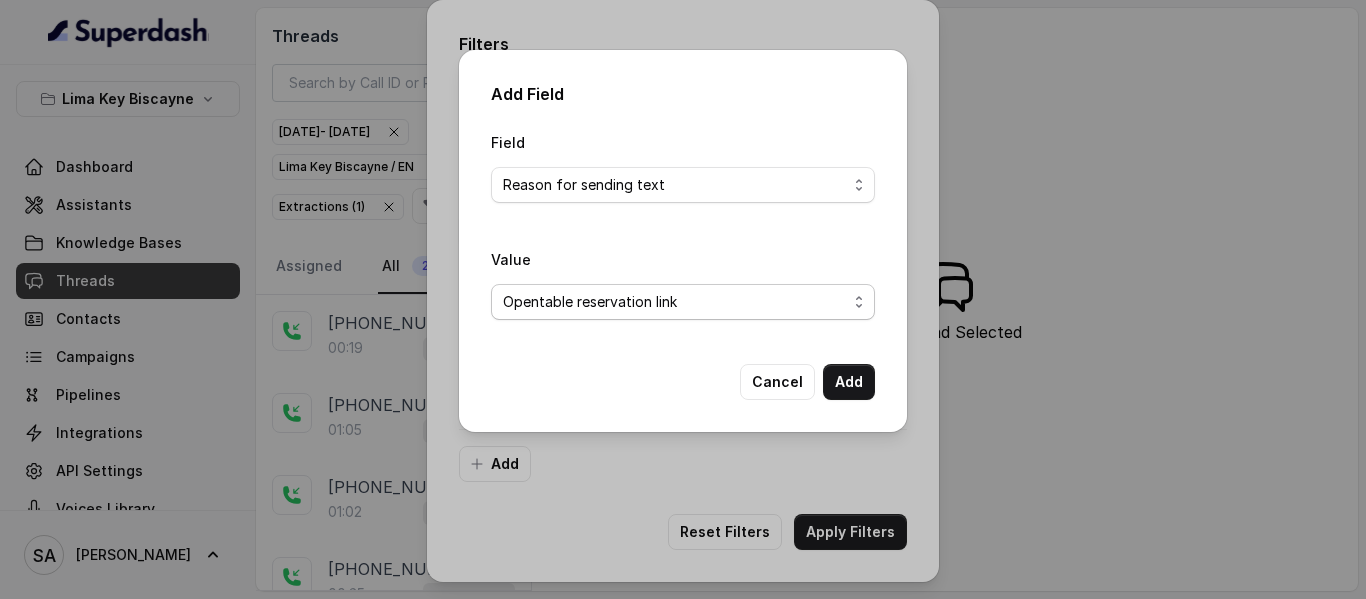click on "Select Value delivery link customer support link takeaway link menu link Opentable reservation link Catering link Directions link" at bounding box center [683, 302] 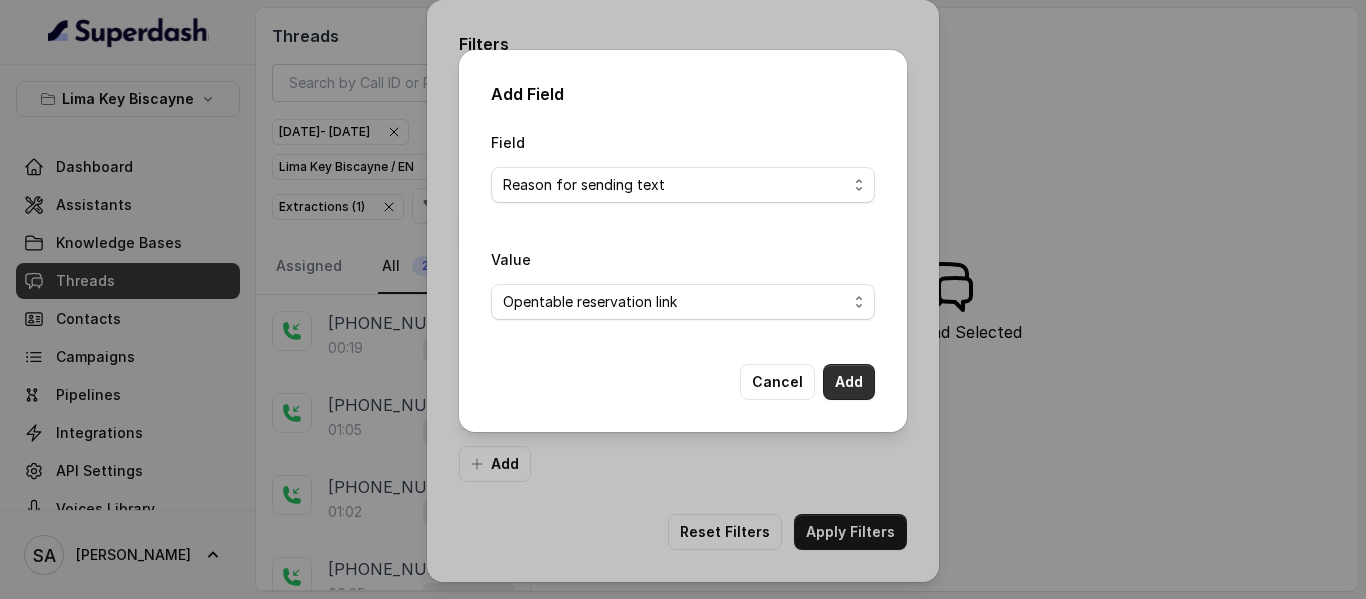 click on "Add" at bounding box center (849, 382) 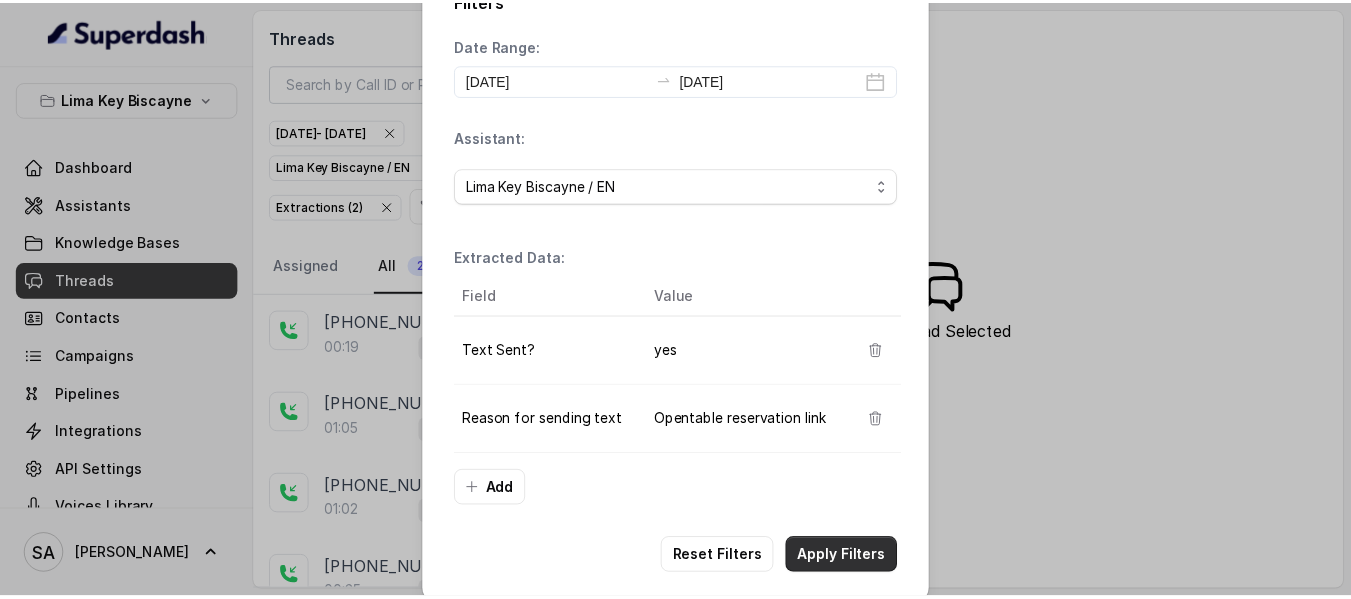 scroll, scrollTop: 68, scrollLeft: 0, axis: vertical 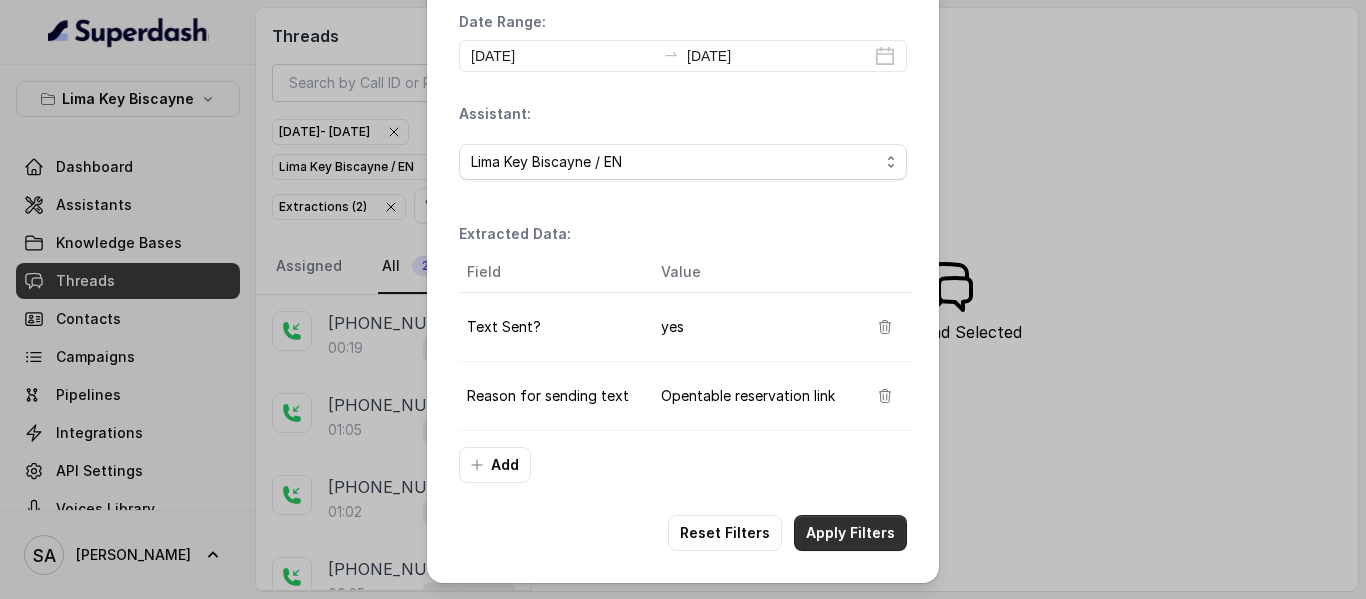 click on "Apply Filters" at bounding box center (850, 533) 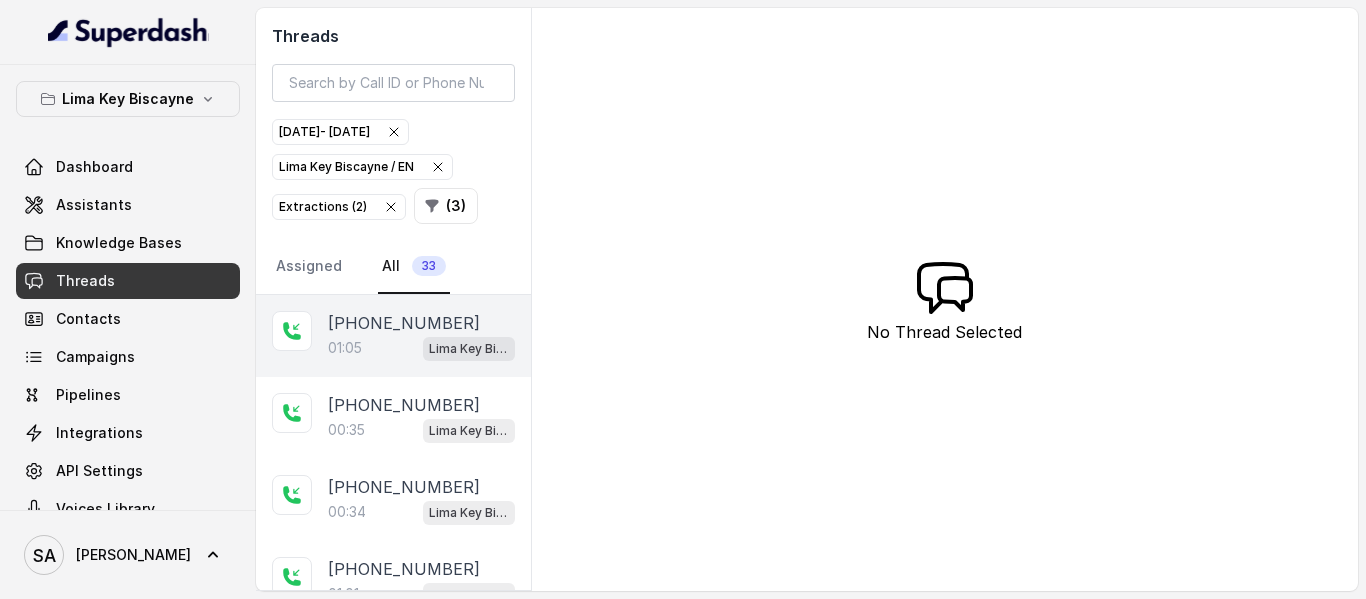 click on "[PHONE_NUMBER]" at bounding box center (404, 323) 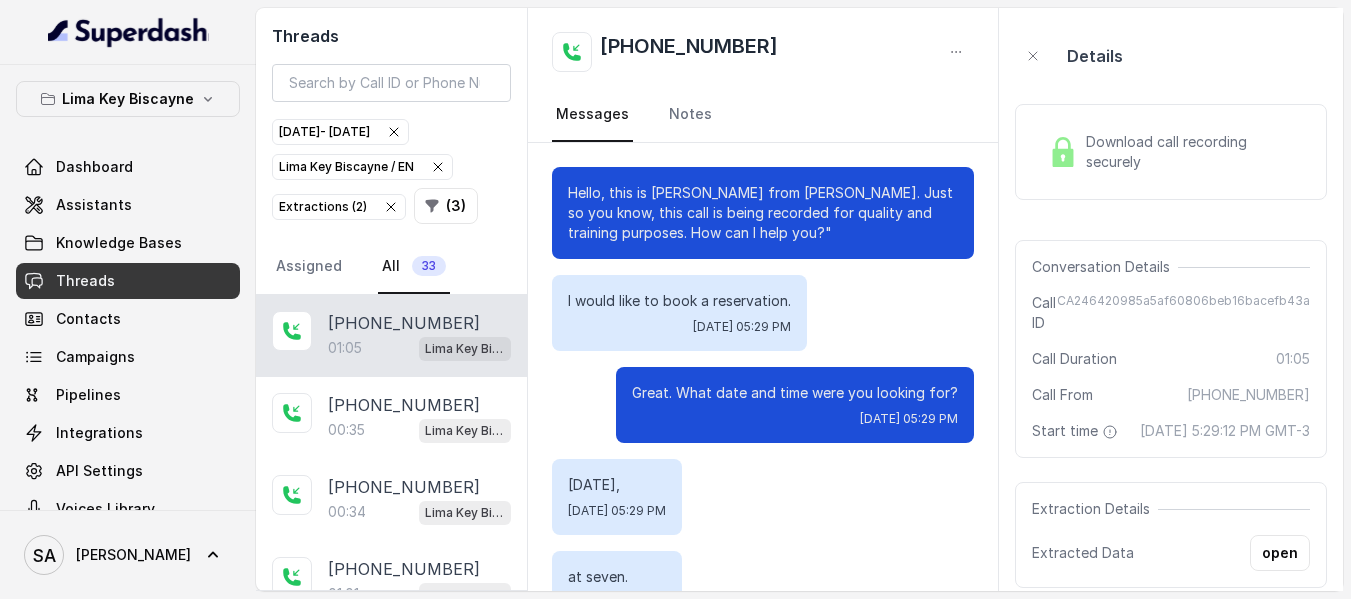 scroll, scrollTop: 1480, scrollLeft: 0, axis: vertical 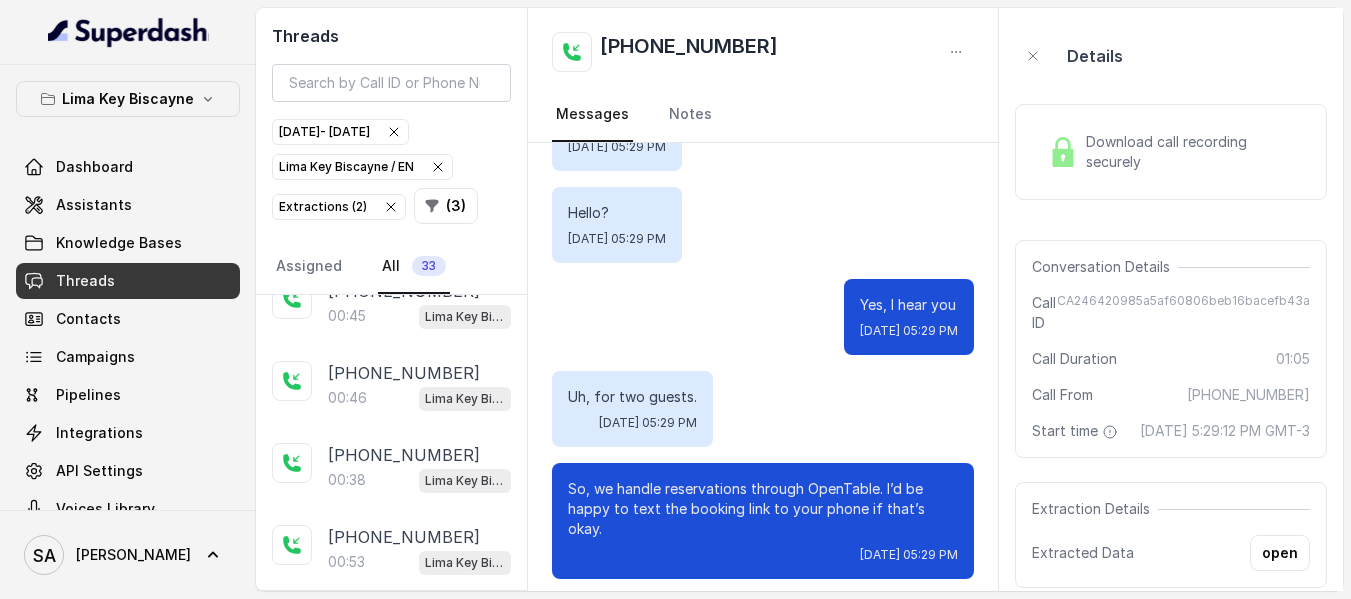 click on "Download call recording securely" at bounding box center [1171, 152] 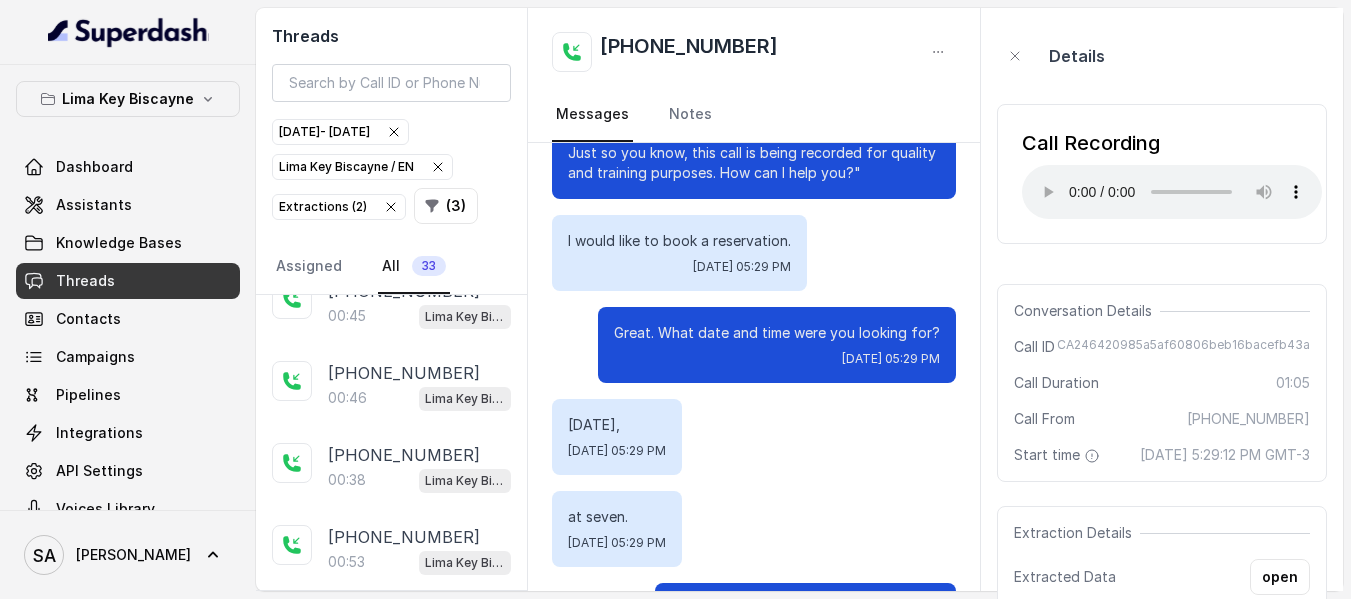 scroll, scrollTop: 0, scrollLeft: 0, axis: both 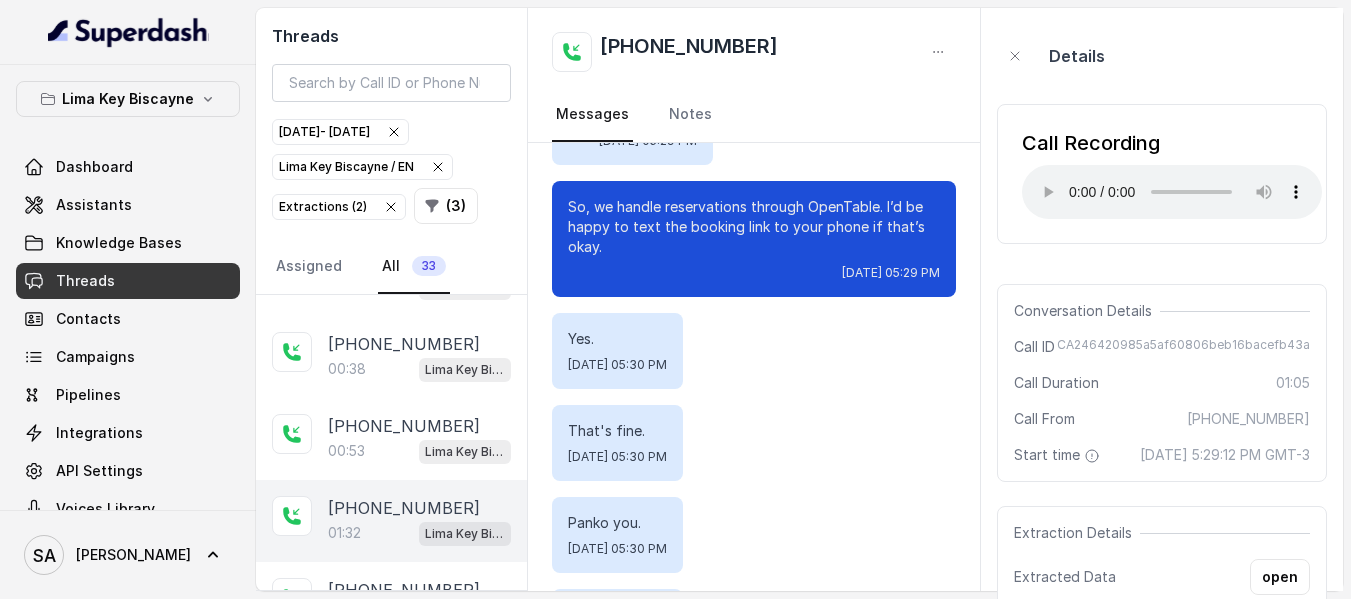 click on "[PHONE_NUMBER]" at bounding box center (404, 508) 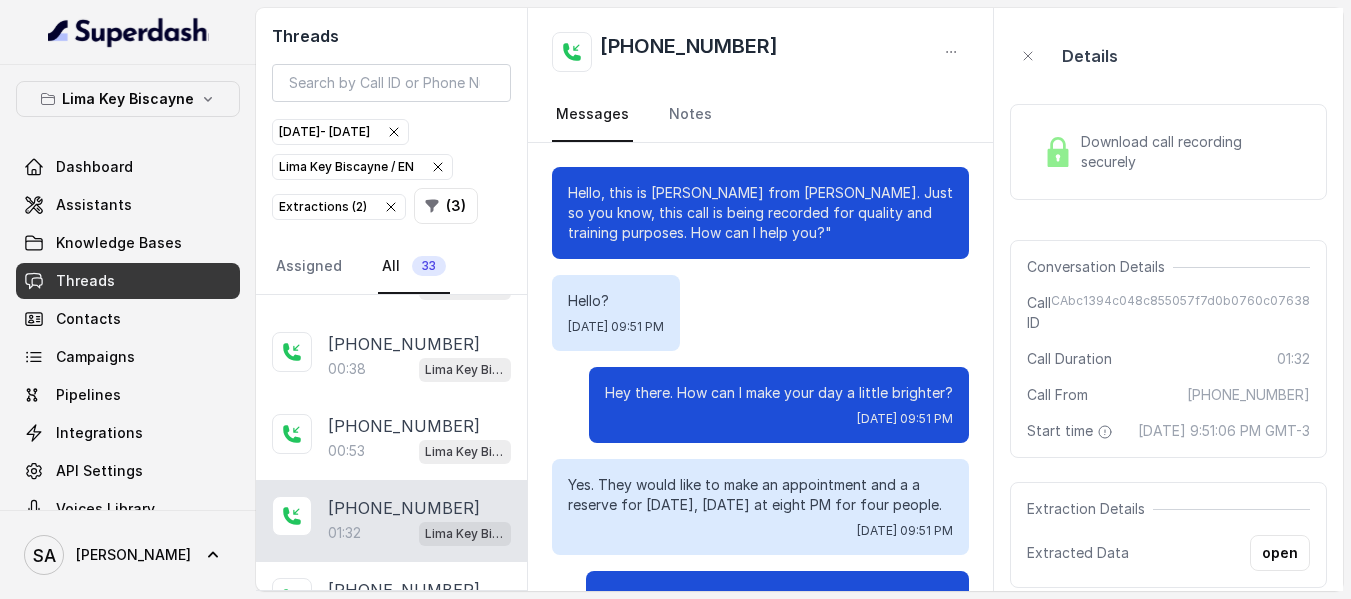 scroll, scrollTop: 1528, scrollLeft: 0, axis: vertical 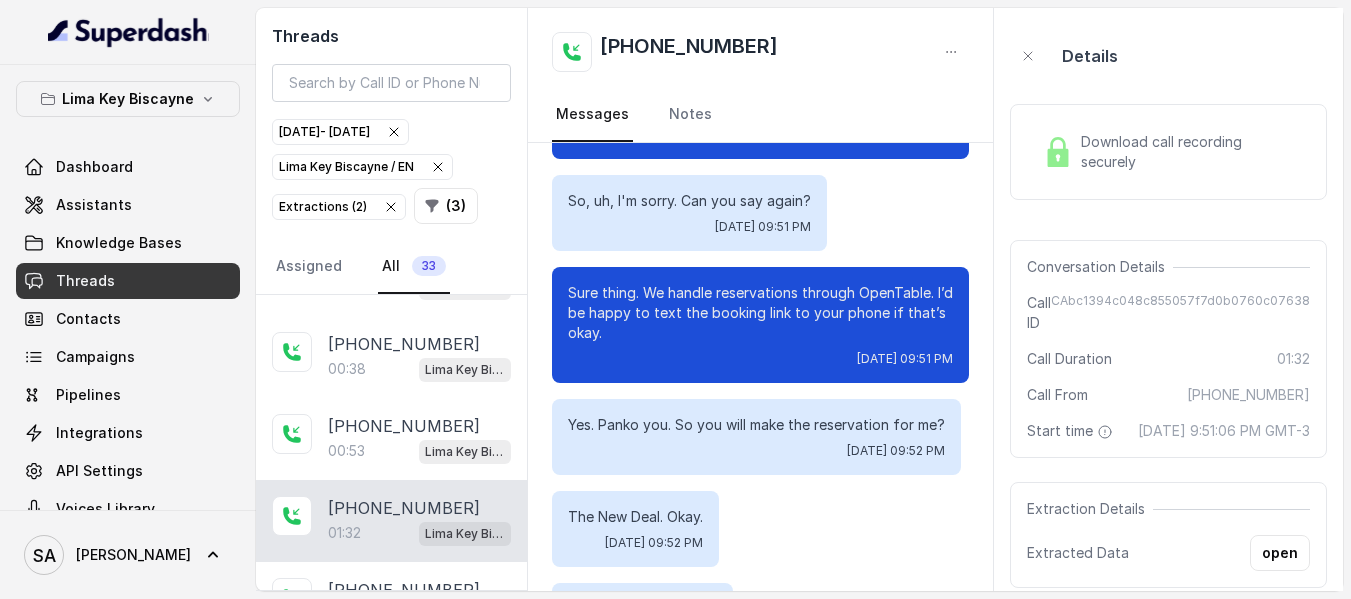 click on "Download call recording securely" at bounding box center (1168, 152) 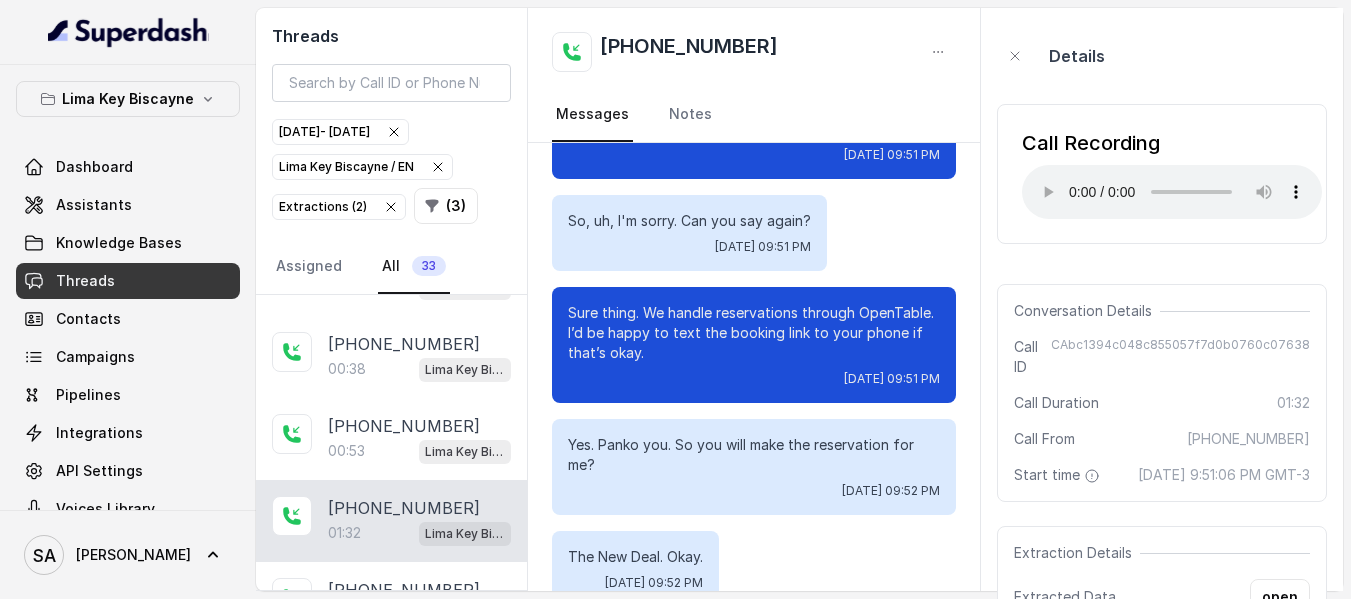 scroll, scrollTop: 504, scrollLeft: 0, axis: vertical 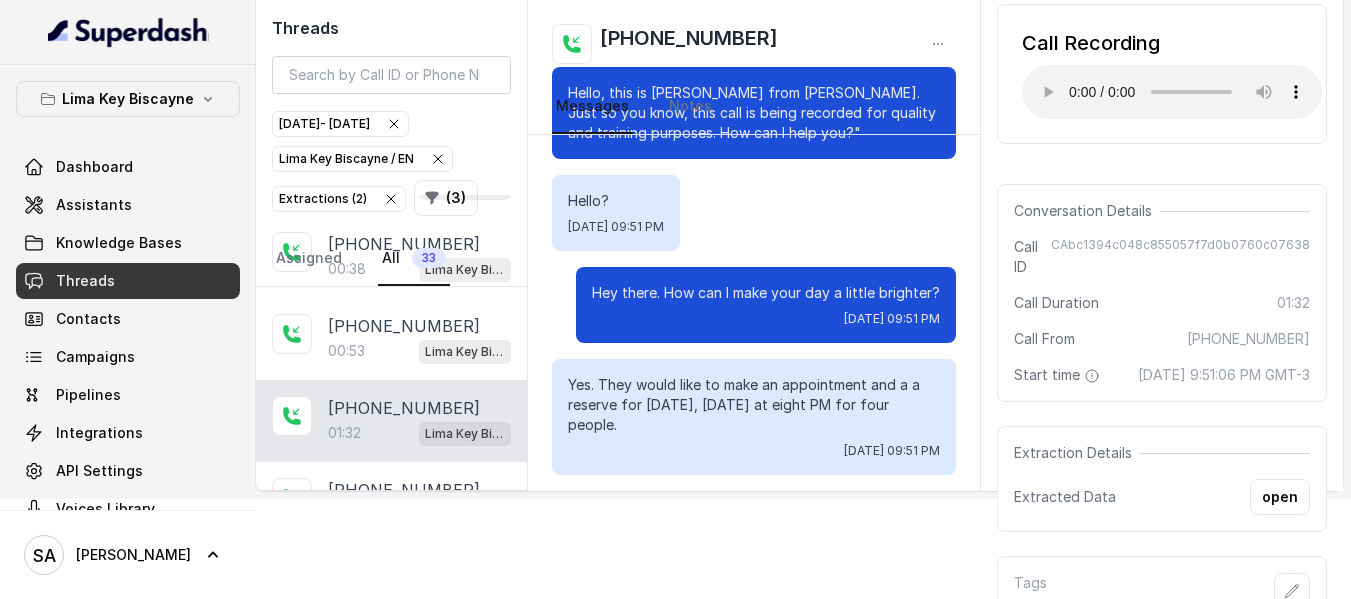 drag, startPoint x: 969, startPoint y: 115, endPoint x: 979, endPoint y: 131, distance: 18.867962 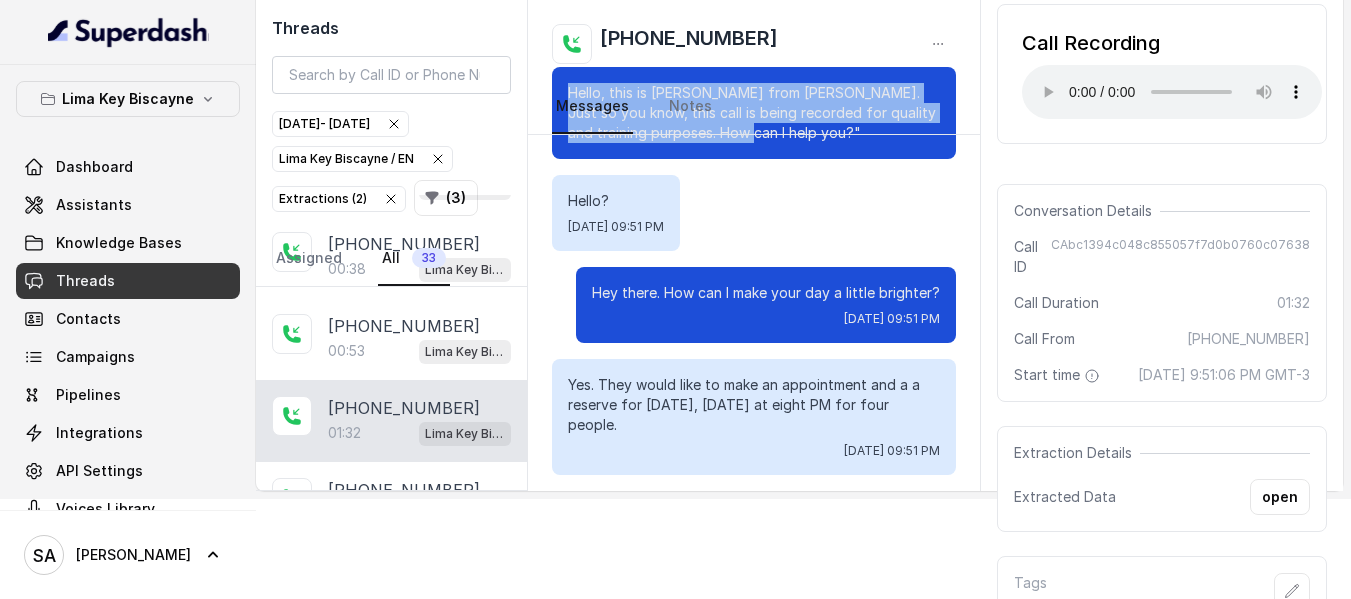 drag, startPoint x: 970, startPoint y: 117, endPoint x: 975, endPoint y: 140, distance: 23.537205 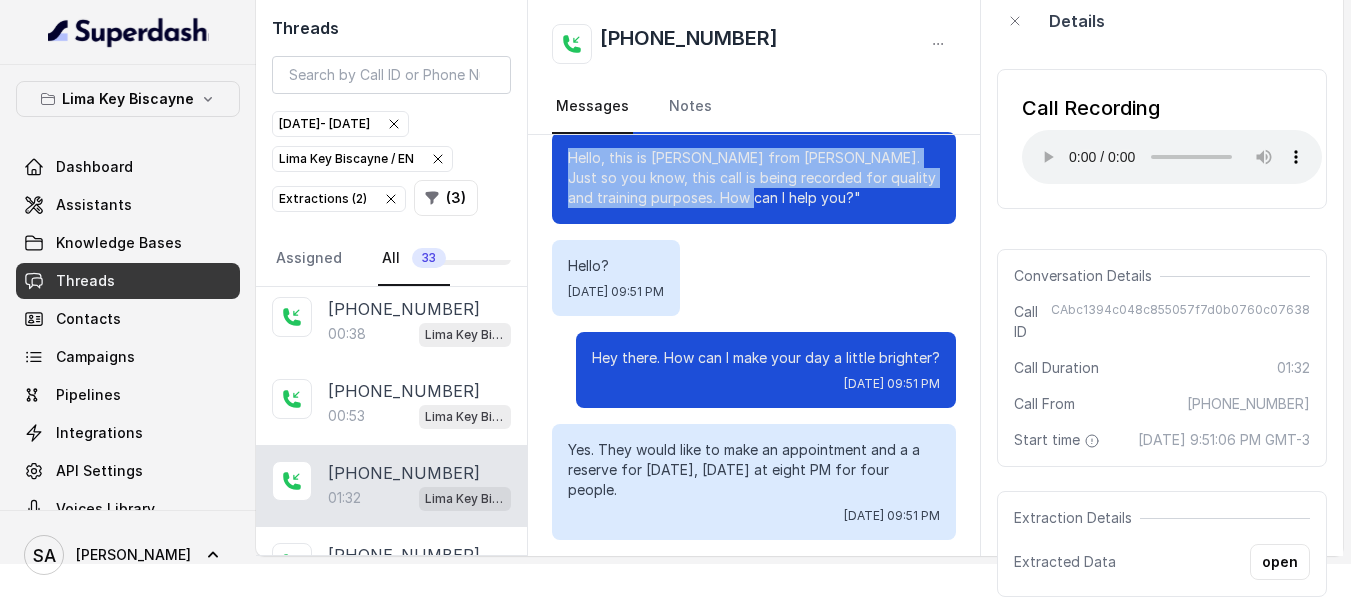 scroll, scrollTop: 0, scrollLeft: 0, axis: both 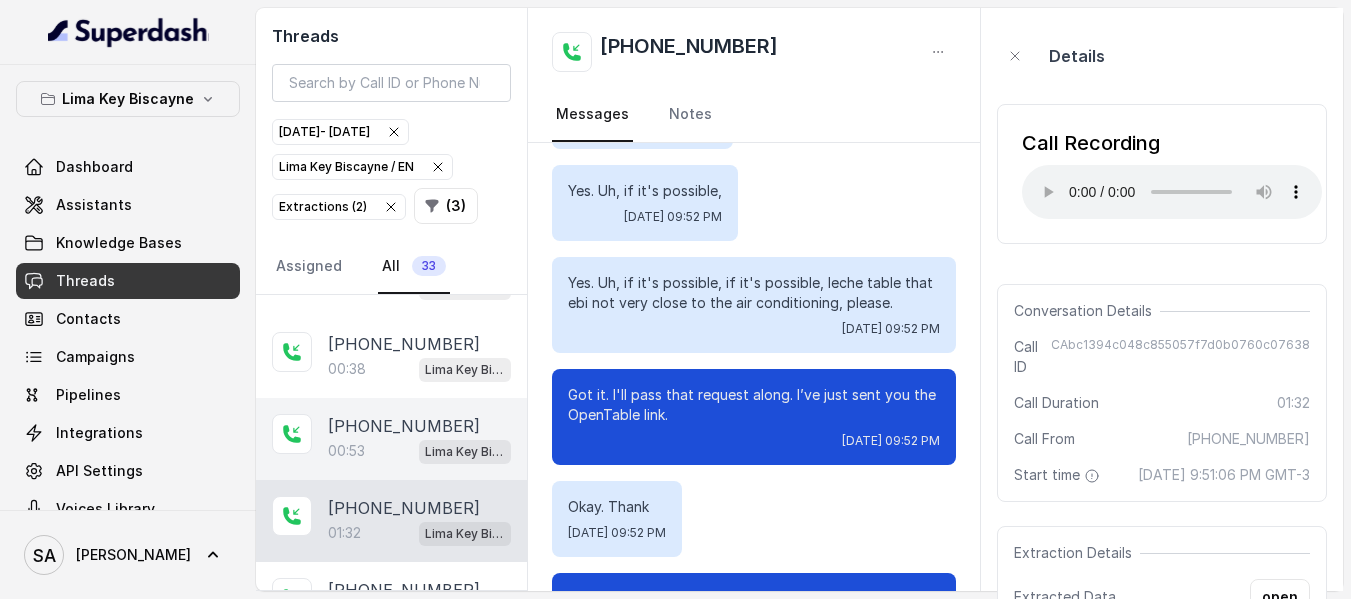 click on "[PHONE_NUMBER]" at bounding box center [404, 426] 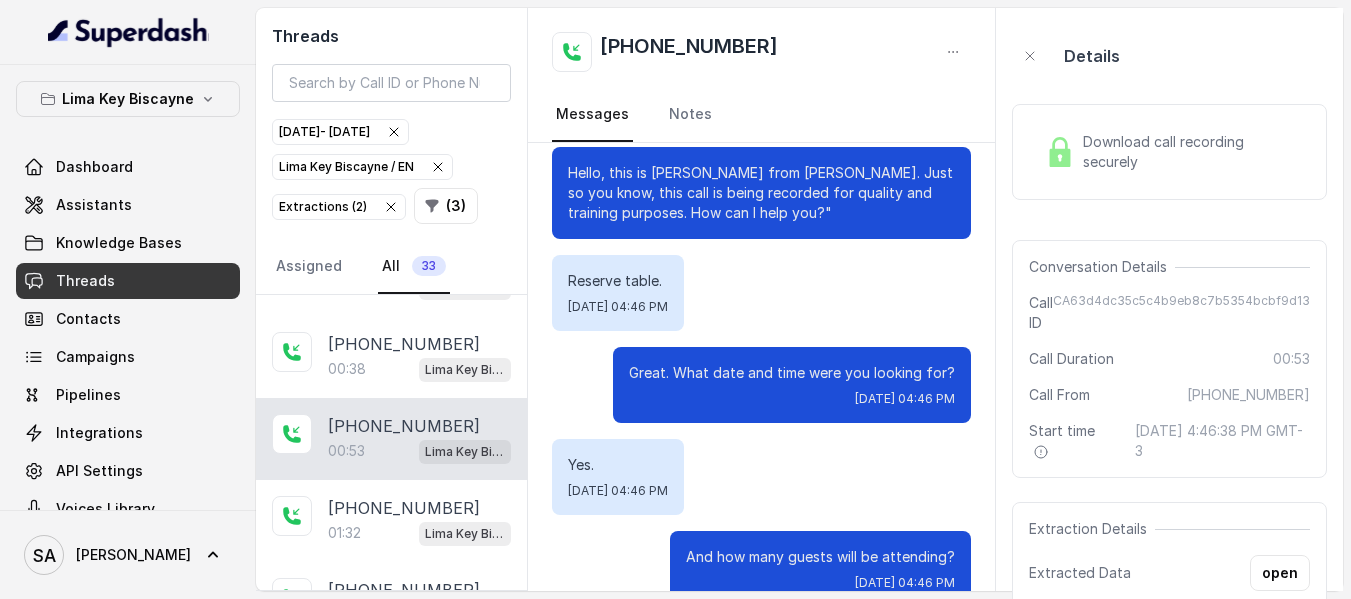 scroll, scrollTop: 0, scrollLeft: 0, axis: both 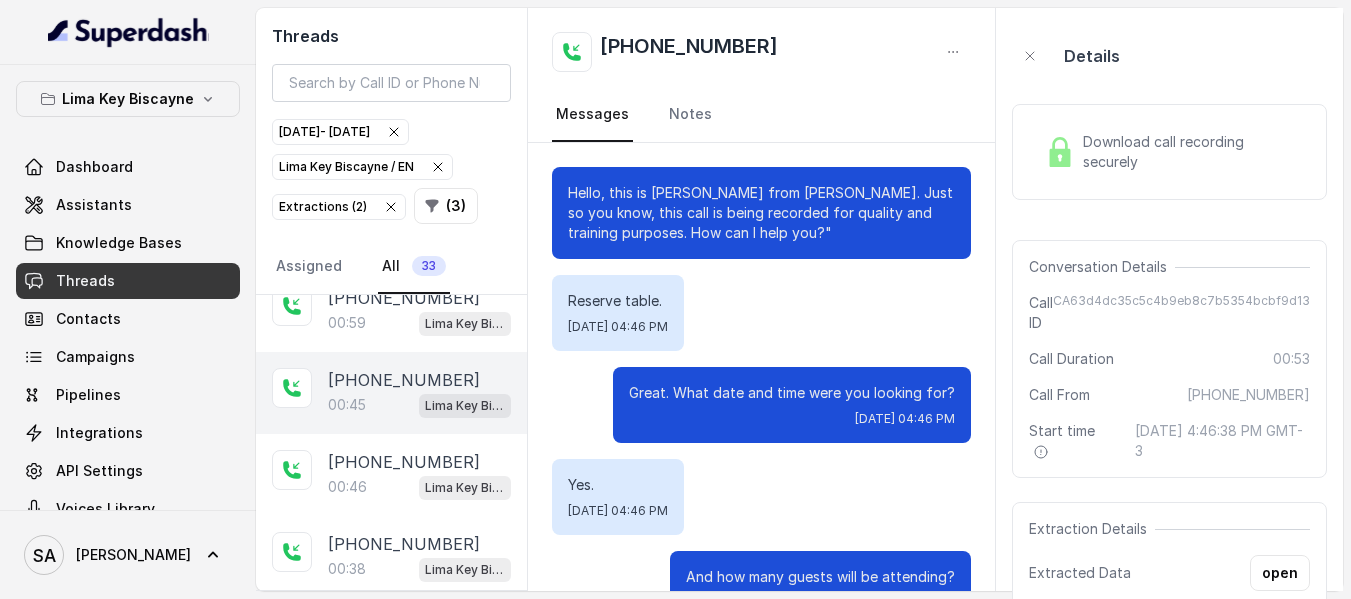 click on "[PHONE_NUMBER]" at bounding box center (404, 380) 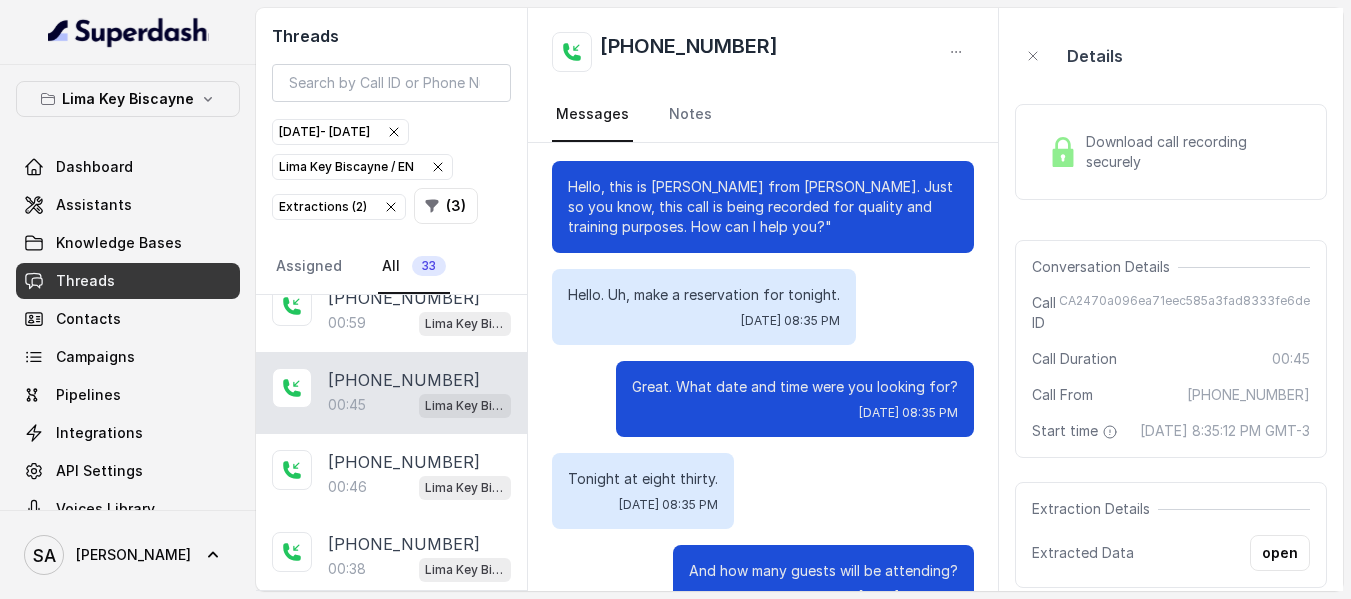 scroll, scrollTop: 0, scrollLeft: 0, axis: both 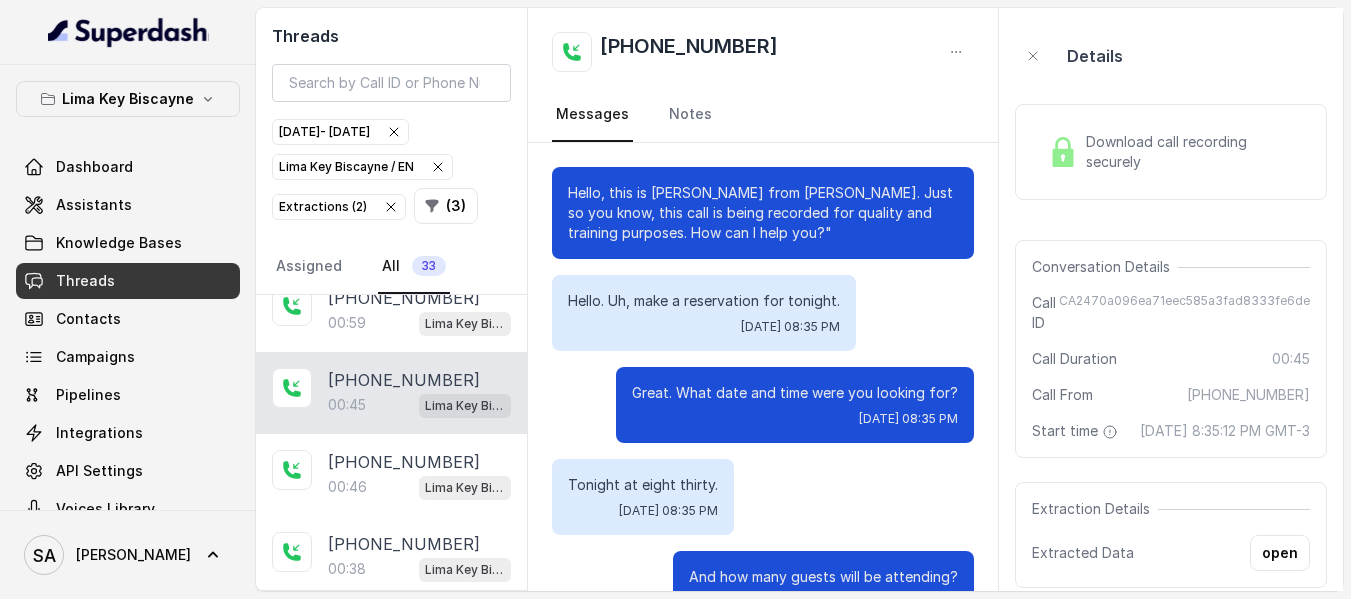 click on "Download call recording securely" at bounding box center (1194, 152) 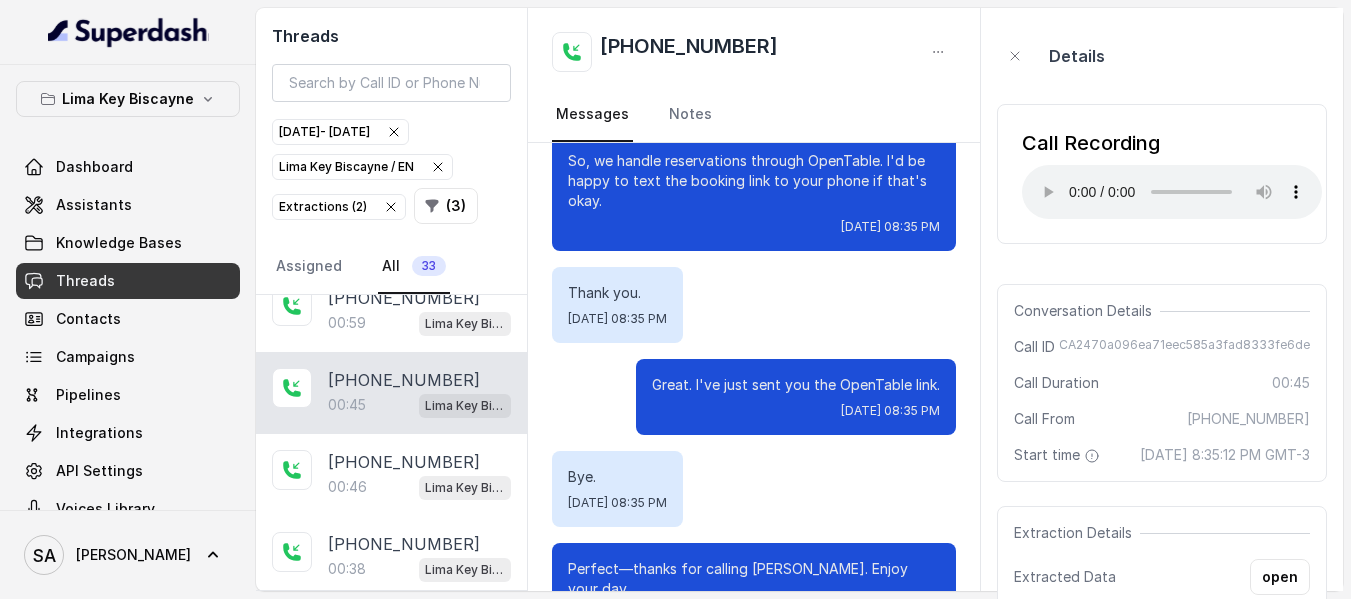 scroll, scrollTop: 652, scrollLeft: 0, axis: vertical 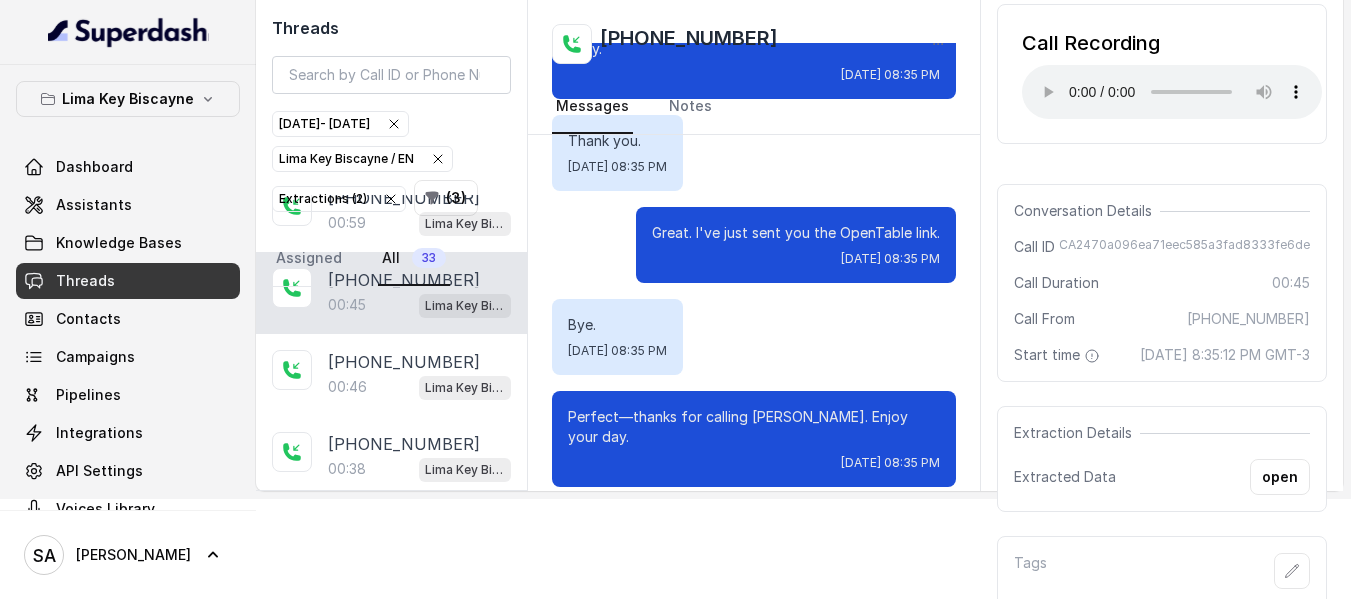 click on "Extractions ( 2 )" at bounding box center (339, 199) 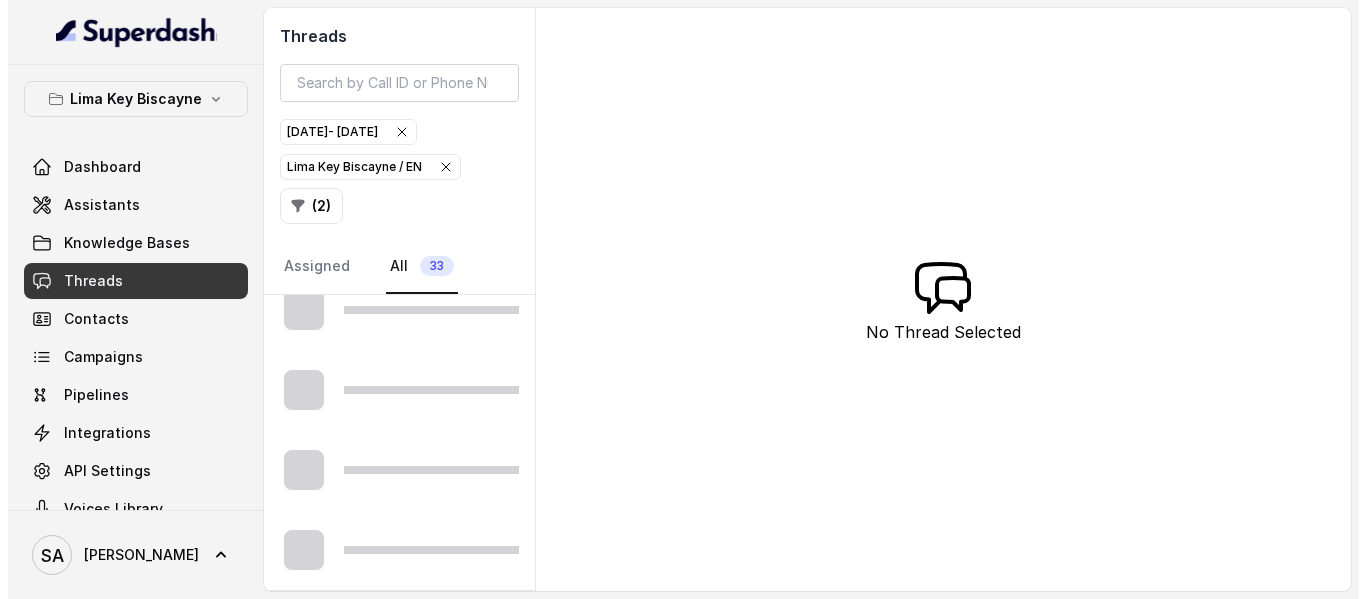 scroll, scrollTop: 0, scrollLeft: 0, axis: both 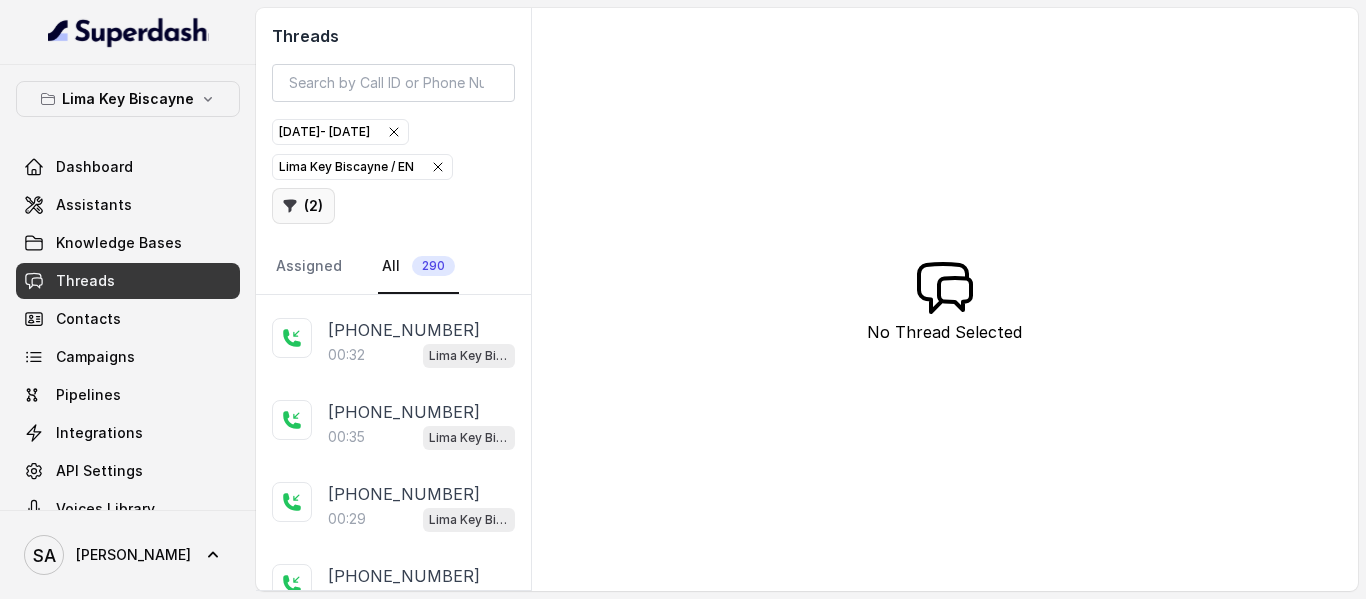click on "( 2 )" at bounding box center [303, 206] 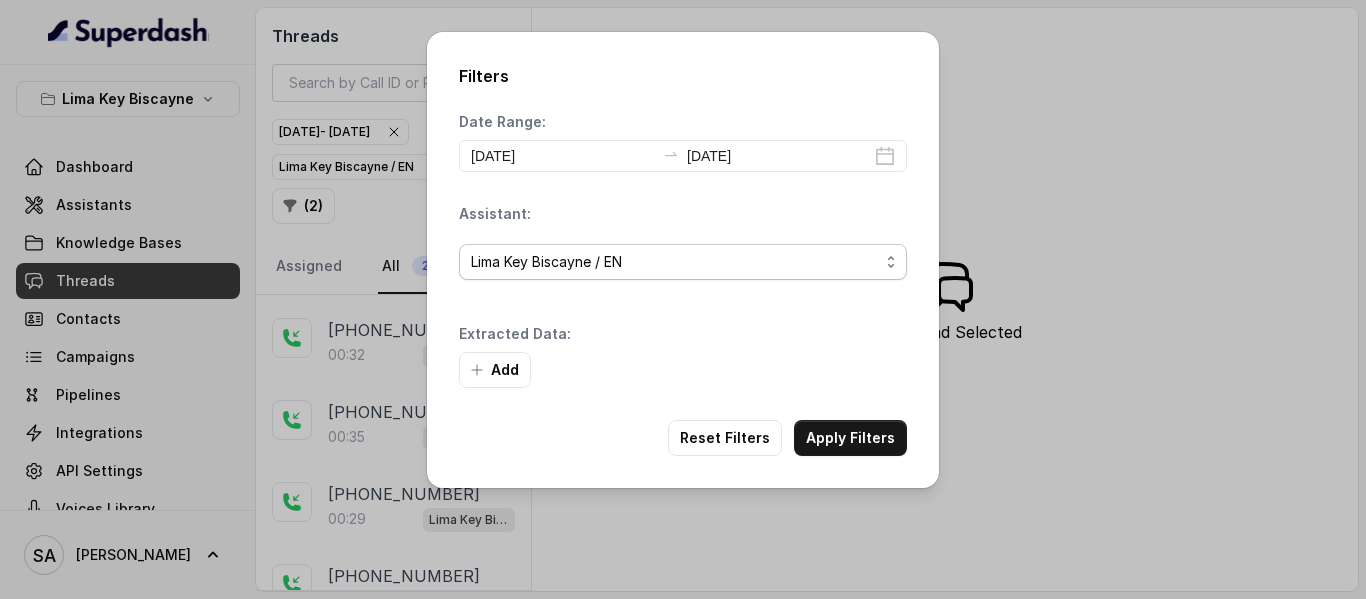 click on "(Select Assistant) [GEOGRAPHIC_DATA] KB / Testing [GEOGRAPHIC_DATA] [GEOGRAPHIC_DATA] / EN [GEOGRAPHIC_DATA] / [GEOGRAPHIC_DATA]" at bounding box center [683, 262] 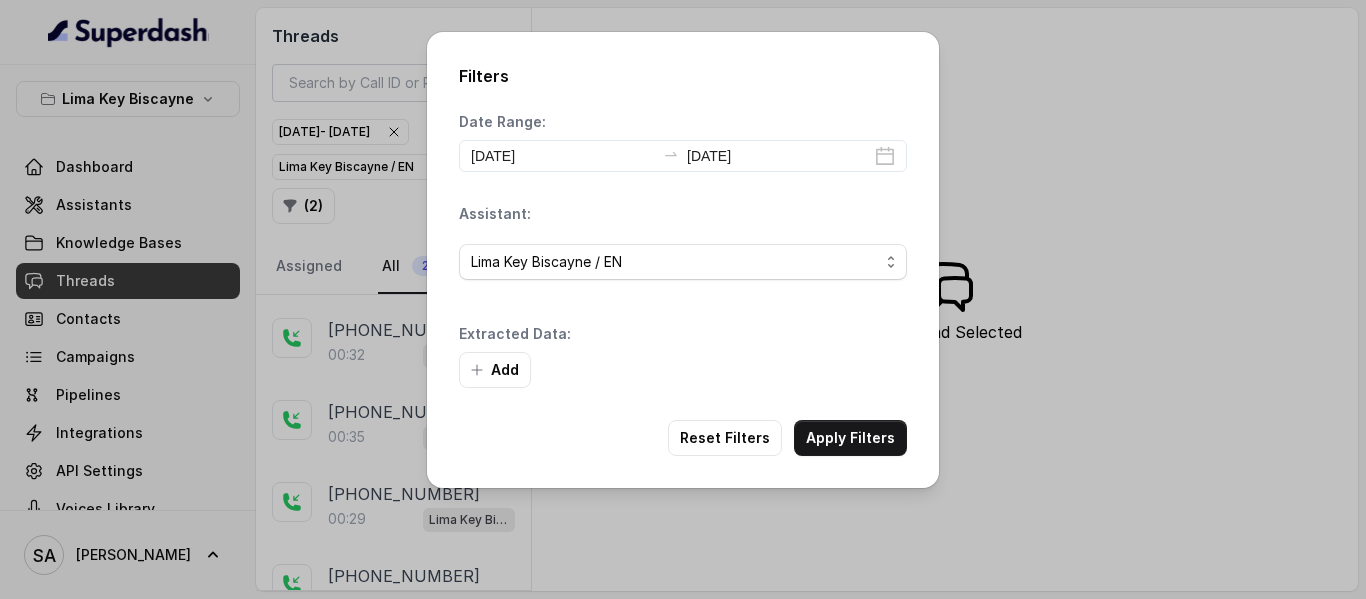 click on "Date Range: [DATE] [DATE] Assistant: (Select Assistant) [GEOGRAPHIC_DATA] KB / Testing Lima Key Biscayne / EN [GEOGRAPHIC_DATA] / ES Extracted Data:  Add" at bounding box center [683, 250] 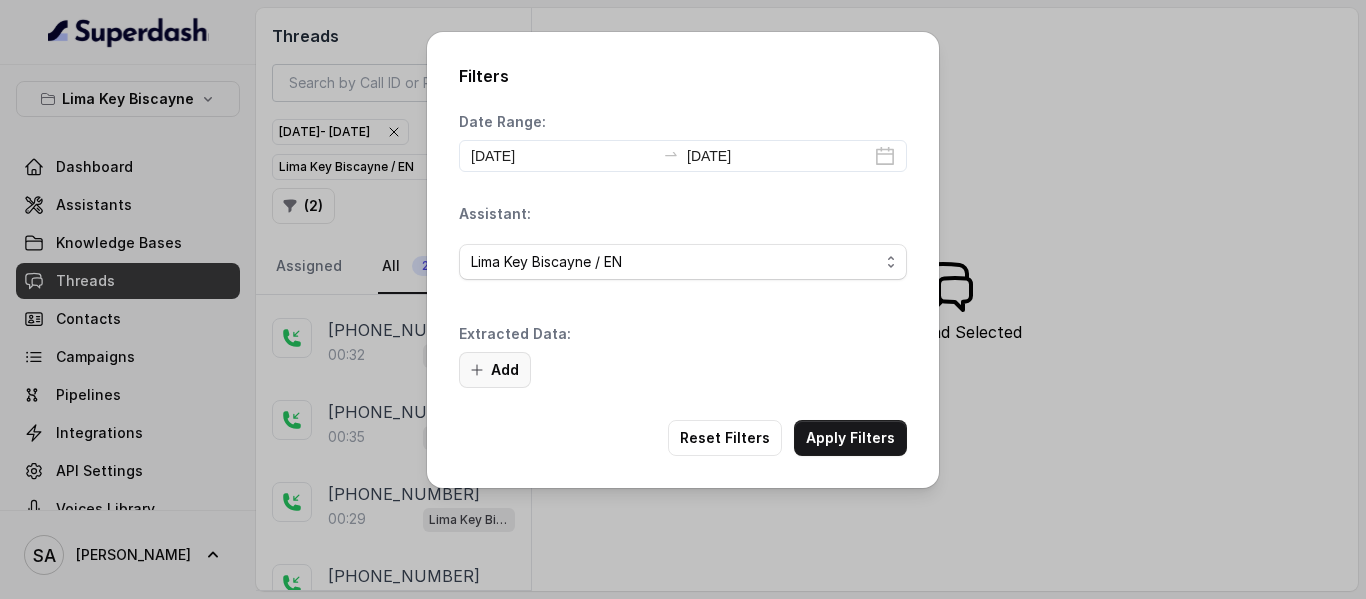 click on "Add" at bounding box center (495, 370) 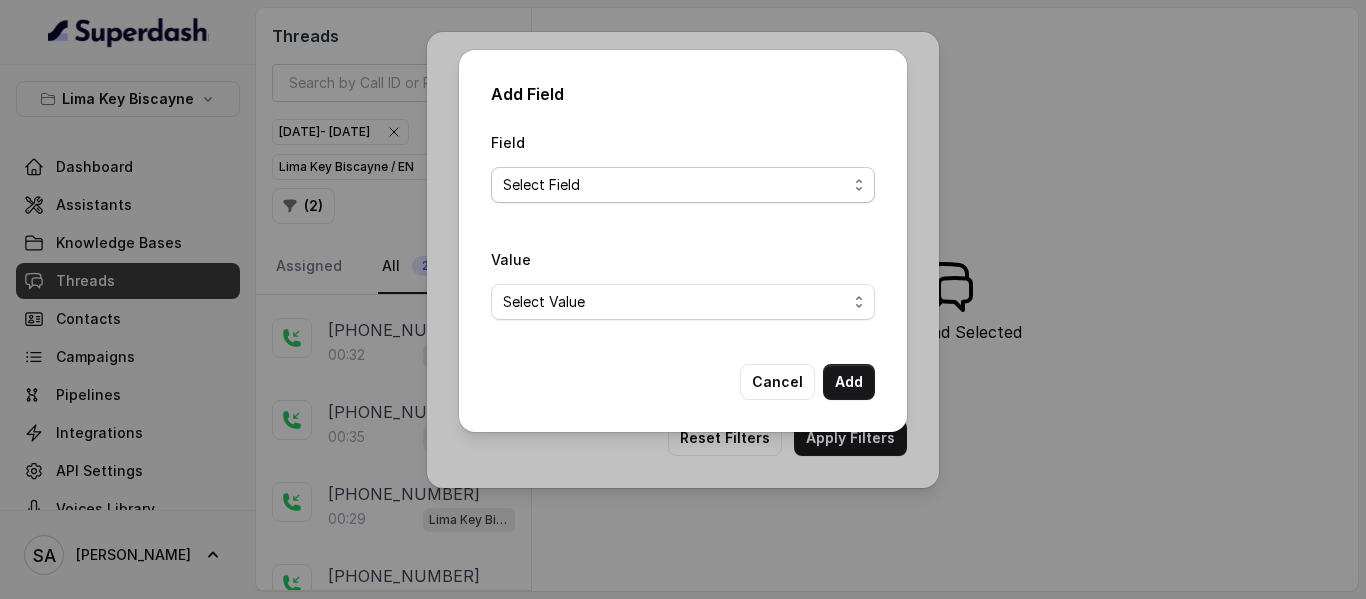 click on "Field Select Field Text Sent? Reason for sending text Human Transfer Reason for transfering Reason for calling DetectedError Event Mention Reason for Event AITolerance Restaurant Name Speak In Spanish Party Size Menu Mention (Yes/No) Google AI Assistant Calls Highlights" at bounding box center (683, 166) 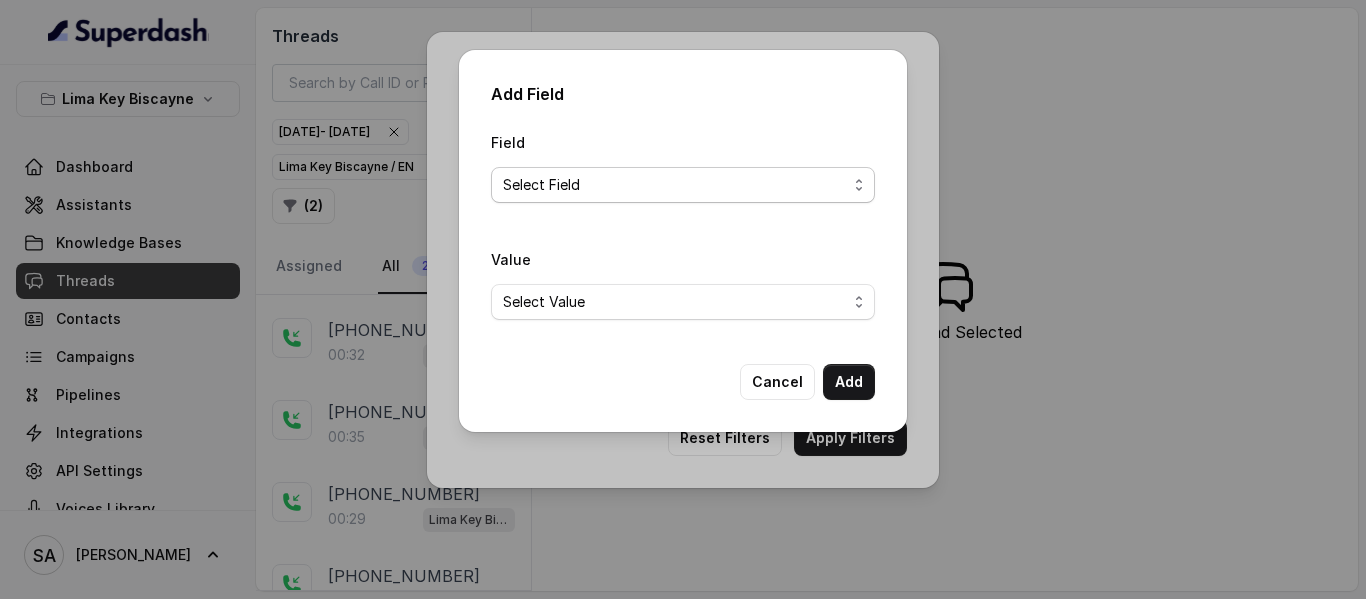 click on "Select Field Text Sent? Reason for sending text Human Transfer Reason for transfering Reason for calling DetectedError Event Mention Reason for Event AITolerance Restaurant Name Speak In Spanish Party Size Menu Mention (Yes/No) Google AI Assistant Calls Highlights" at bounding box center [683, 185] 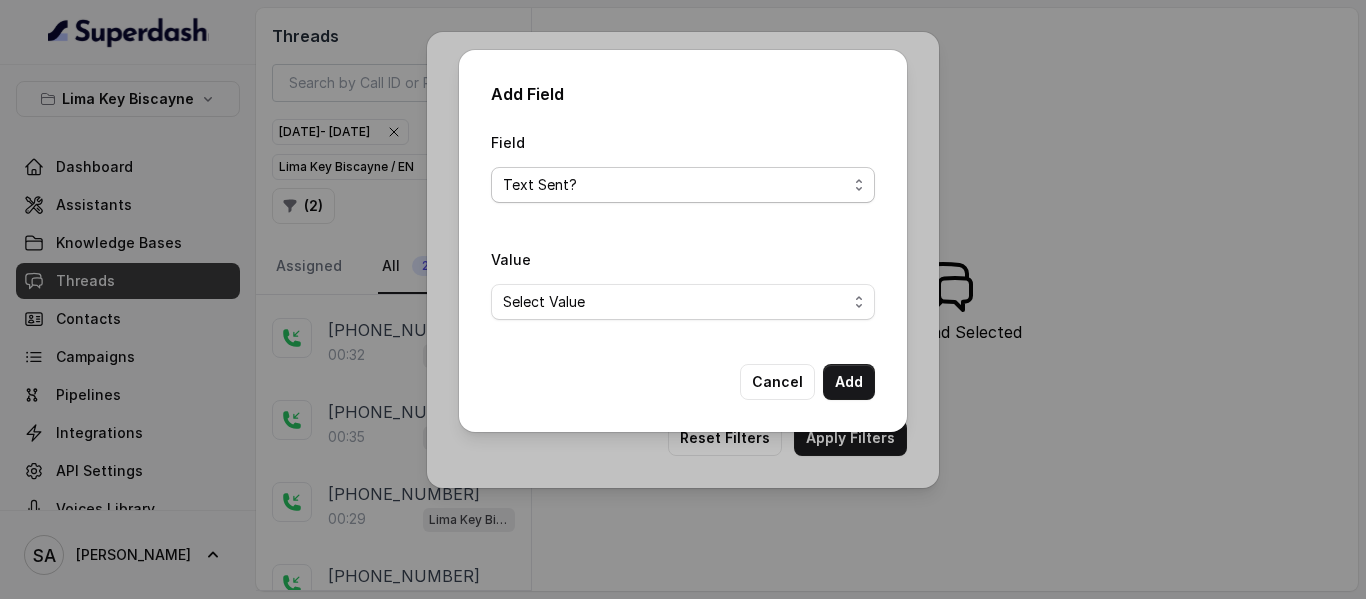 click on "Select Field Text Sent? Reason for sending text Human Transfer Reason for transfering Reason for calling DetectedError Event Mention Reason for Event AITolerance Restaurant Name Speak In Spanish Party Size Menu Mention (Yes/No) Google AI Assistant Calls Highlights" at bounding box center [683, 185] 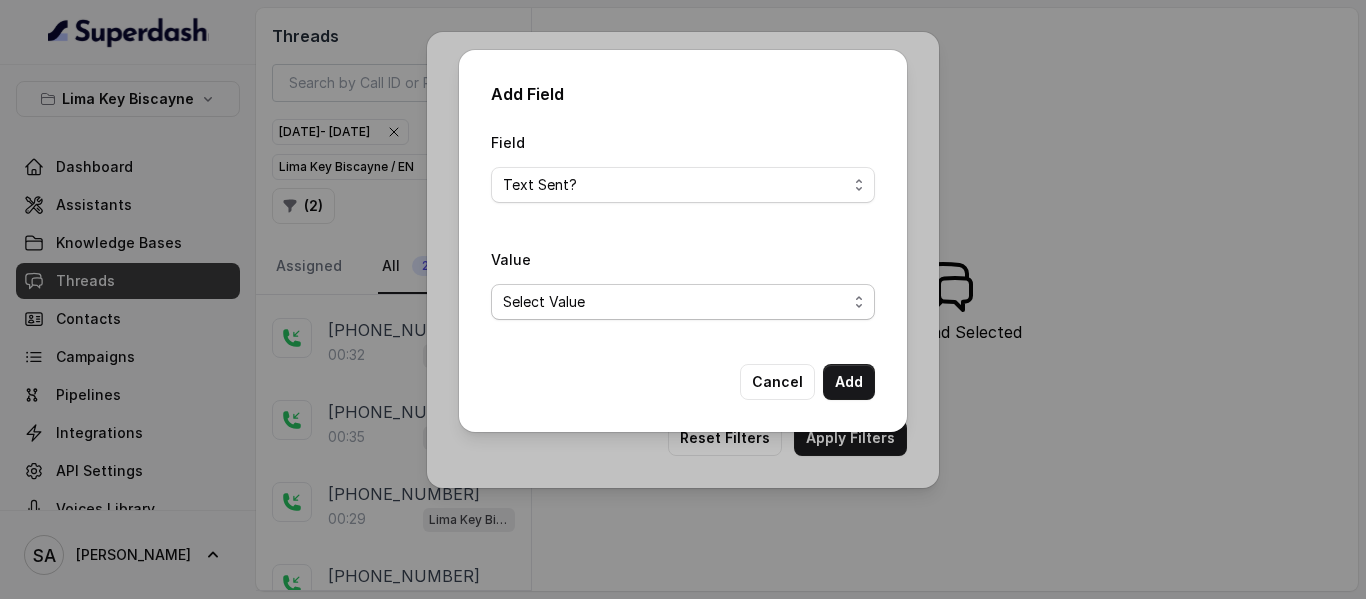 click on "Select Value Yes No" at bounding box center [683, 302] 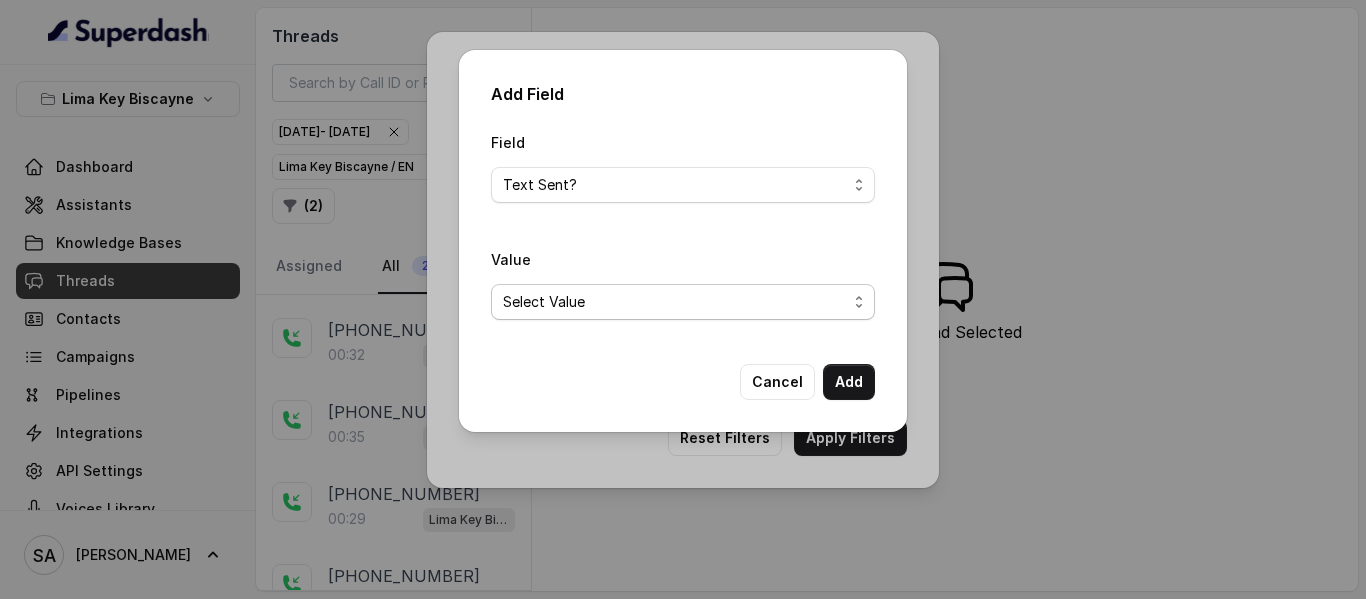 select on "yes" 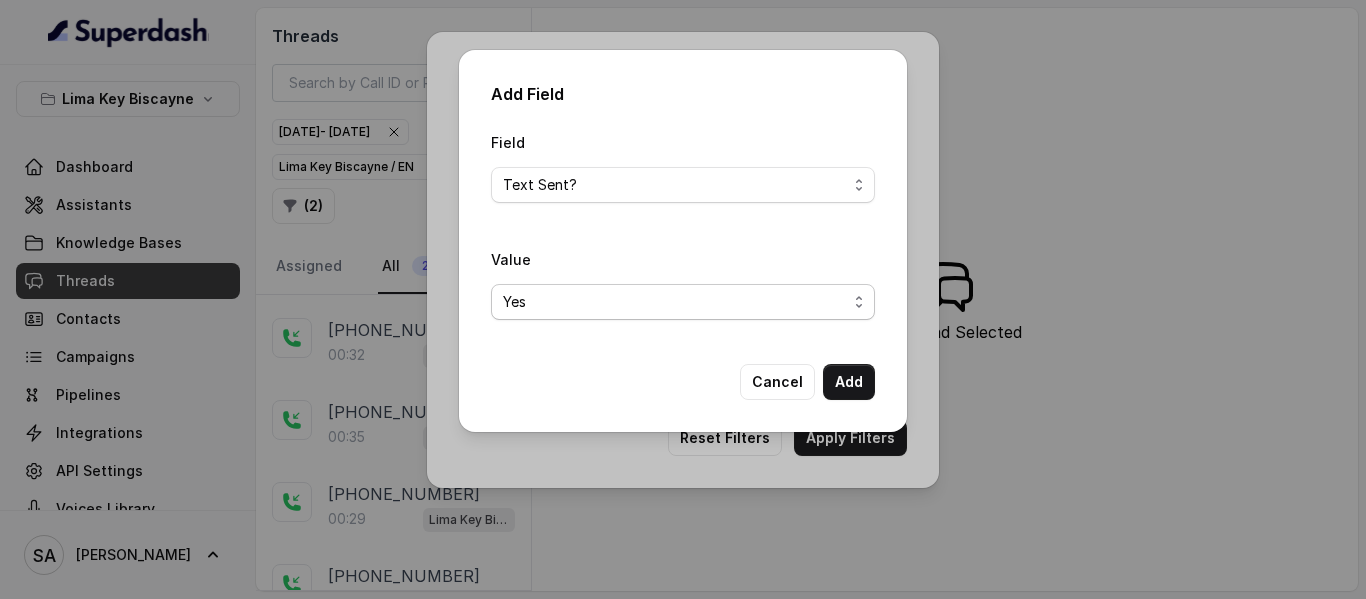 click on "Select Value Yes No" at bounding box center [683, 302] 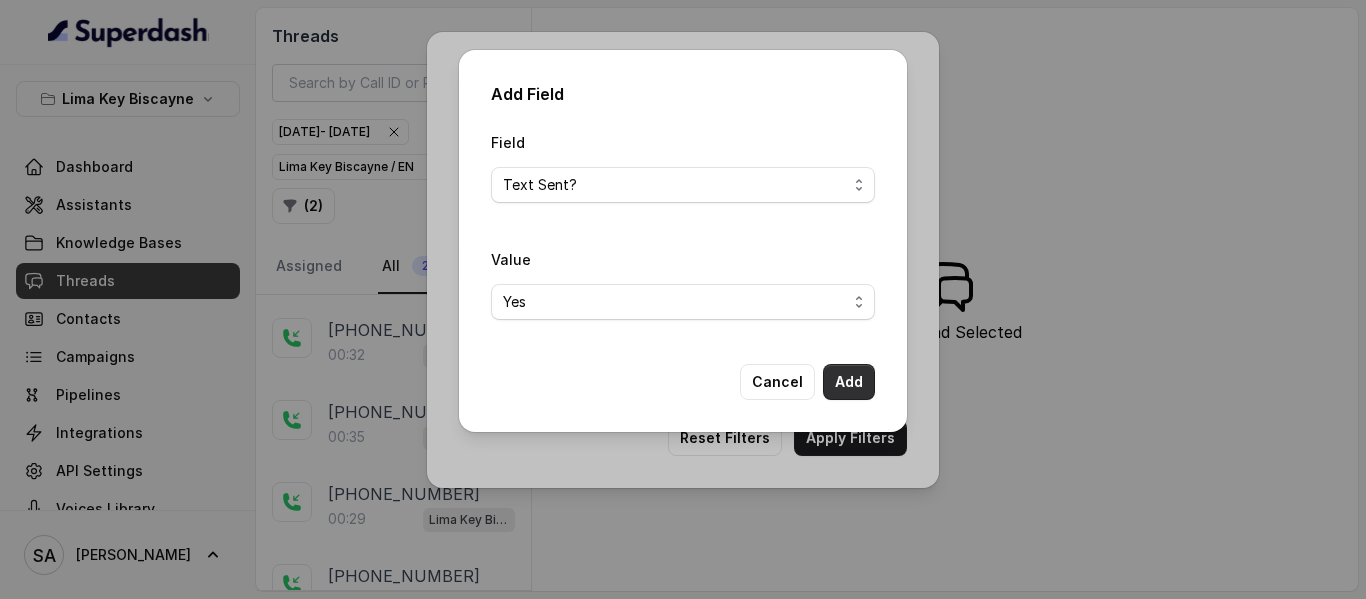 click on "Add" at bounding box center [849, 382] 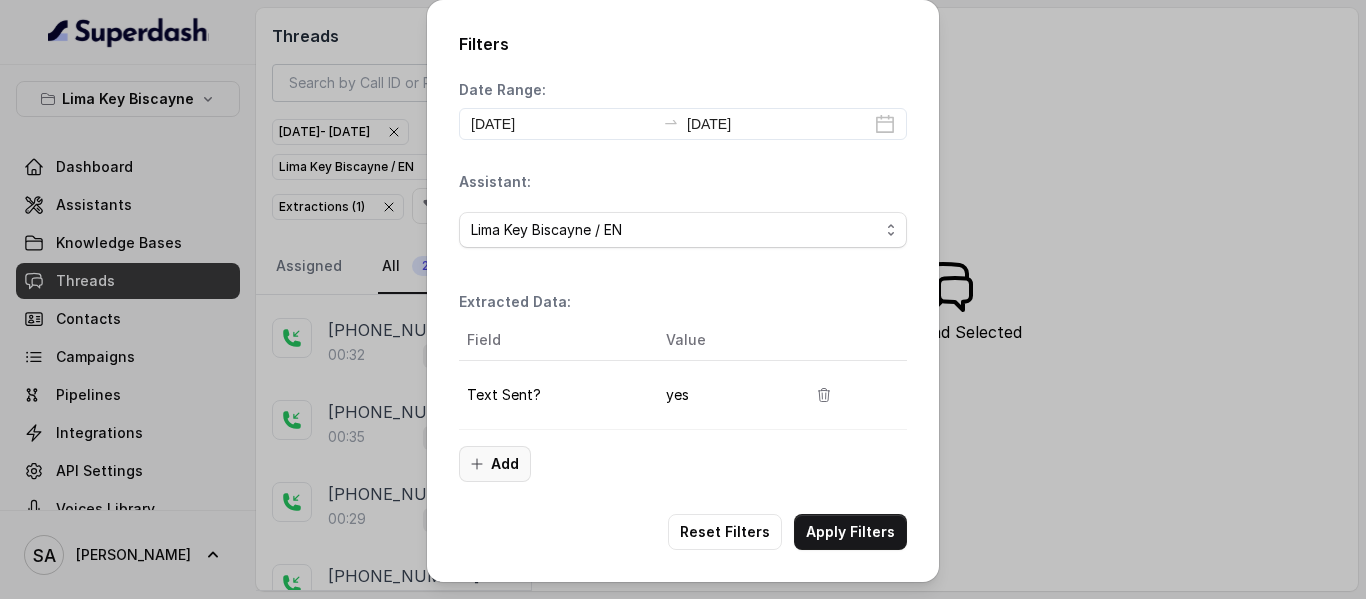 click on "Add" at bounding box center (495, 464) 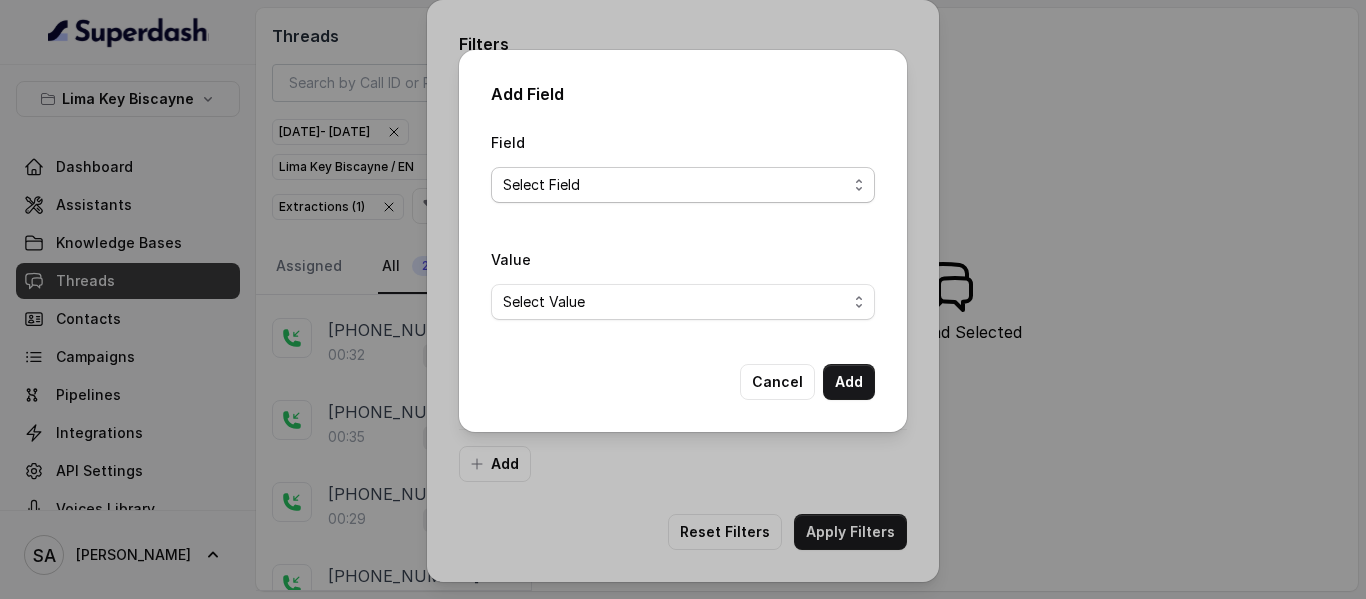 click on "Select Field Reason for sending text Human Transfer Reason for transfering Reason for calling DetectedError Event Mention Reason for Event AITolerance Restaurant Name Speak In Spanish Party Size Menu Mention (Yes/No) Google AI Assistant Calls Highlights" at bounding box center (683, 185) 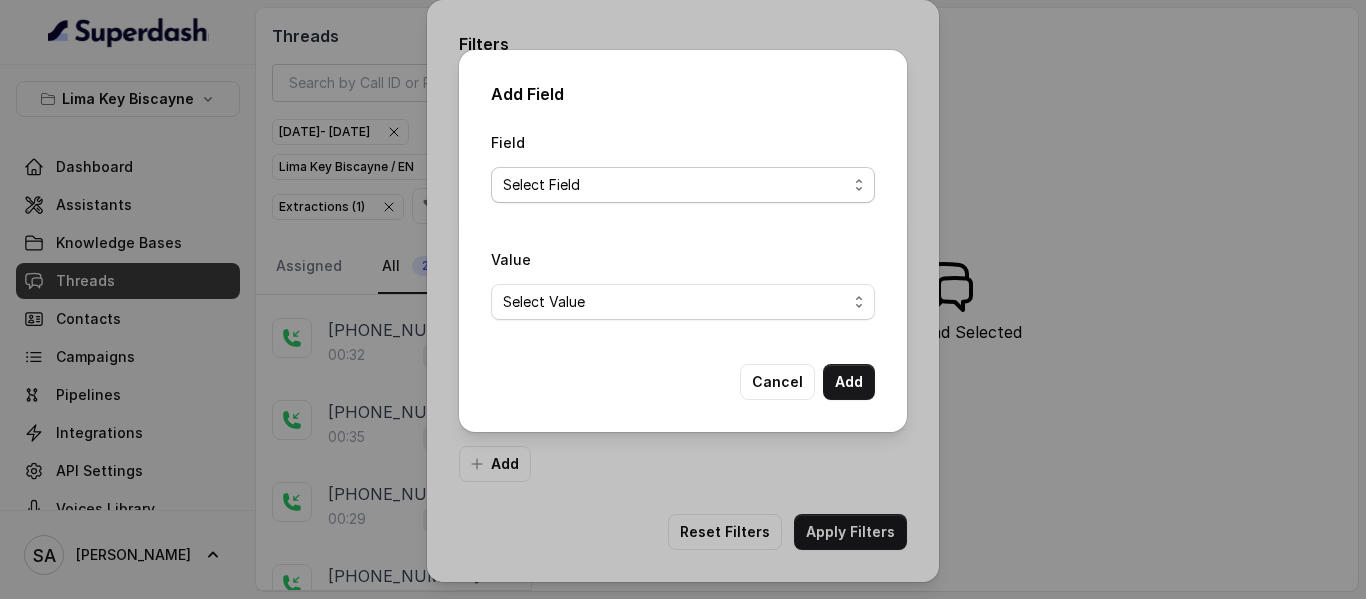 select on "Reason for sending text" 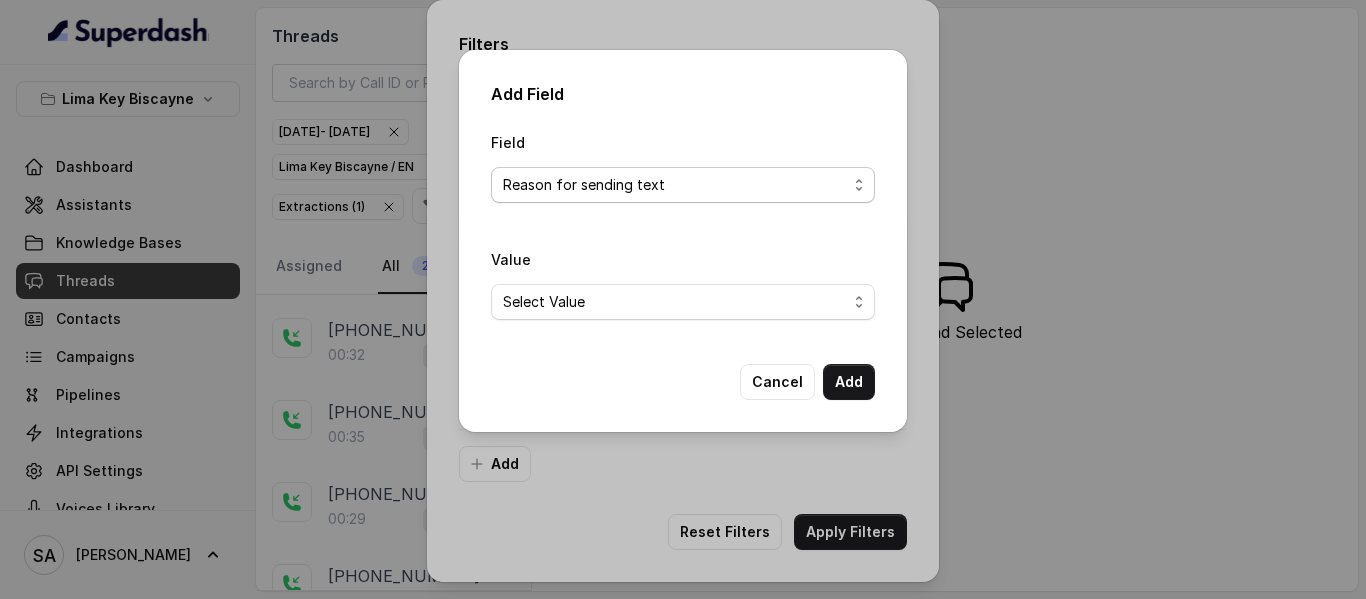 click on "Select Field Reason for sending text Human Transfer Reason for transfering Reason for calling DetectedError Event Mention Reason for Event AITolerance Restaurant Name Speak In Spanish Party Size Menu Mention (Yes/No) Google AI Assistant Calls Highlights" at bounding box center (683, 185) 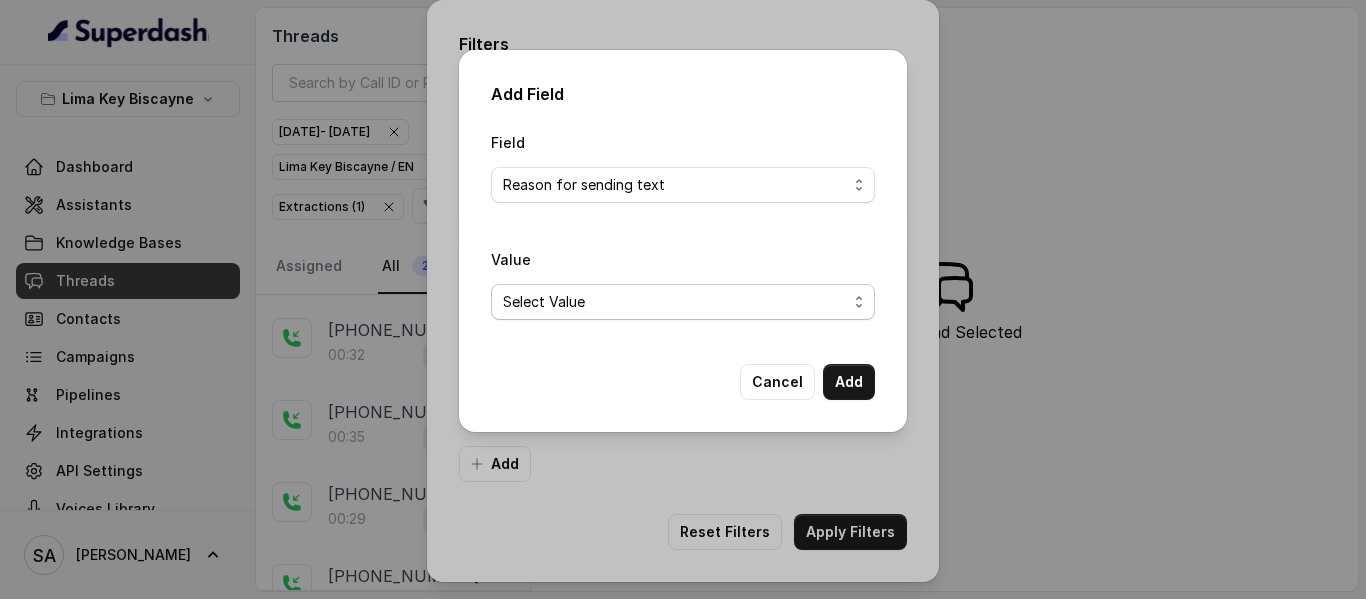 click on "Select Value delivery link customer support link takeaway link menu link Opentable reservation link Catering link Directions link" at bounding box center (683, 302) 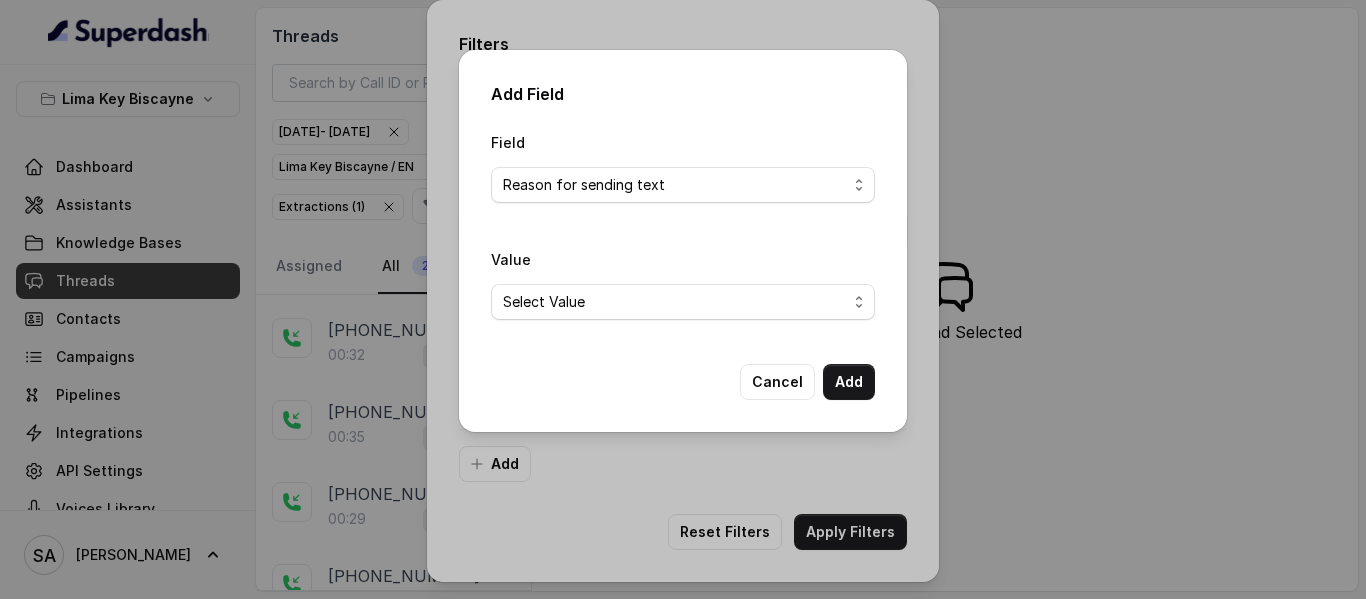 select on "Catering link" 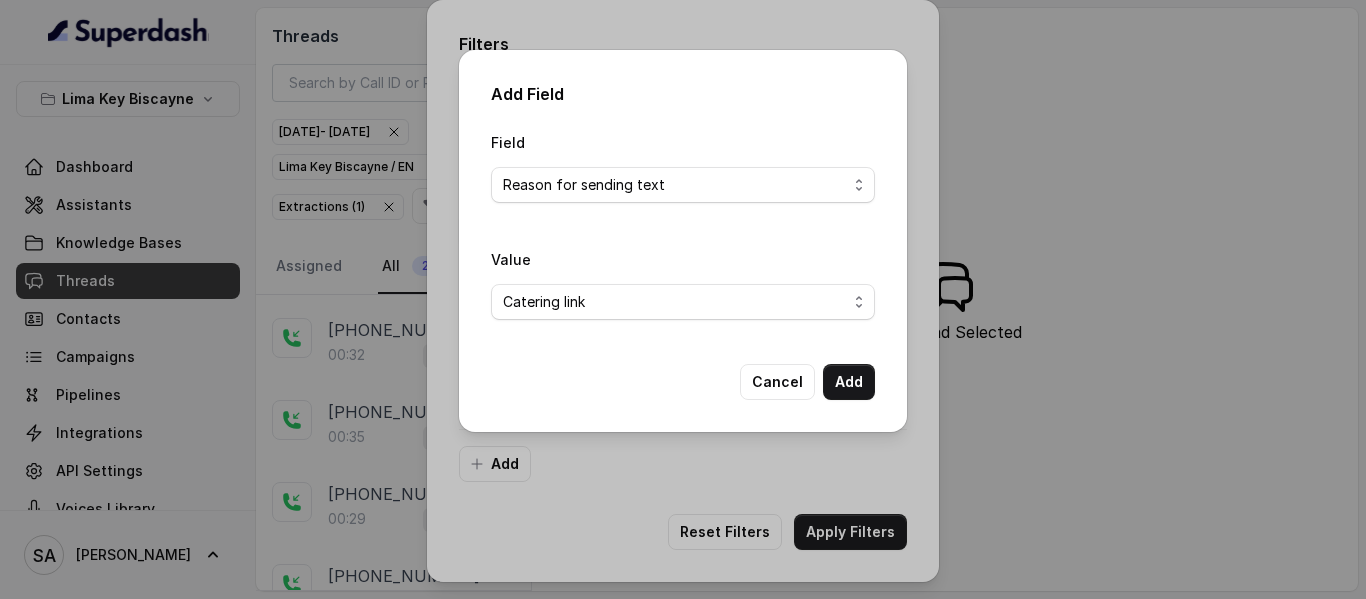 click on "Select Value delivery link customer support link takeaway link menu link Opentable reservation link Catering link Directions link" at bounding box center (683, 302) 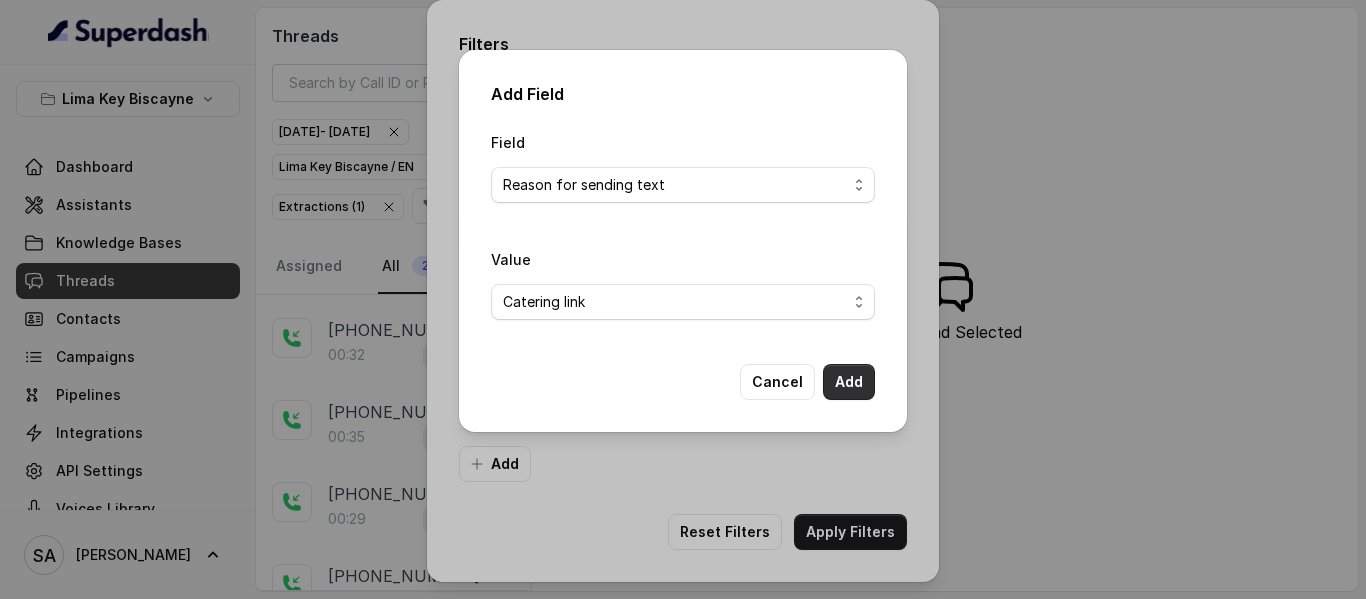 click on "Add" at bounding box center [849, 382] 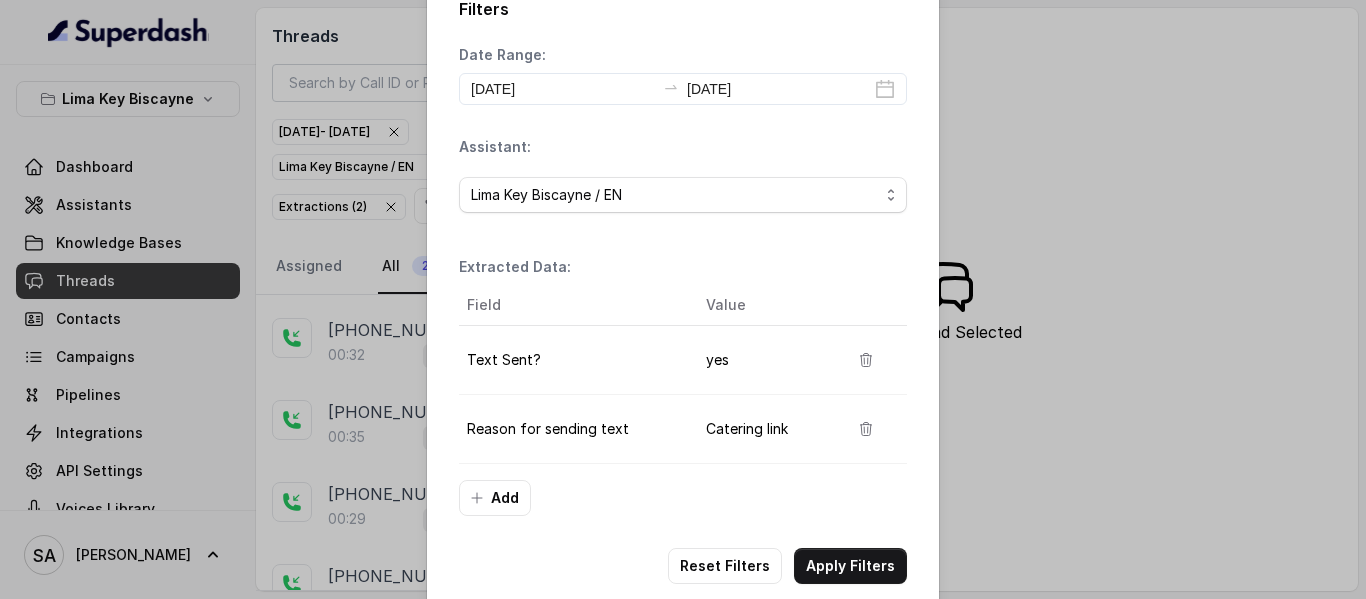 scroll, scrollTop: 68, scrollLeft: 0, axis: vertical 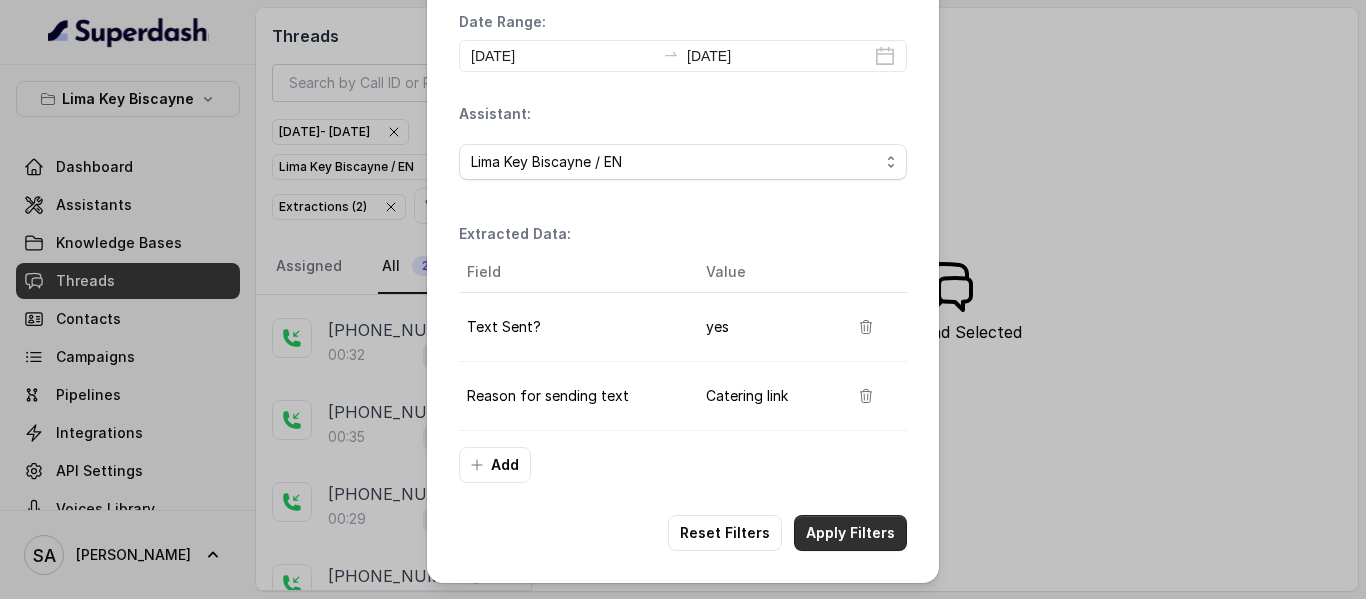 click on "Apply Filters" at bounding box center [850, 533] 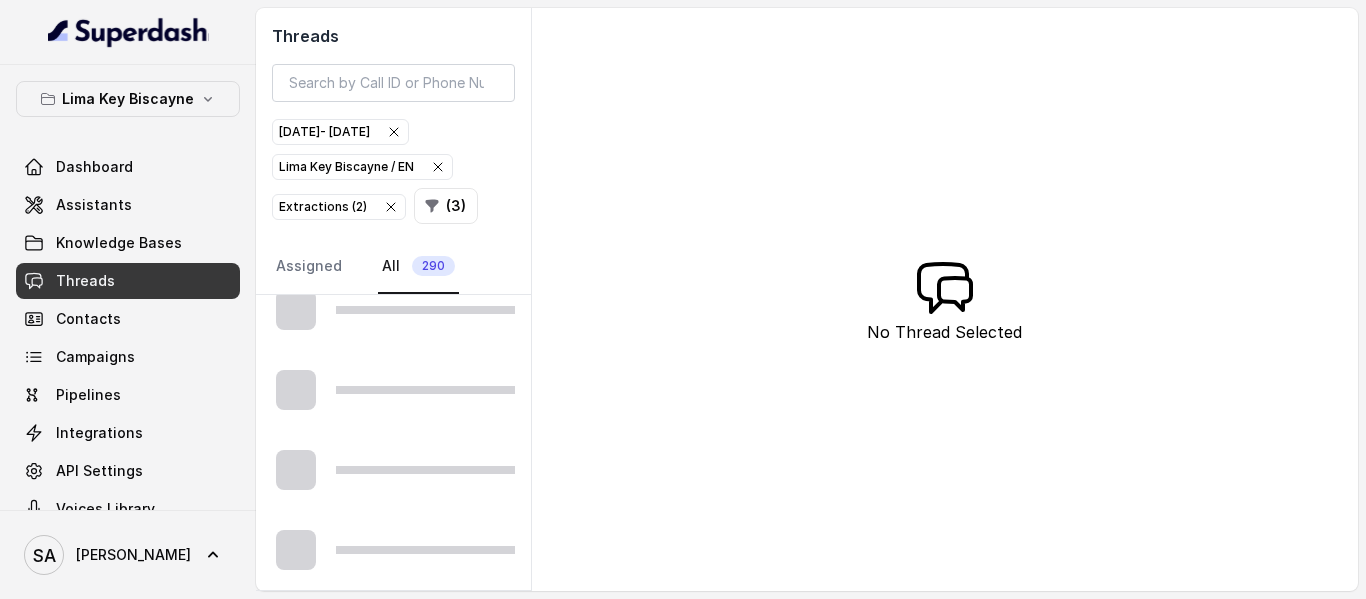 scroll, scrollTop: 0, scrollLeft: 0, axis: both 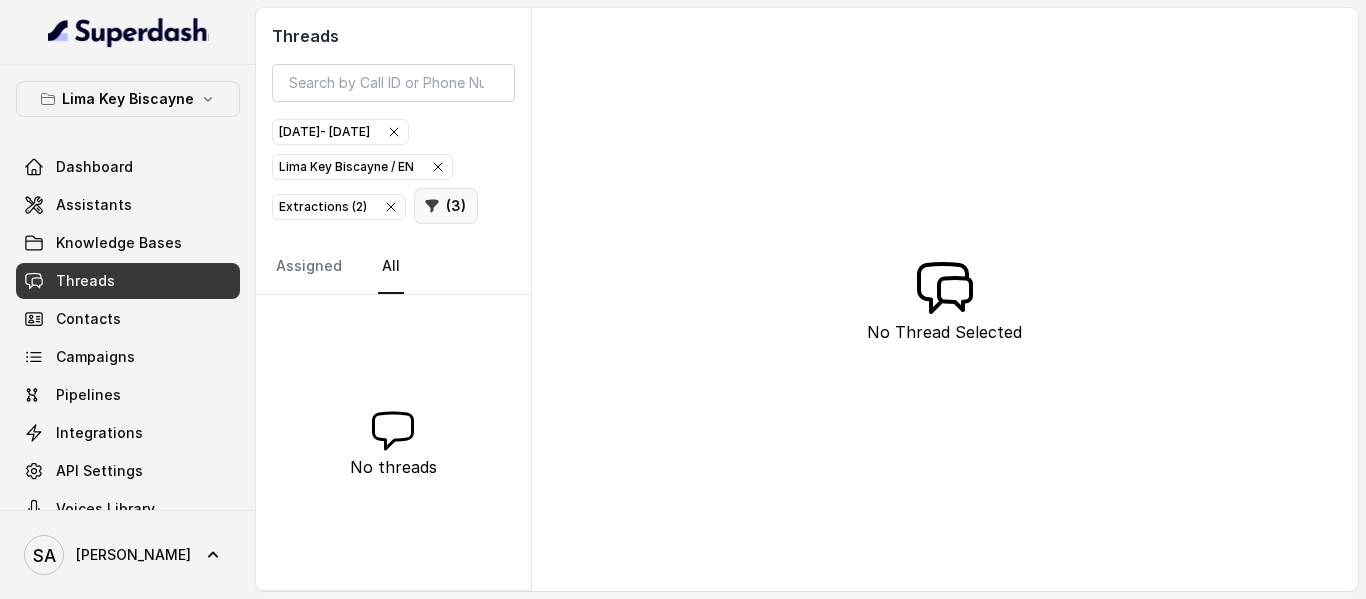 click on "( 3 )" at bounding box center (446, 206) 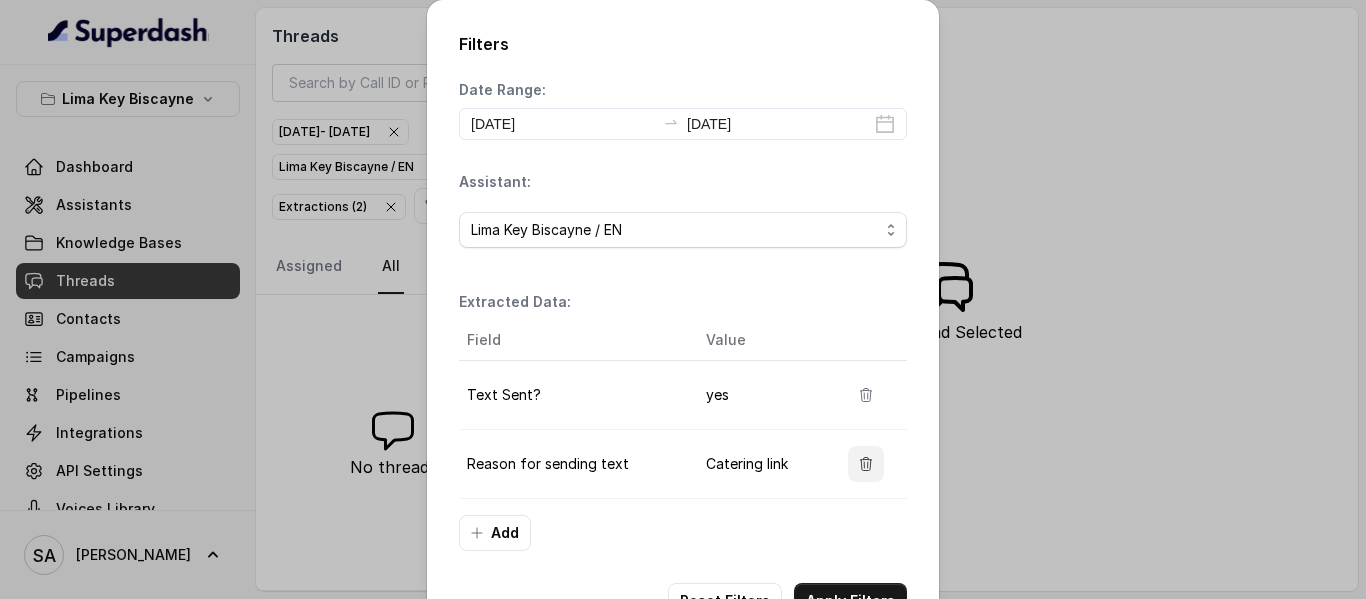 click 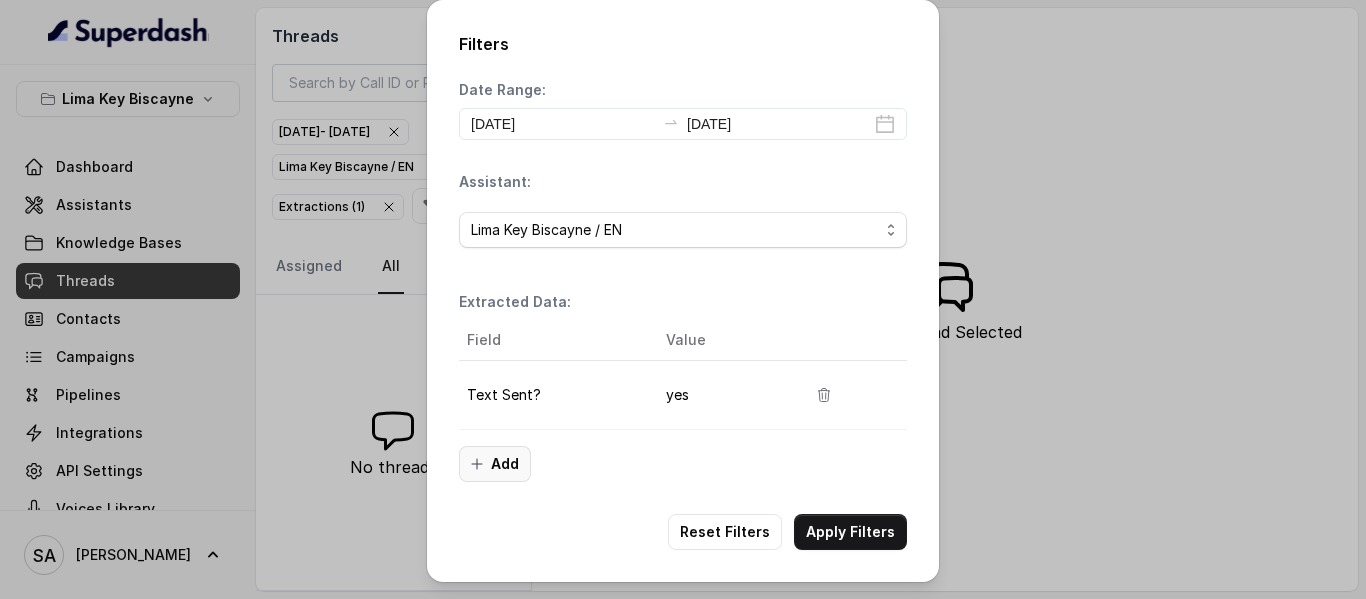 click on "Add" at bounding box center [495, 464] 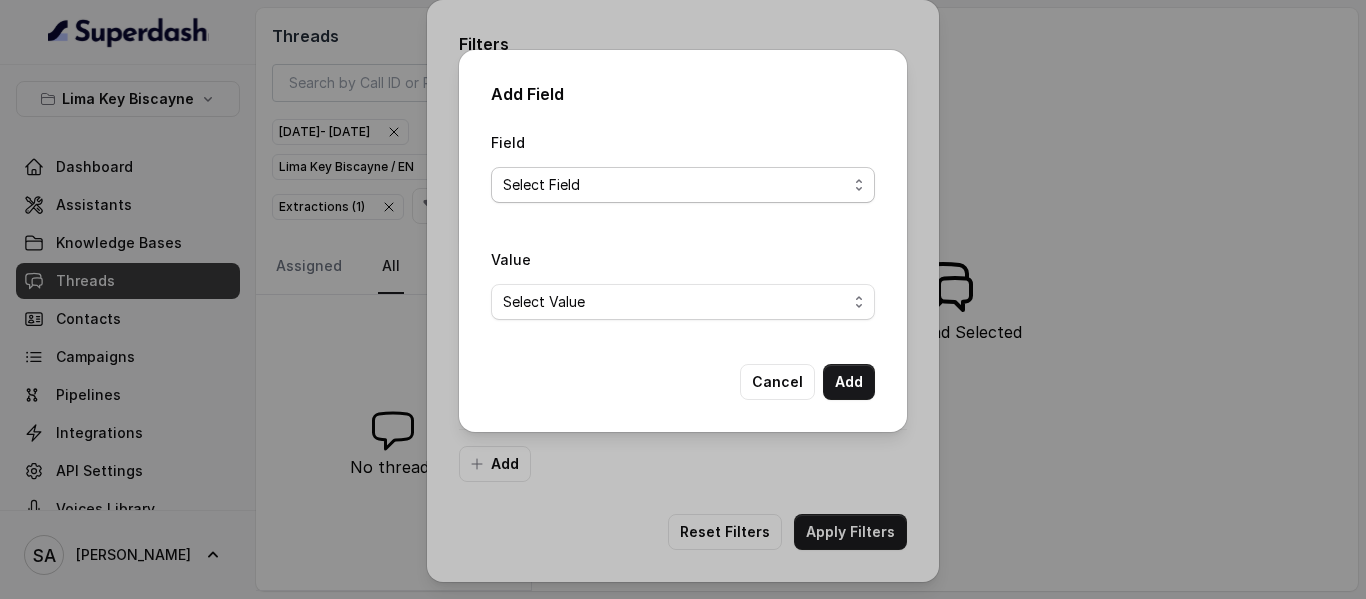 click on "Field Select Field Reason for sending text Human Transfer Reason for transfering Reason for calling DetectedError Event Mention Reason for Event AITolerance Restaurant Name Speak In Spanish Party Size Menu Mention (Yes/No) Google AI Assistant Calls Highlights" at bounding box center (683, 166) 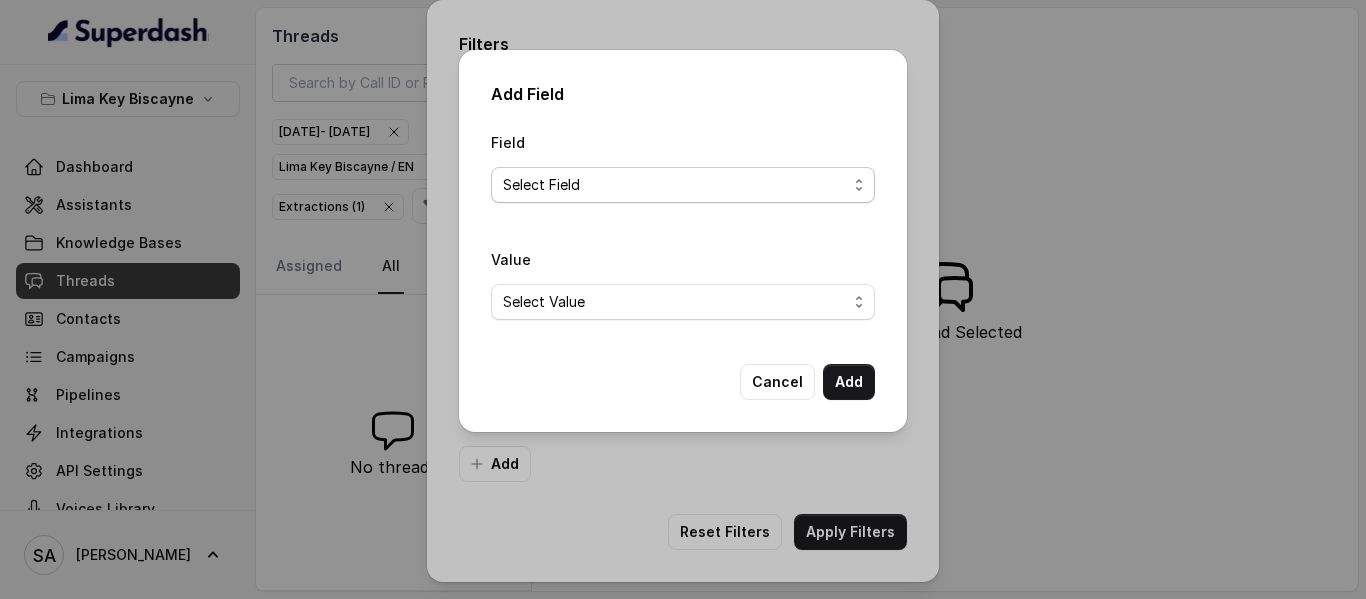 click on "Select Field Reason for sending text Human Transfer Reason for transfering Reason for calling DetectedError Event Mention Reason for Event AITolerance Restaurant Name Speak In Spanish Party Size Menu Mention (Yes/No) Google AI Assistant Calls Highlights" at bounding box center (683, 185) 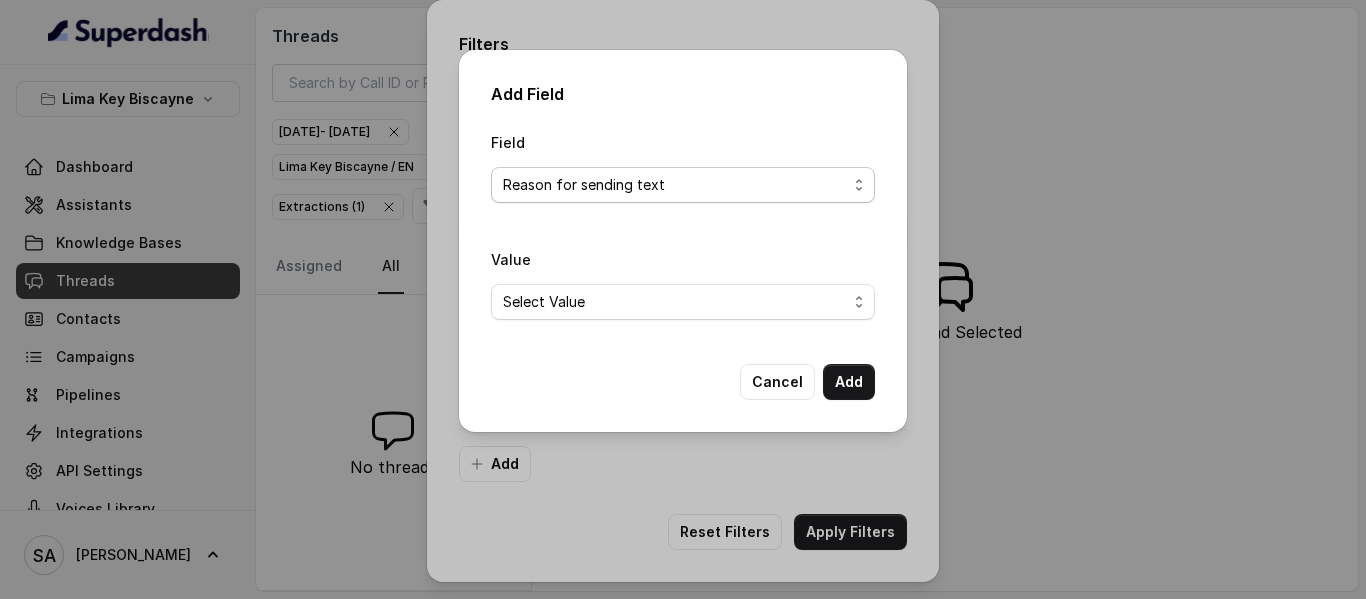 click on "Select Field Reason for sending text Human Transfer Reason for transfering Reason for calling DetectedError Event Mention Reason for Event AITolerance Restaurant Name Speak In Spanish Party Size Menu Mention (Yes/No) Google AI Assistant Calls Highlights" at bounding box center (683, 185) 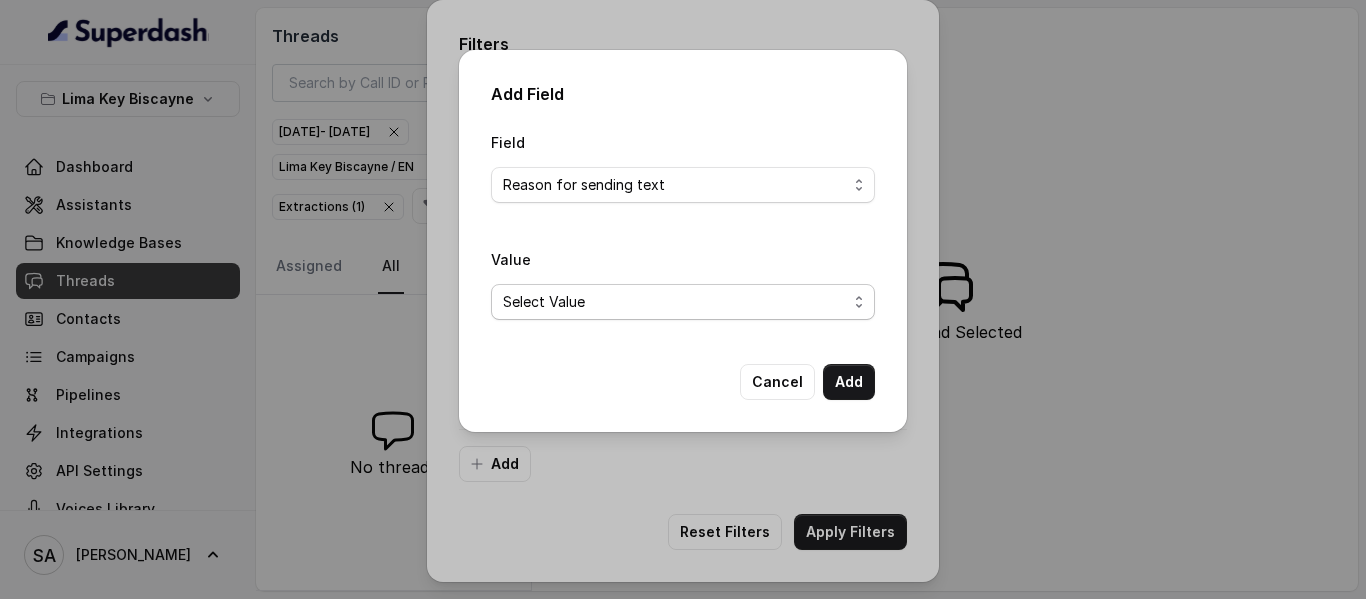 click on "Select Value delivery link customer support link takeaway link menu link Opentable reservation link Catering link Directions link" at bounding box center (683, 302) 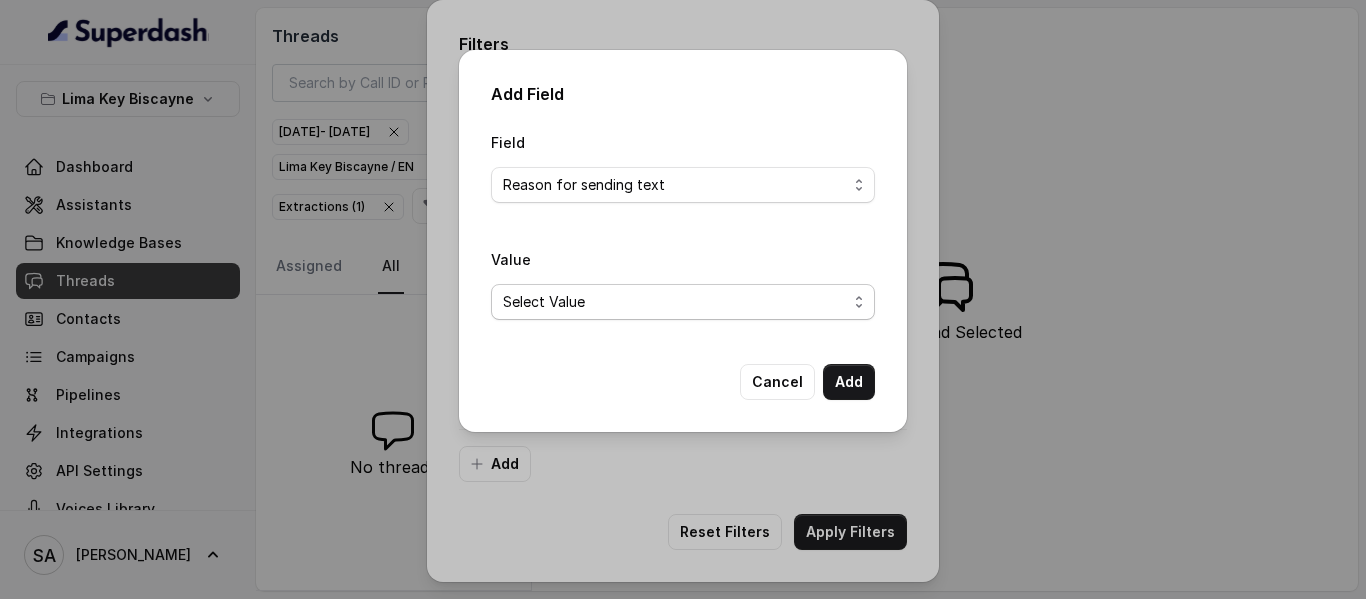 select on "customer support link" 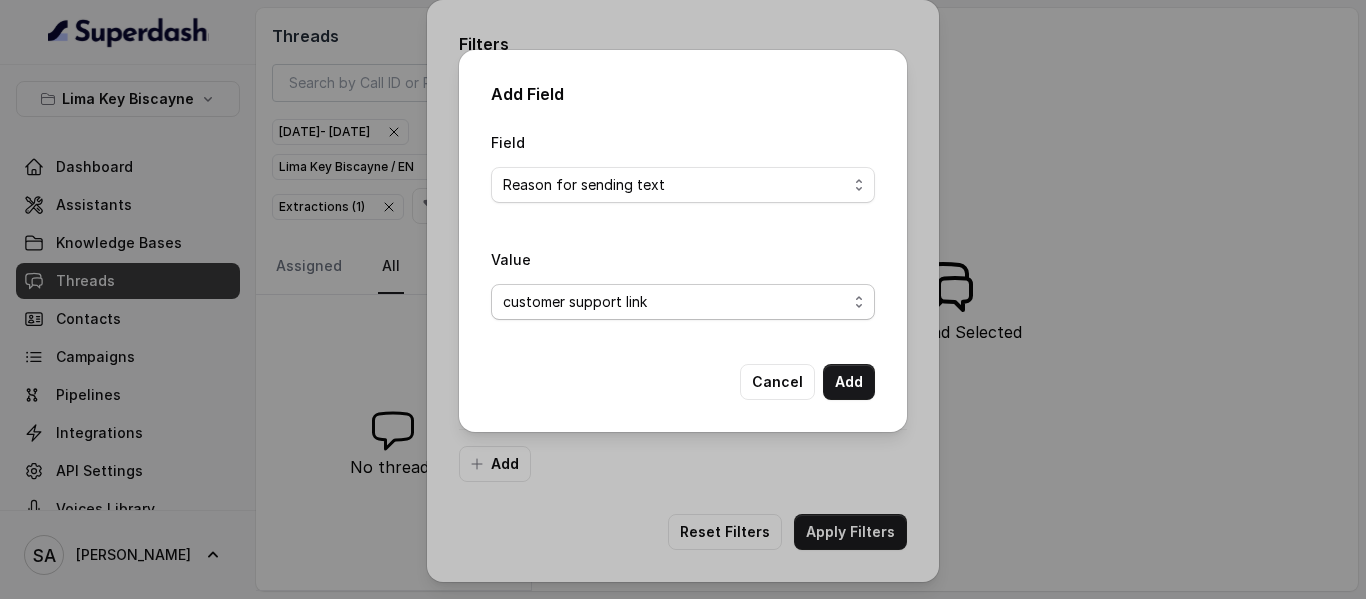 click on "Select Value delivery link customer support link takeaway link menu link Opentable reservation link Catering link Directions link" at bounding box center (683, 302) 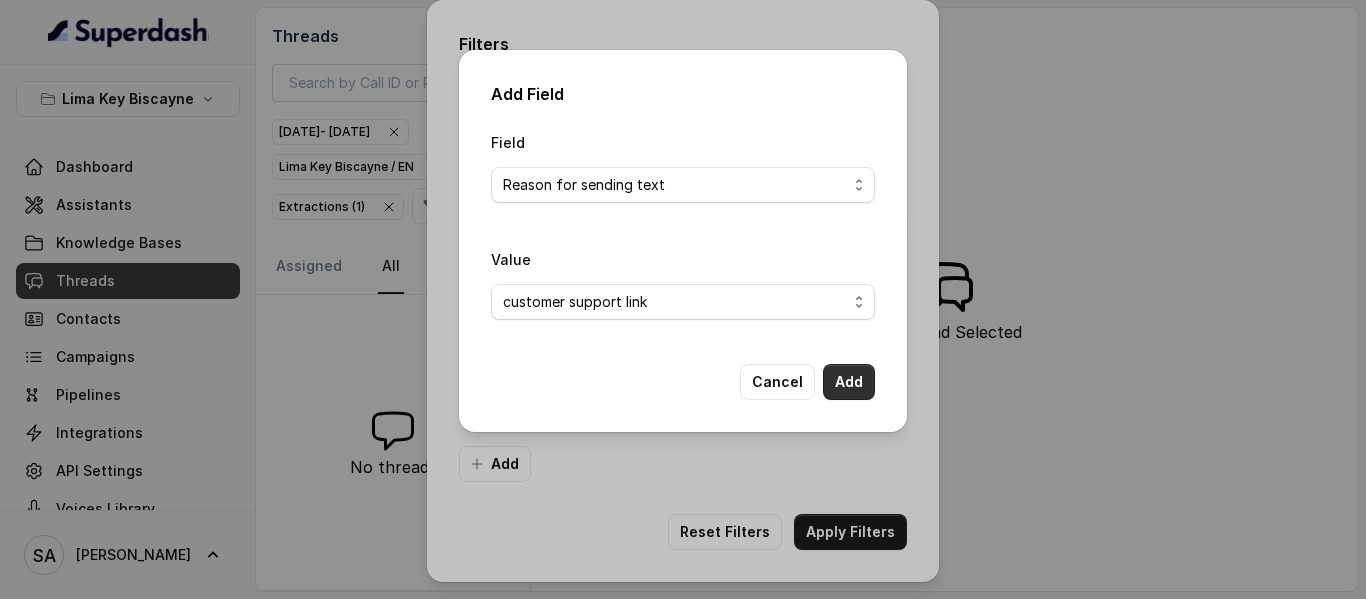 click on "Add" at bounding box center (849, 382) 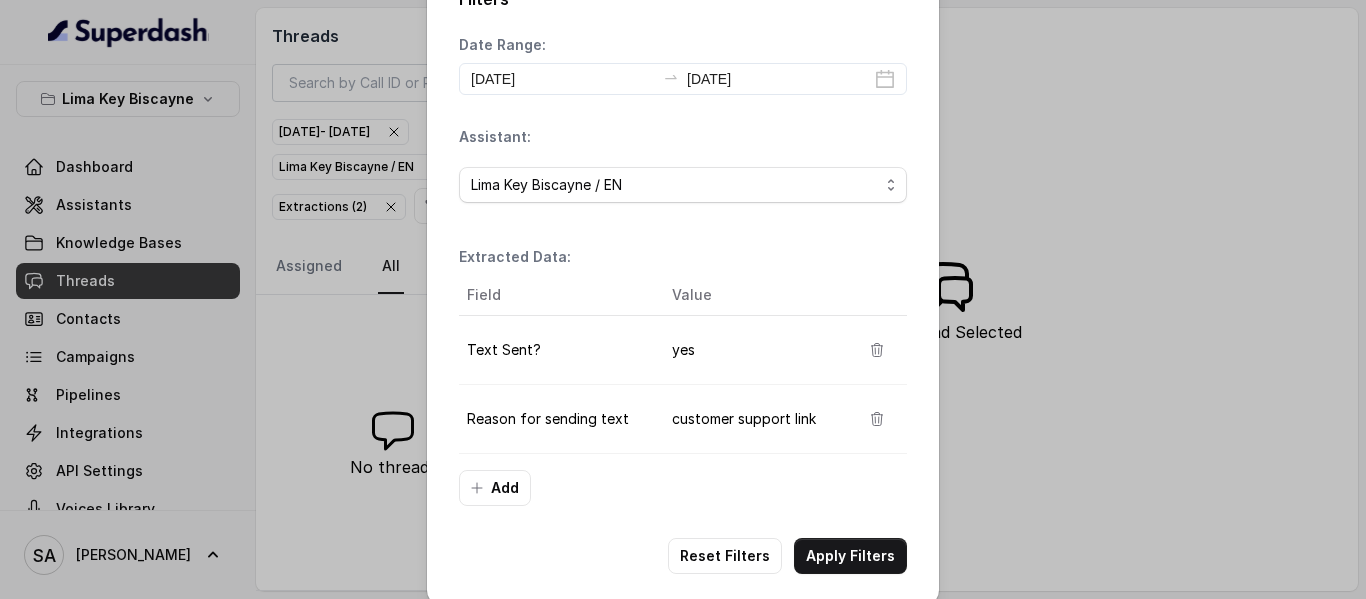 scroll, scrollTop: 68, scrollLeft: 0, axis: vertical 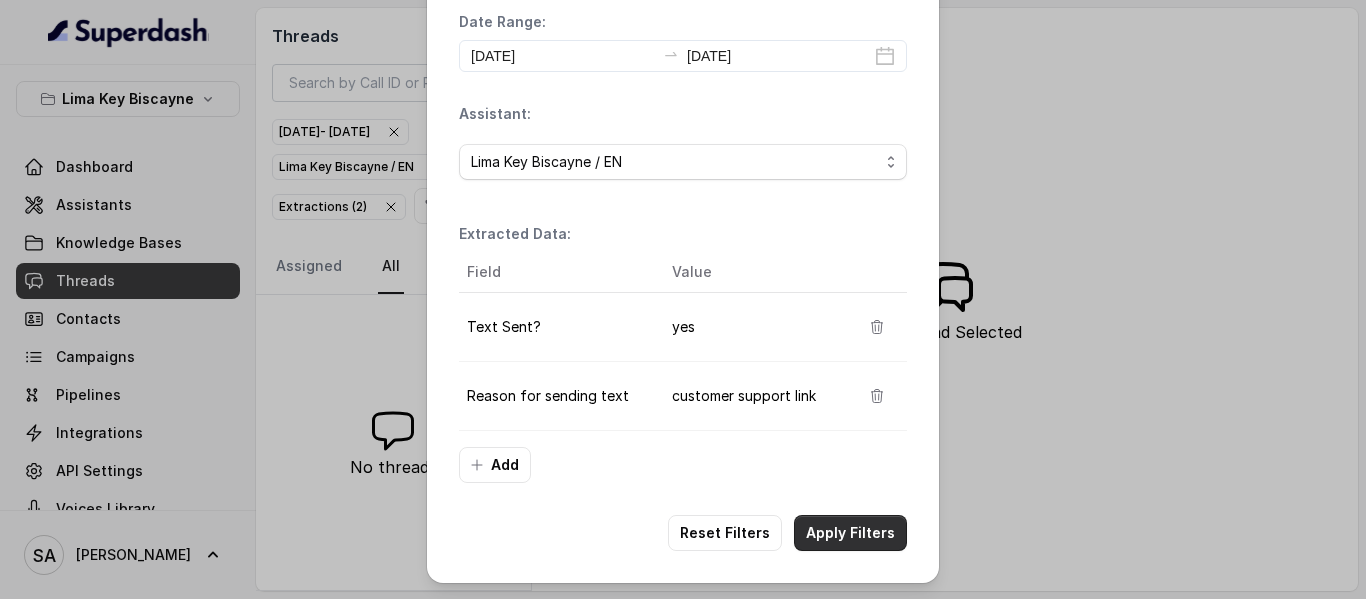 click on "Apply Filters" at bounding box center (850, 533) 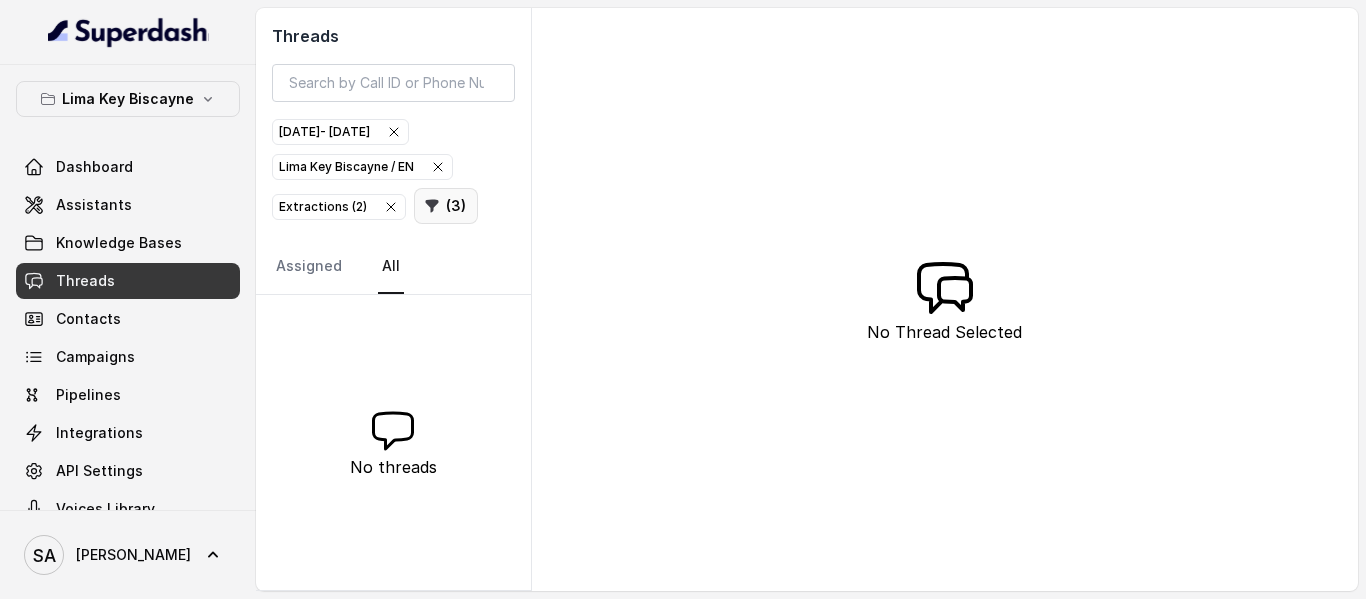 click on "( 3 )" at bounding box center [446, 206] 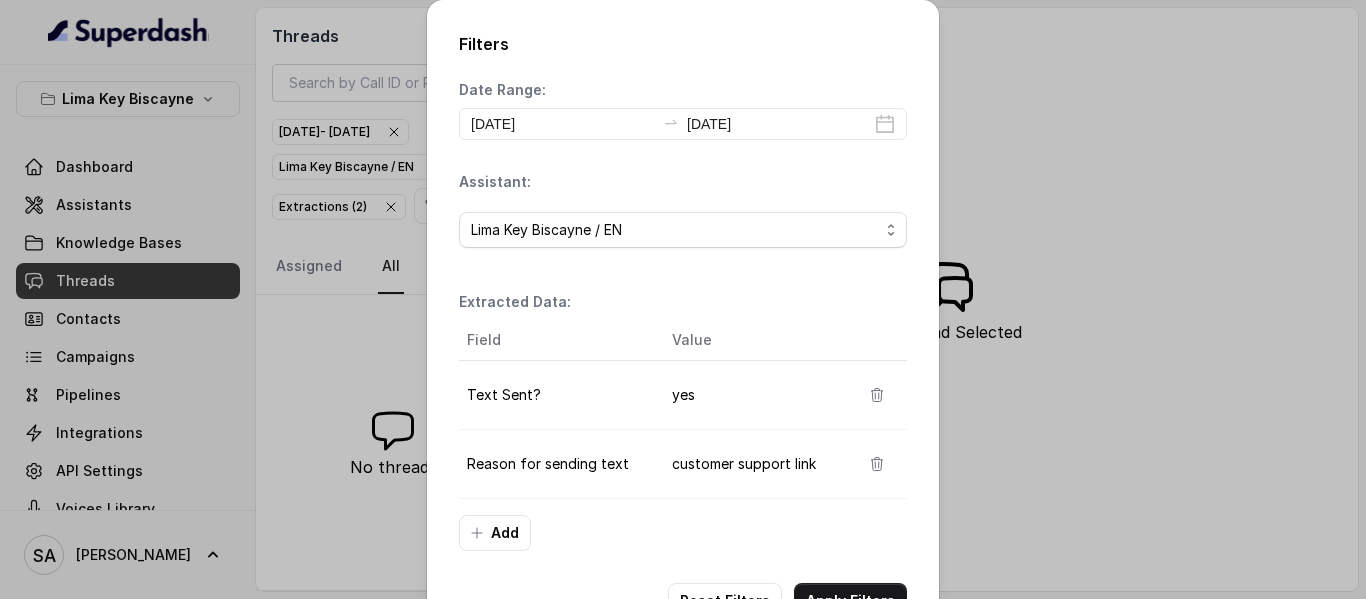 click on "customer support link" at bounding box center [749, 464] 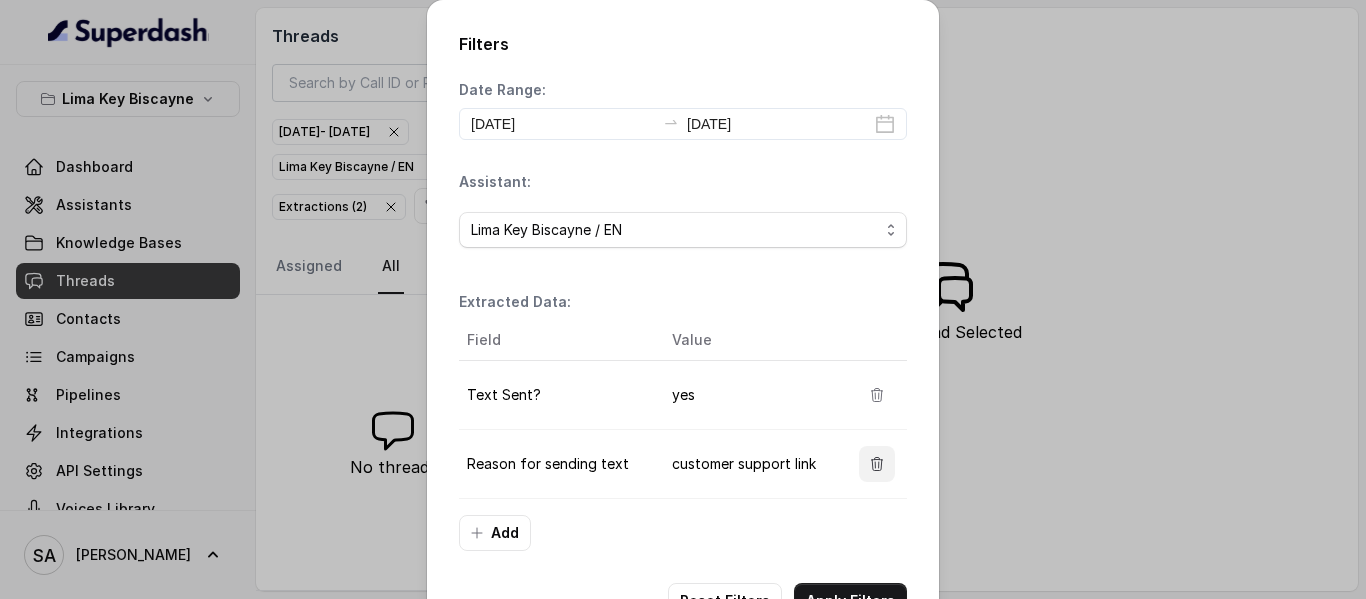 click 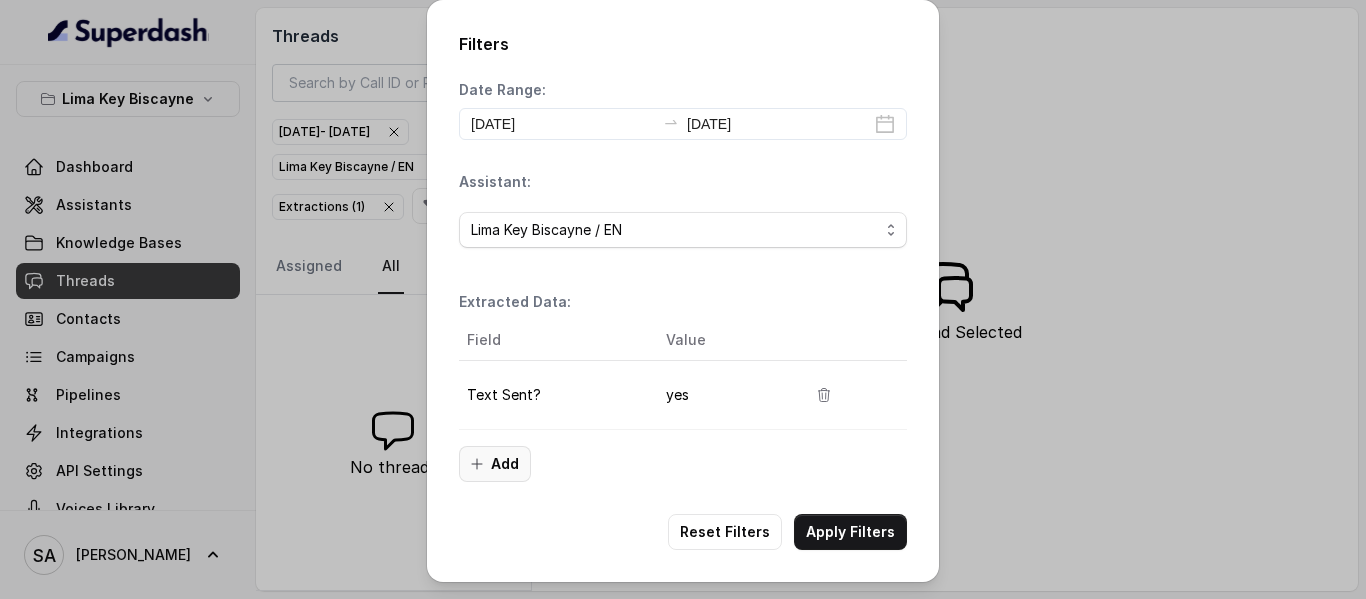 click on "Add" at bounding box center [495, 464] 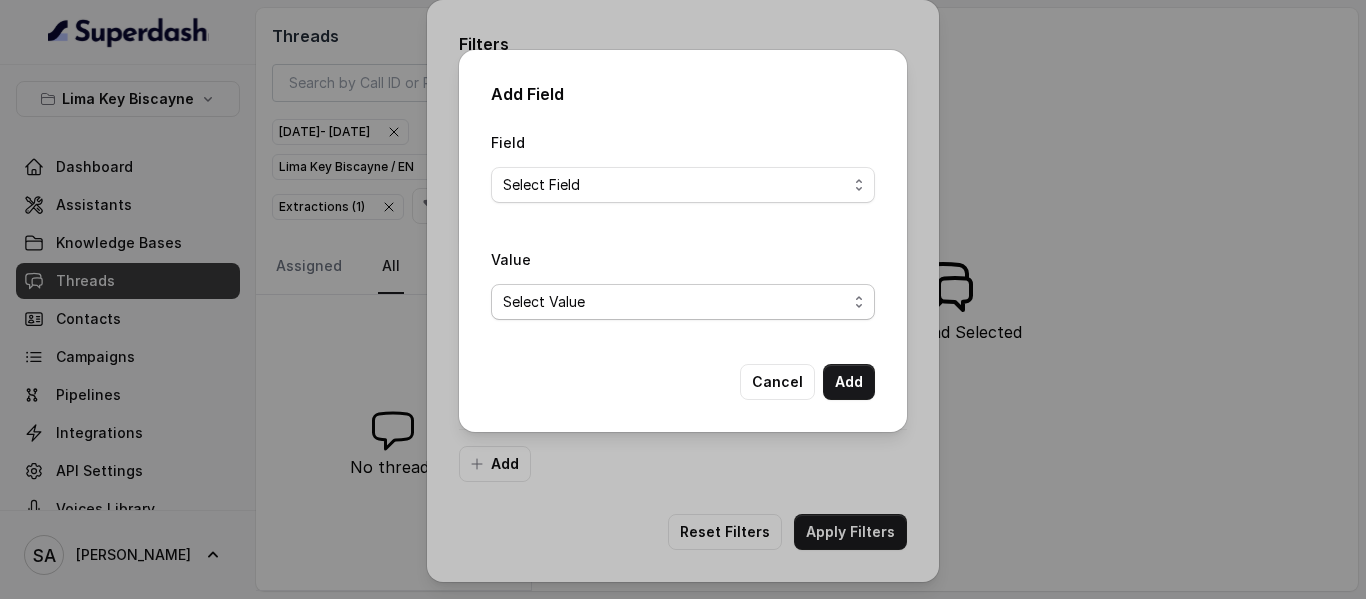 click on "Select Value" at bounding box center [683, 302] 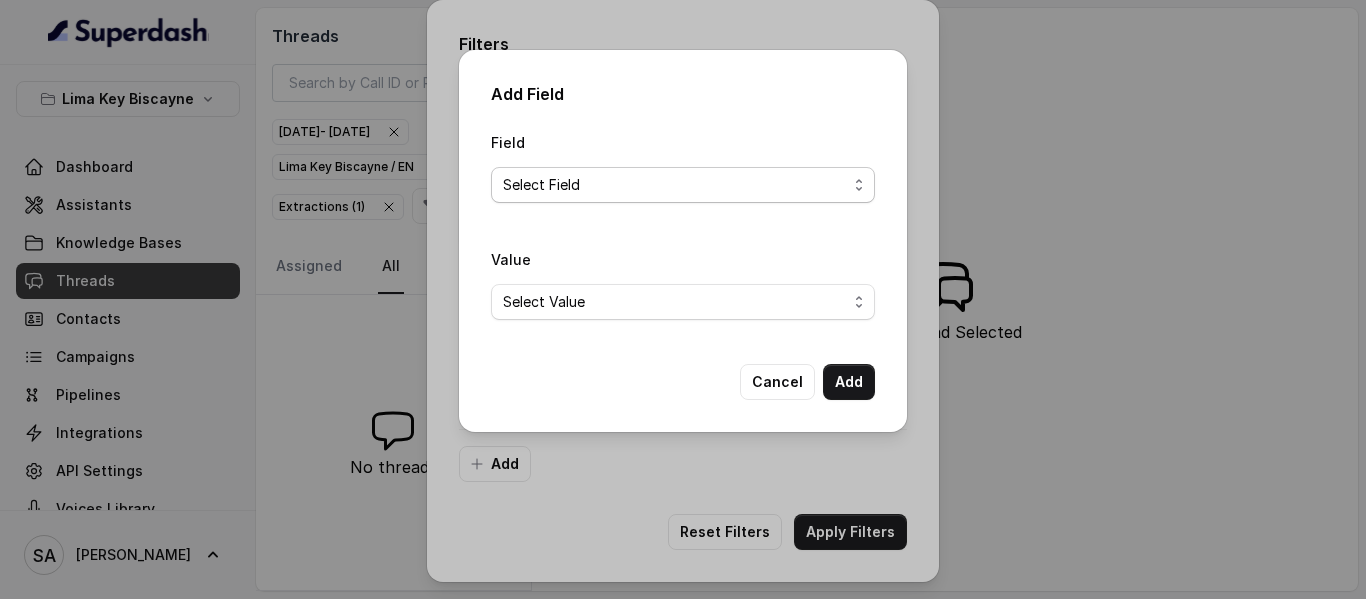 click on "Select Field Reason for sending text Human Transfer Reason for transfering Reason for calling DetectedError Event Mention Reason for Event AITolerance Restaurant Name Speak In Spanish Party Size Menu Mention (Yes/No) Google AI Assistant Calls Highlights" at bounding box center (683, 185) 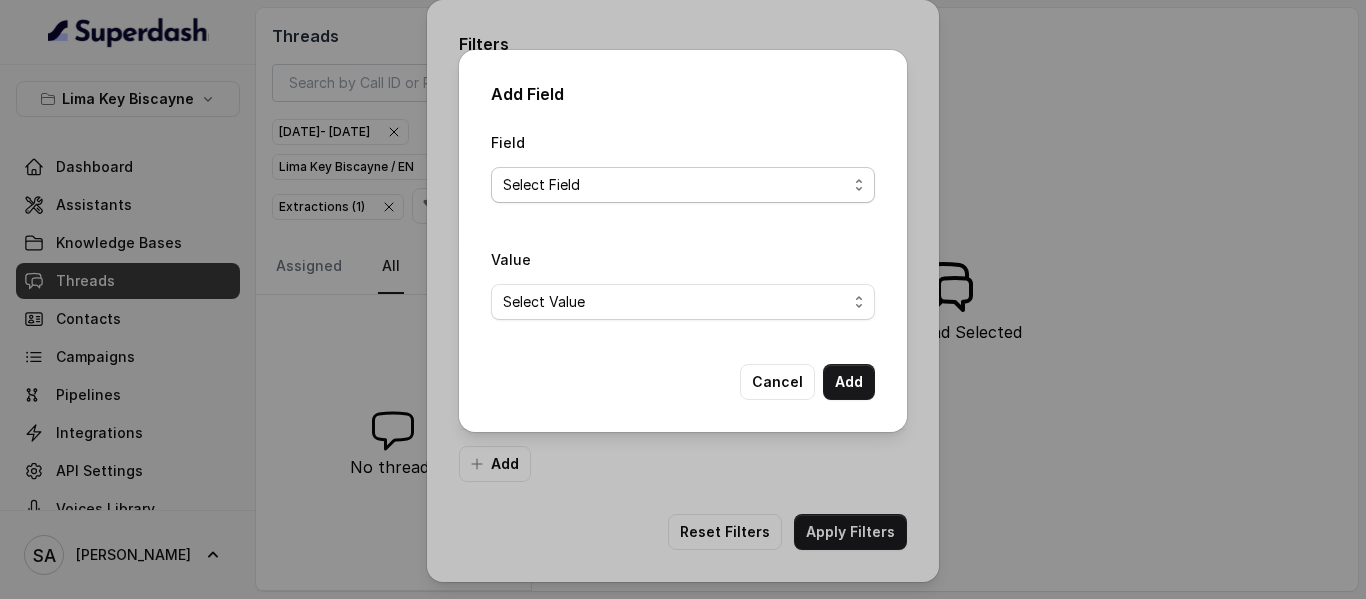 select on "Reason for sending text" 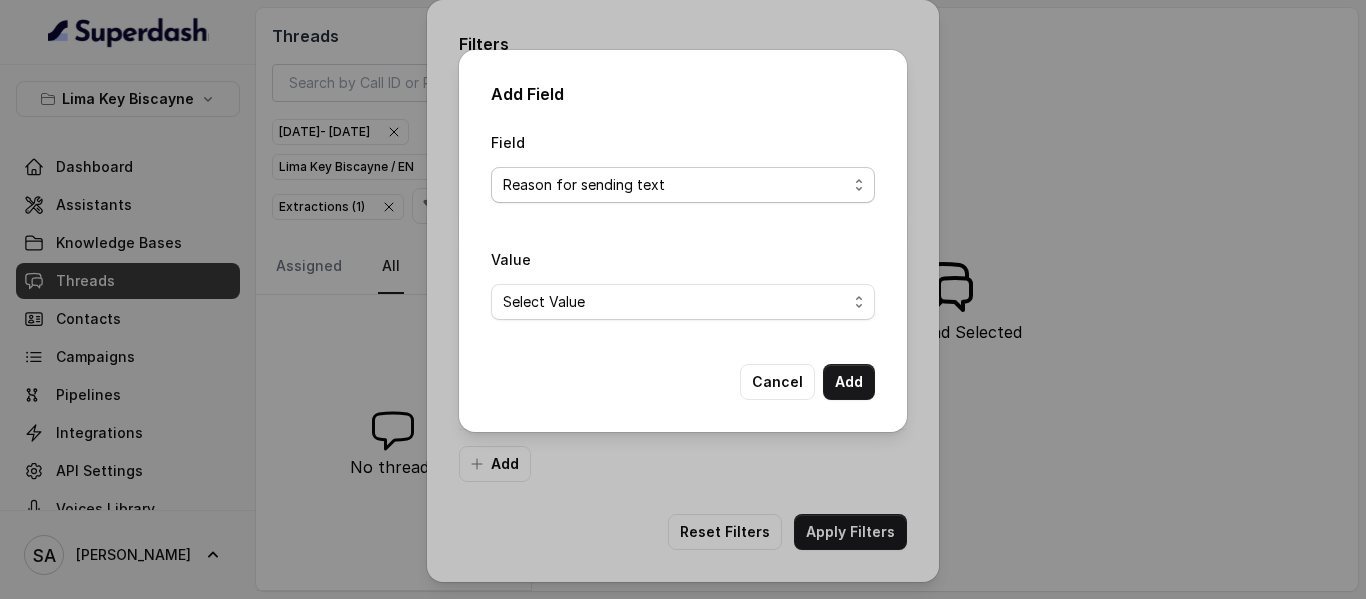 click on "Select Field Reason for sending text Human Transfer Reason for transfering Reason for calling DetectedError Event Mention Reason for Event AITolerance Restaurant Name Speak In Spanish Party Size Menu Mention (Yes/No) Google AI Assistant Calls Highlights" at bounding box center [683, 185] 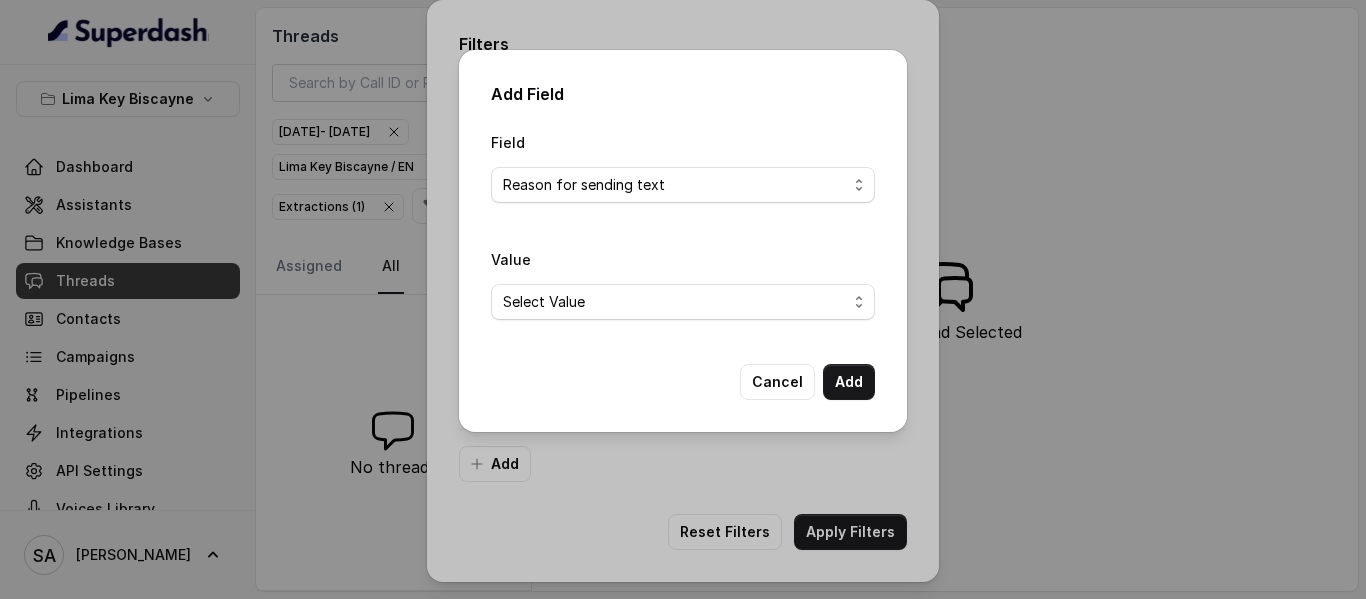 click on "Select Value delivery link customer support link takeaway link menu link Opentable reservation link Catering link Directions link" at bounding box center [683, 302] 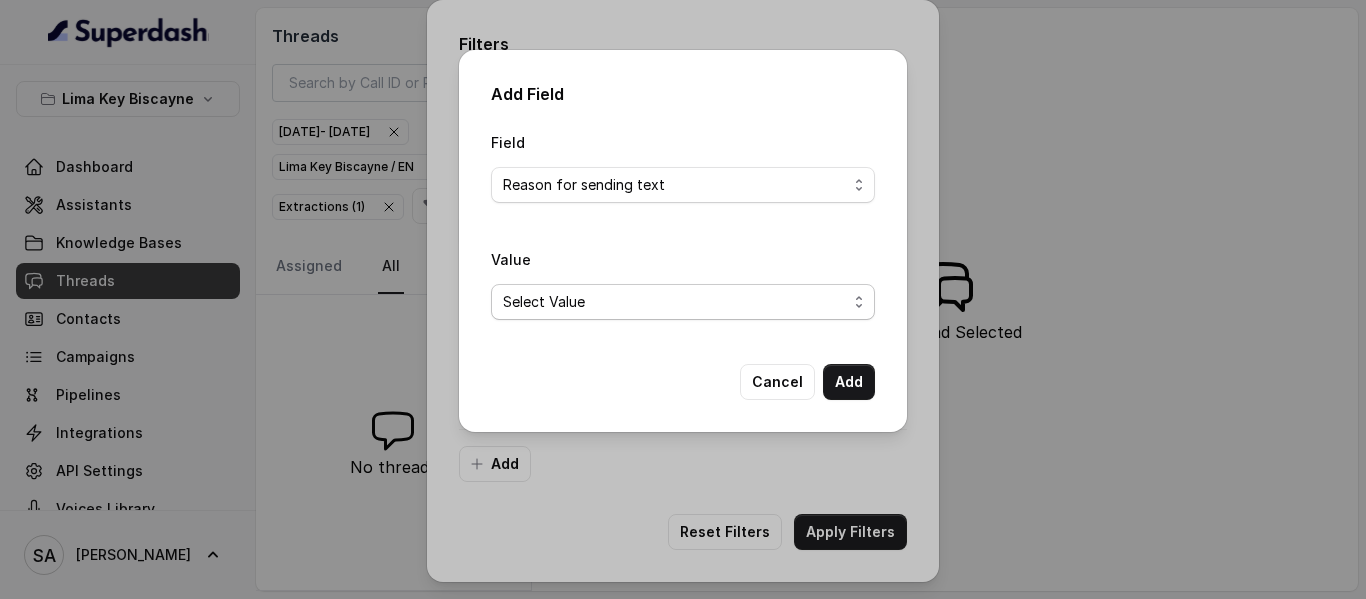 select on "menu link" 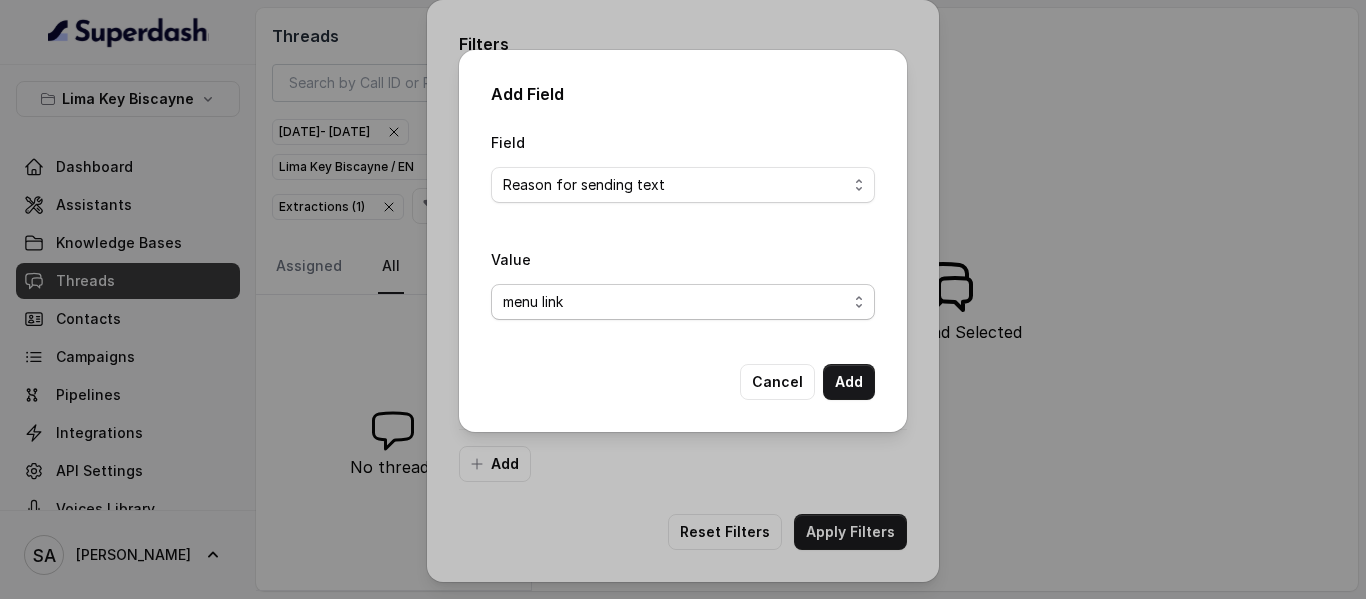 click on "Select Value delivery link customer support link takeaway link menu link Opentable reservation link Catering link Directions link" at bounding box center (683, 302) 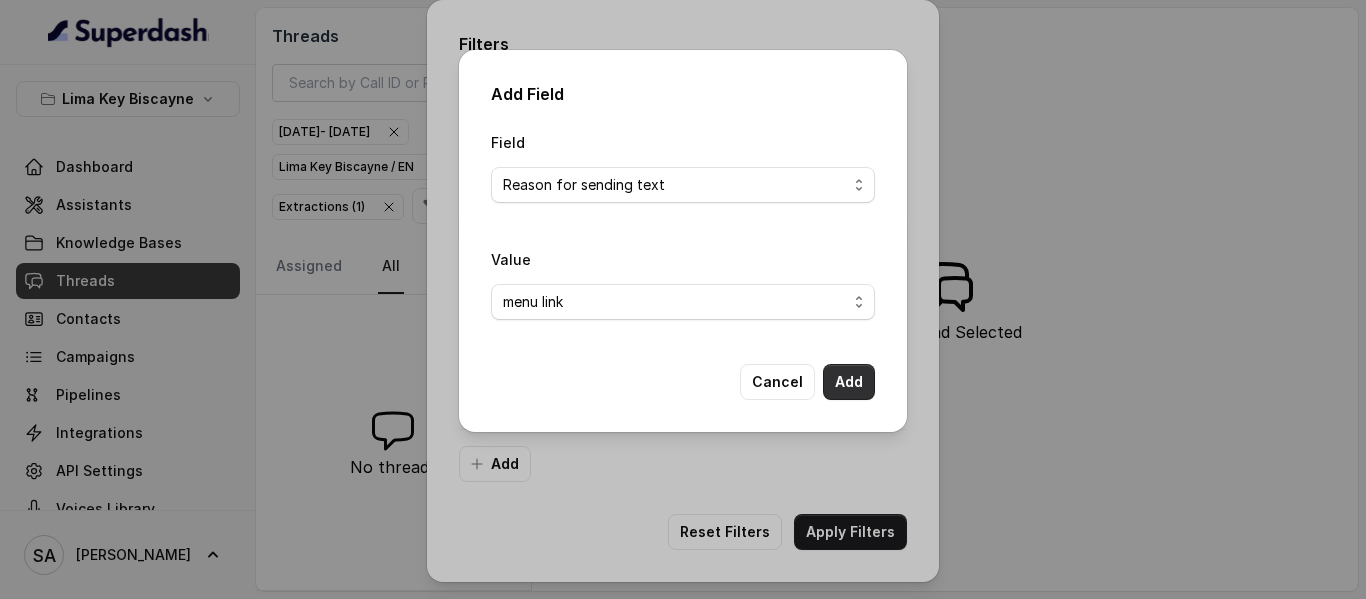click on "Add" at bounding box center [849, 382] 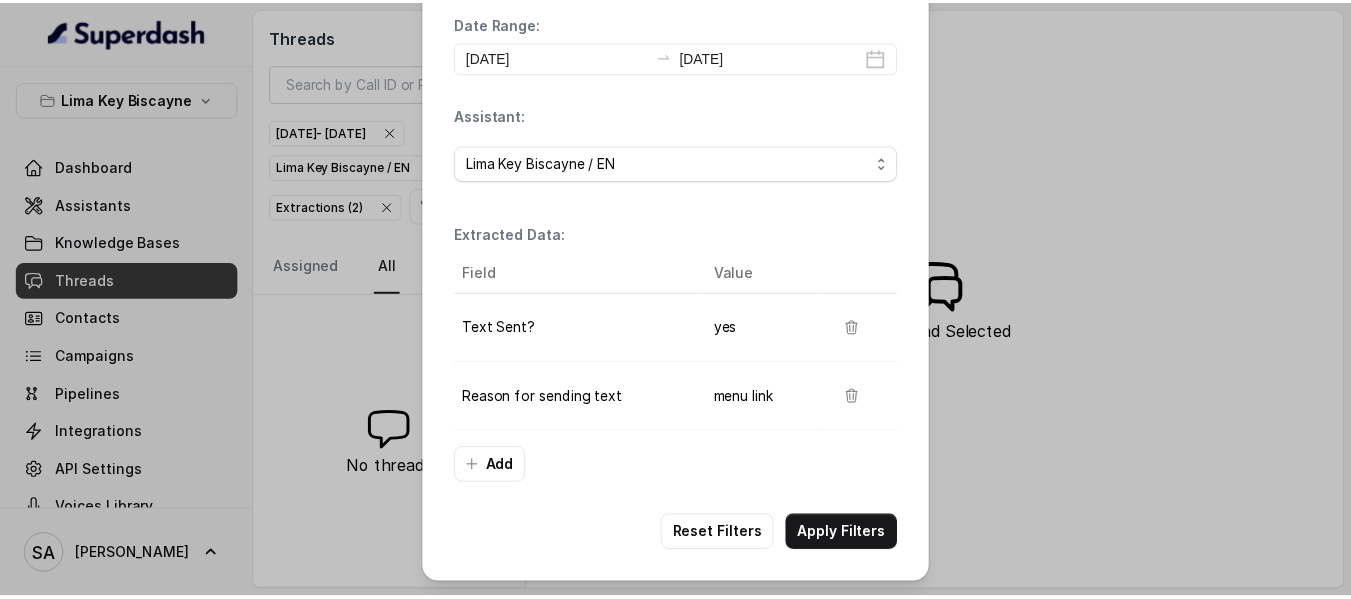 scroll, scrollTop: 68, scrollLeft: 0, axis: vertical 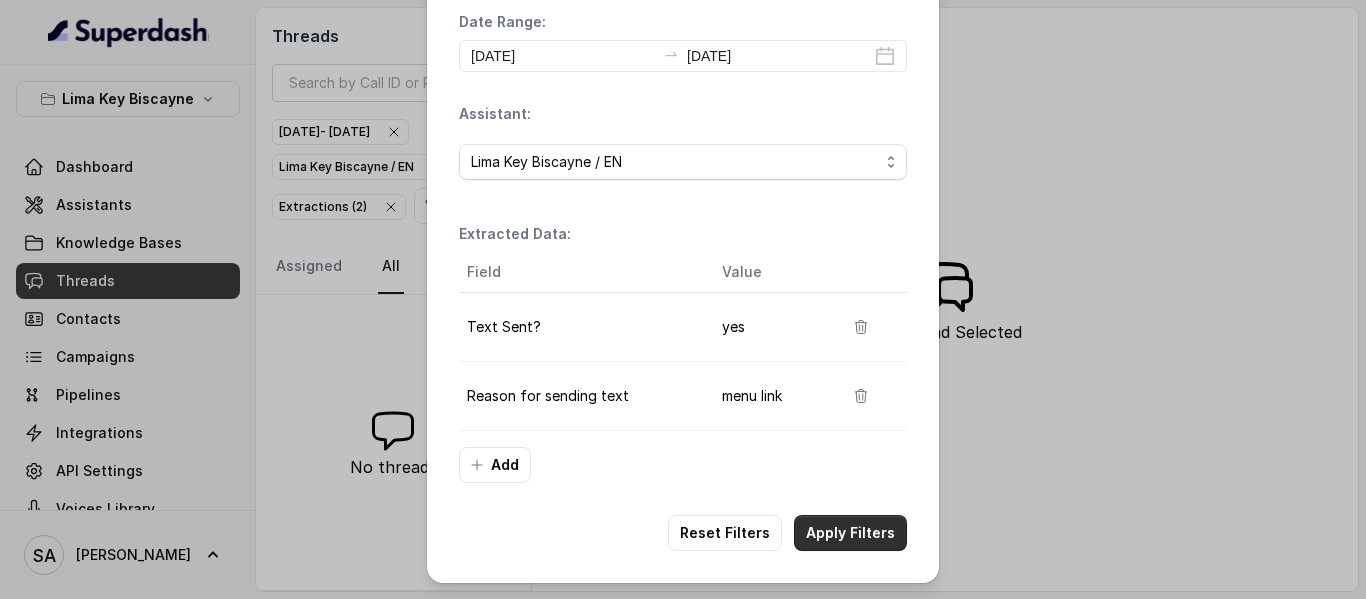 click on "Apply Filters" at bounding box center [850, 533] 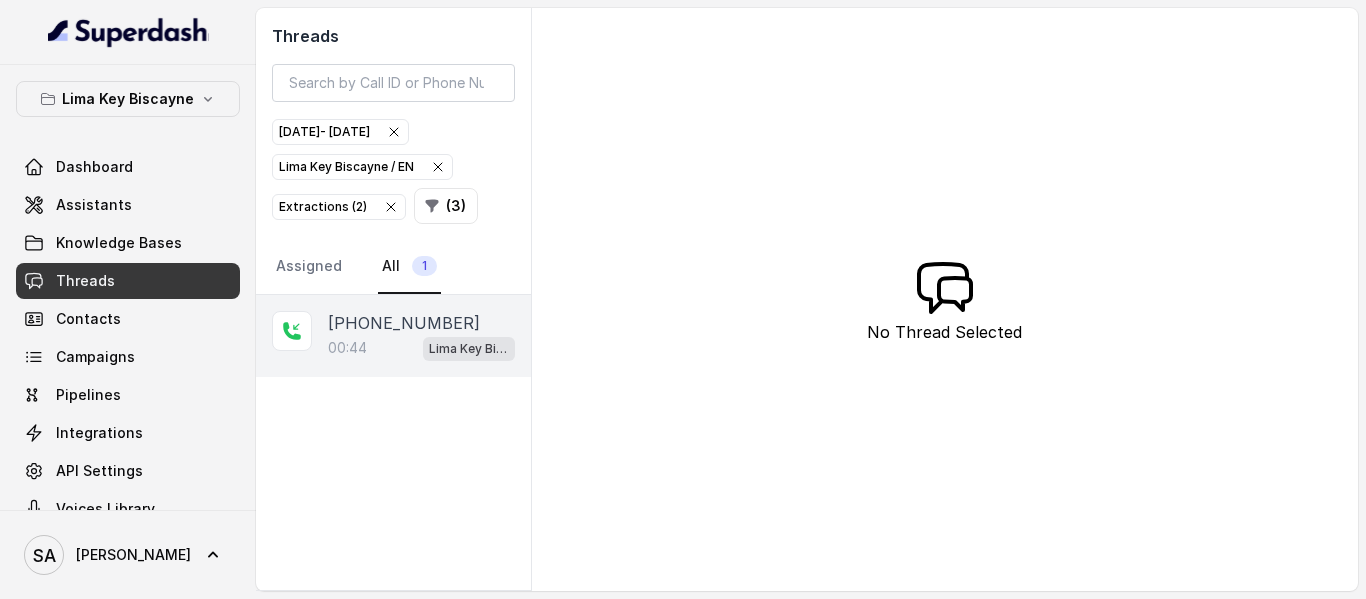 click on "00:44 Lima Key Biscayne / EN" at bounding box center [421, 348] 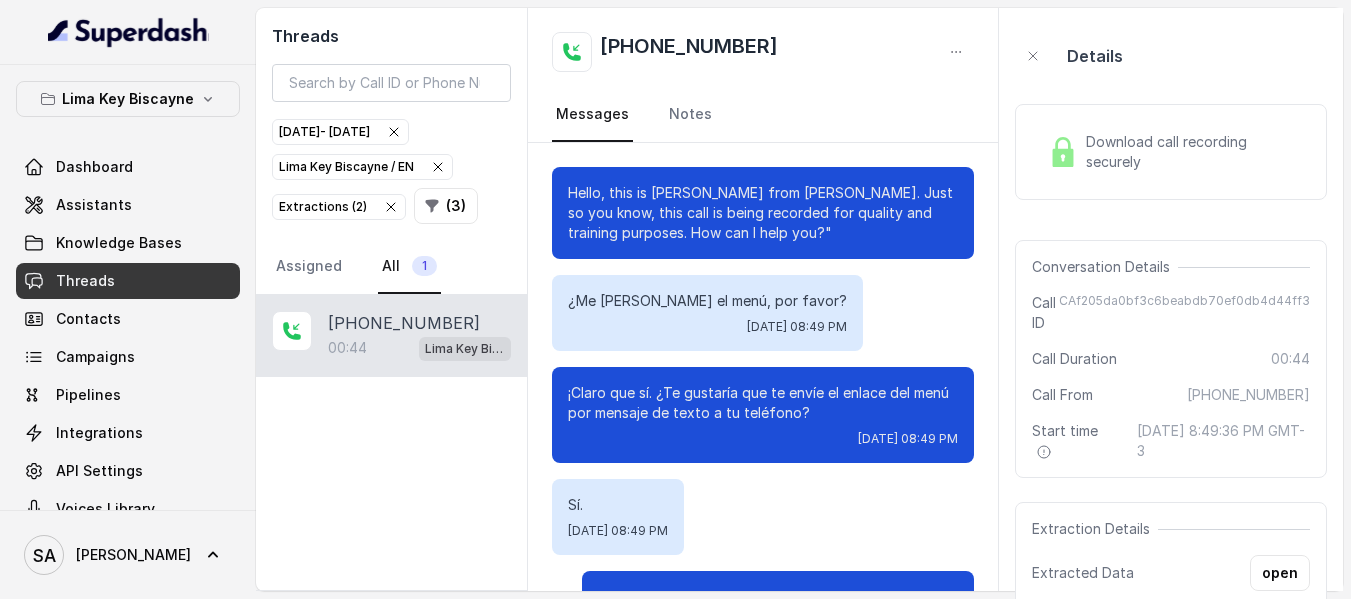 scroll, scrollTop: 376, scrollLeft: 0, axis: vertical 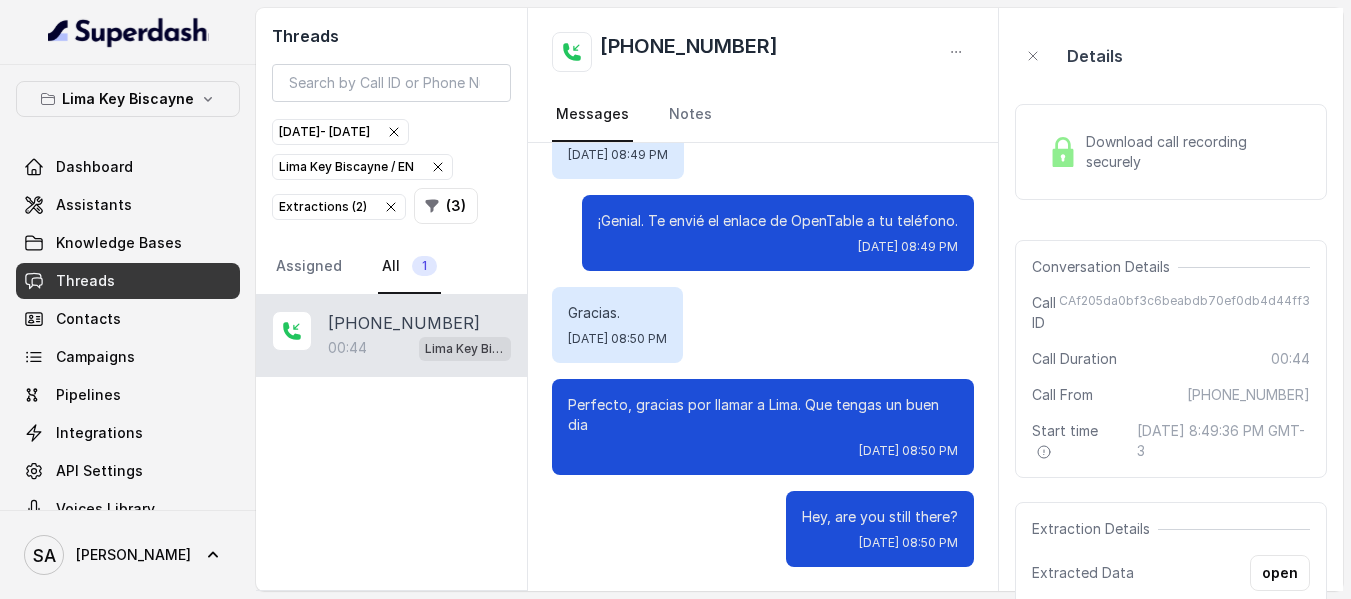 click at bounding box center [1063, 152] 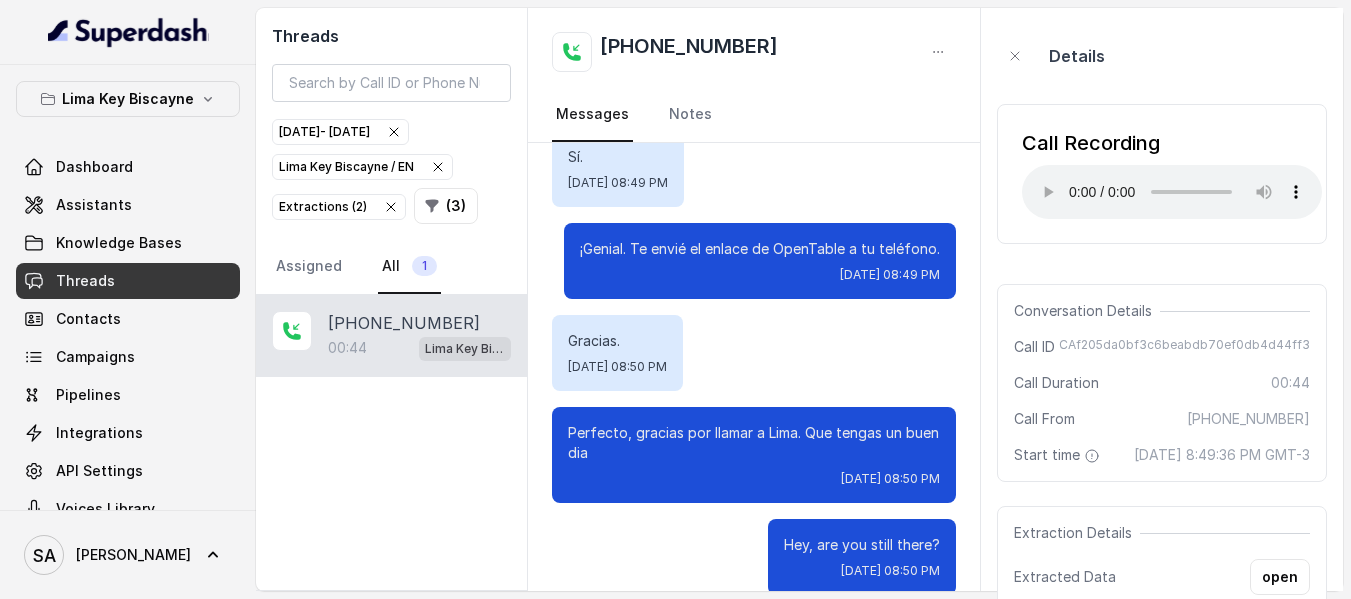 scroll, scrollTop: 396, scrollLeft: 0, axis: vertical 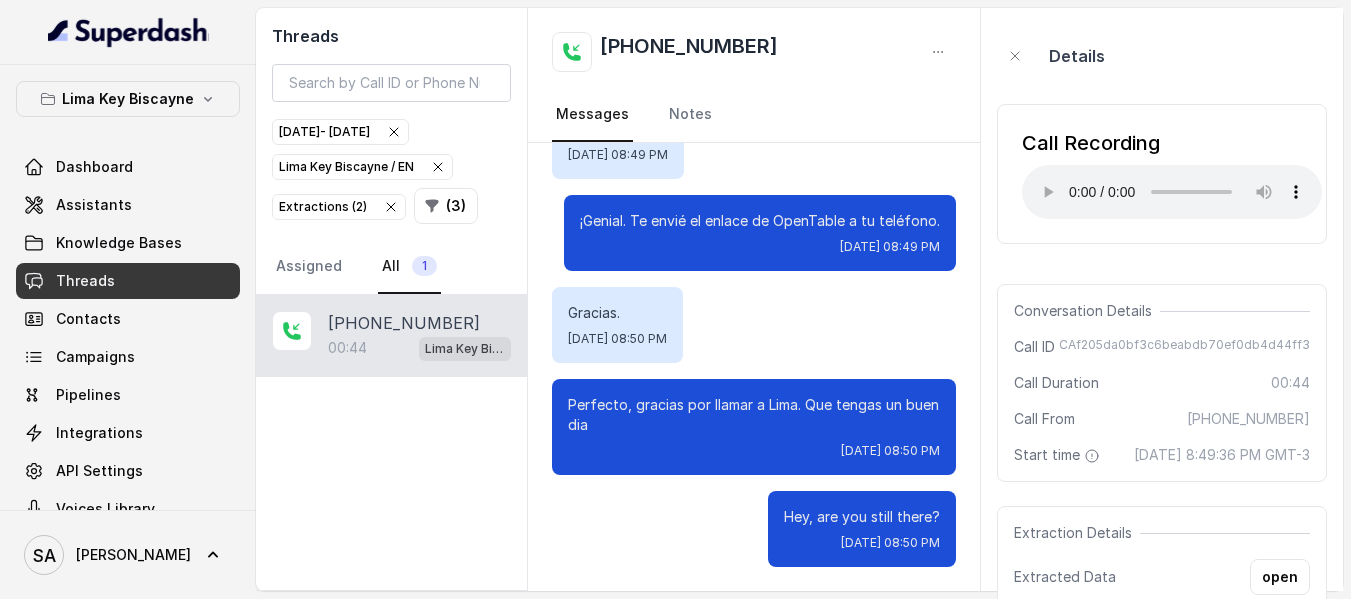 click on "Gracias. [DATE] 08:50 PM" at bounding box center [754, 325] 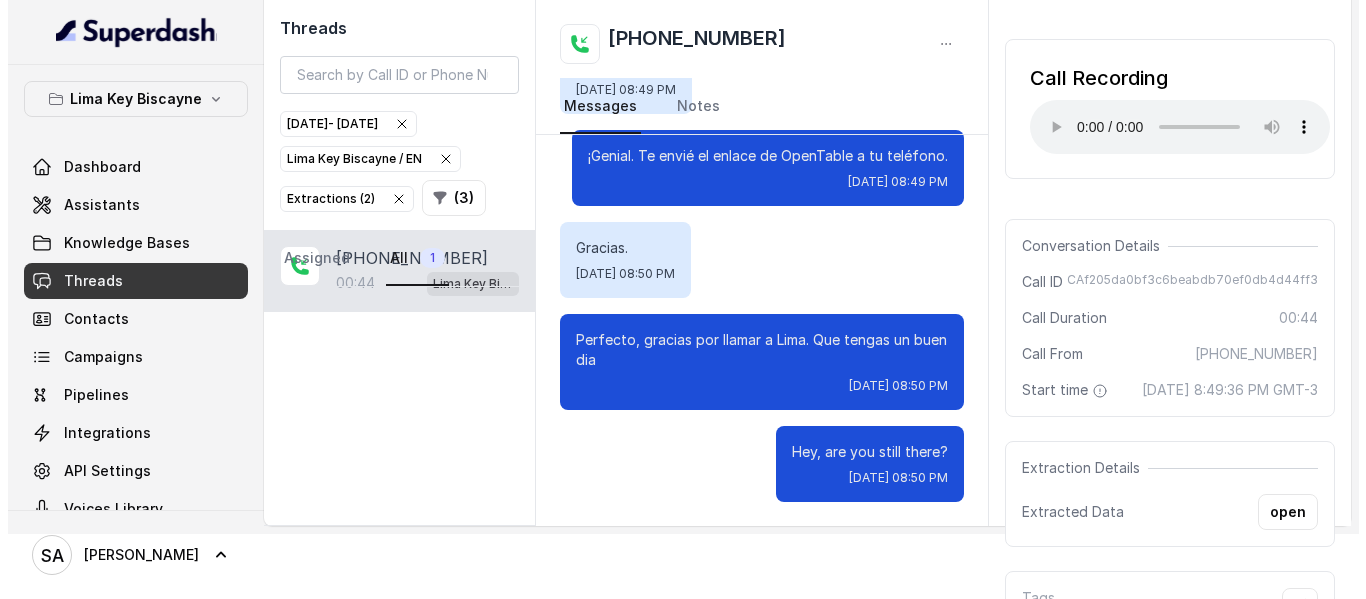 scroll, scrollTop: 100, scrollLeft: 0, axis: vertical 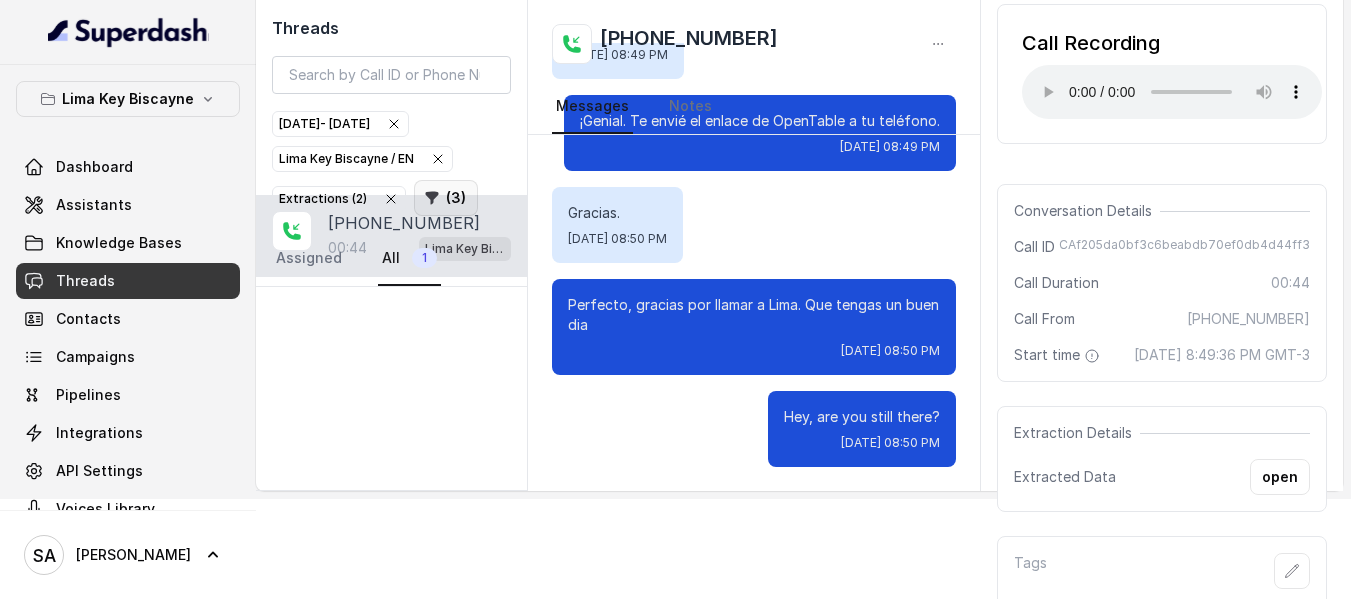 click on "( 3 )" at bounding box center (446, 198) 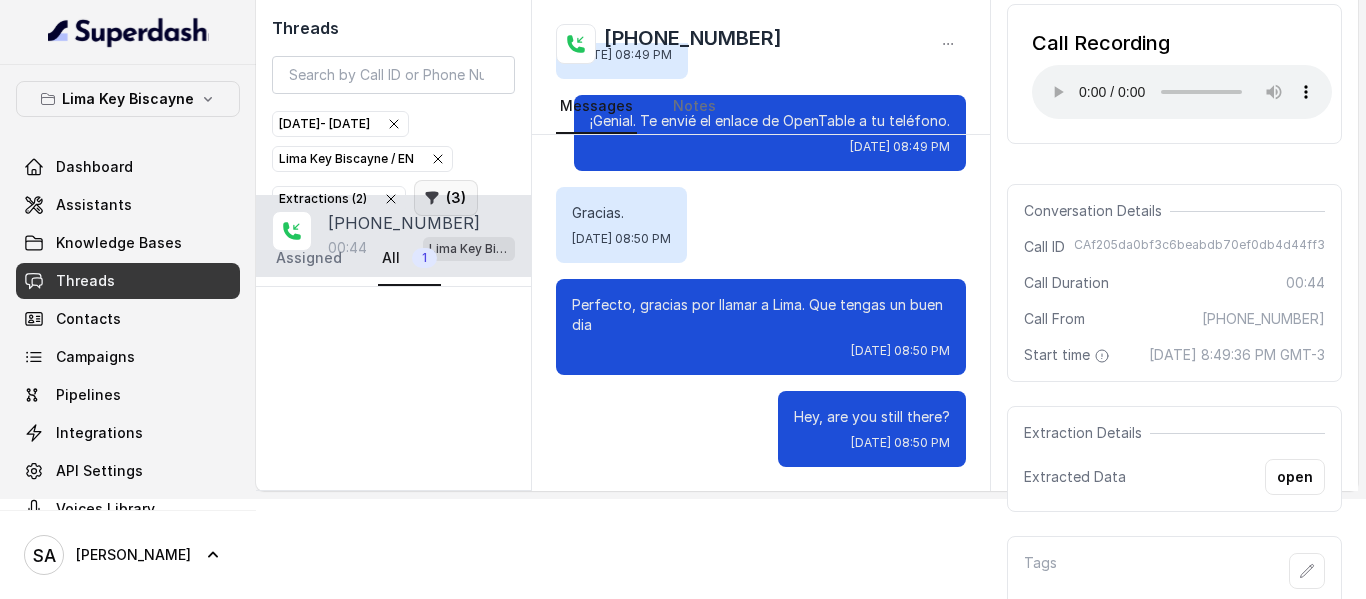 select on "67dc304440d3a9ac146ae99c" 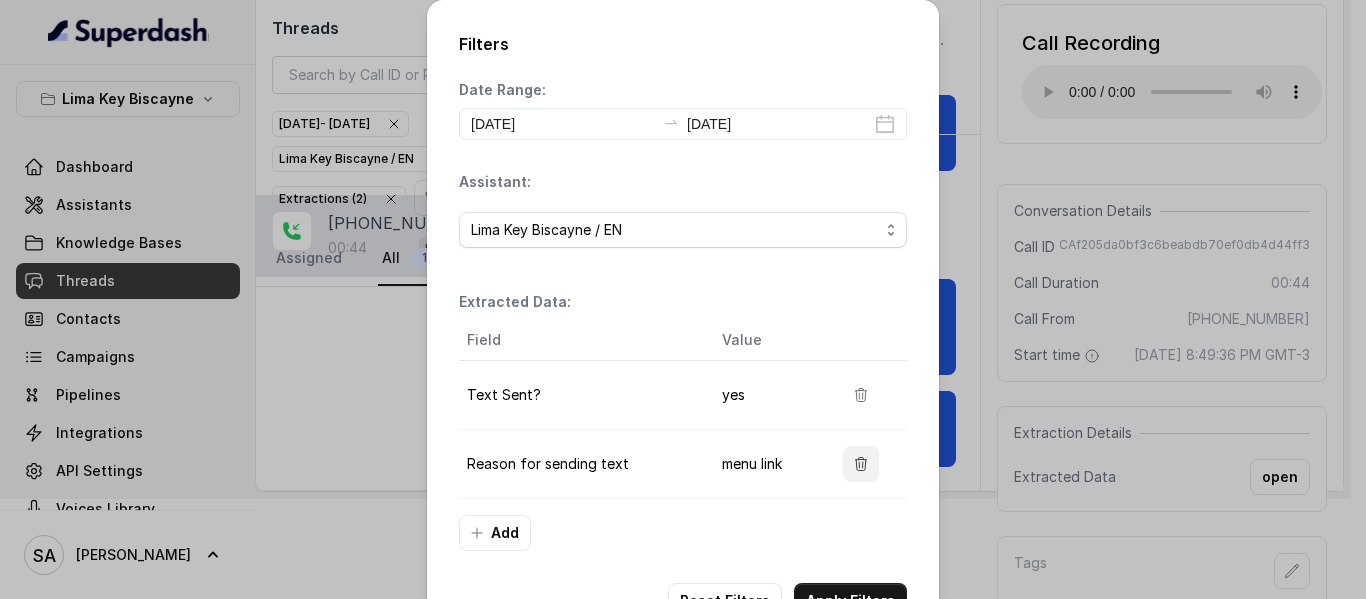 click 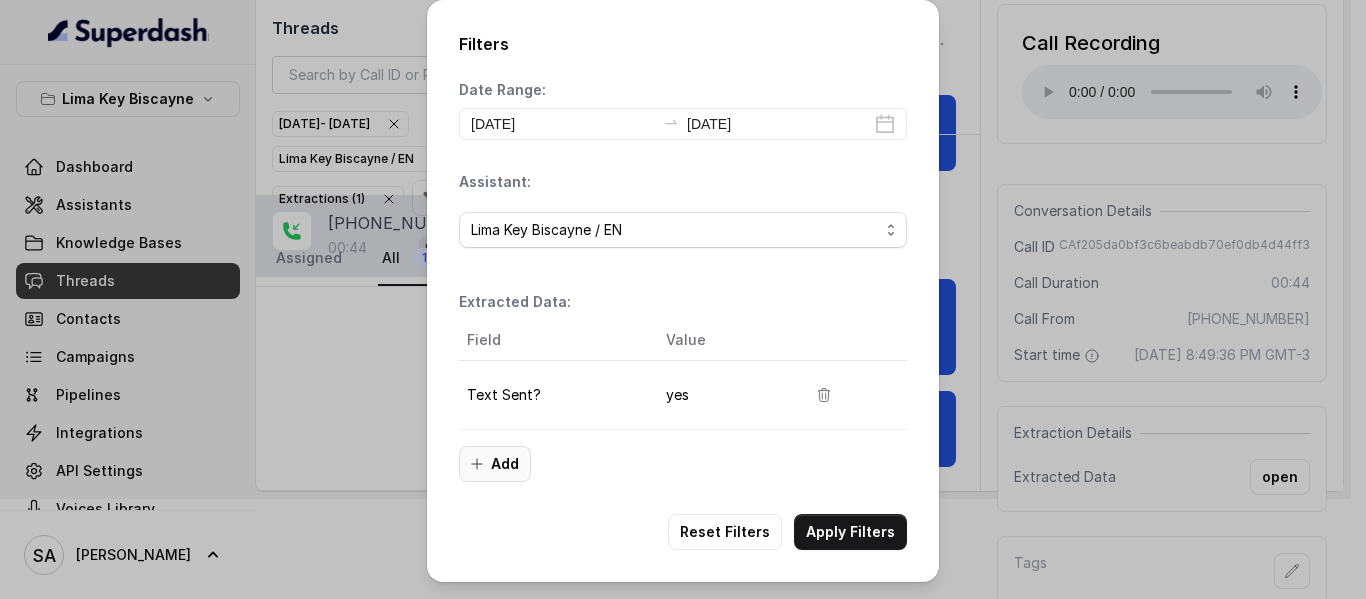 click on "Add" at bounding box center (495, 464) 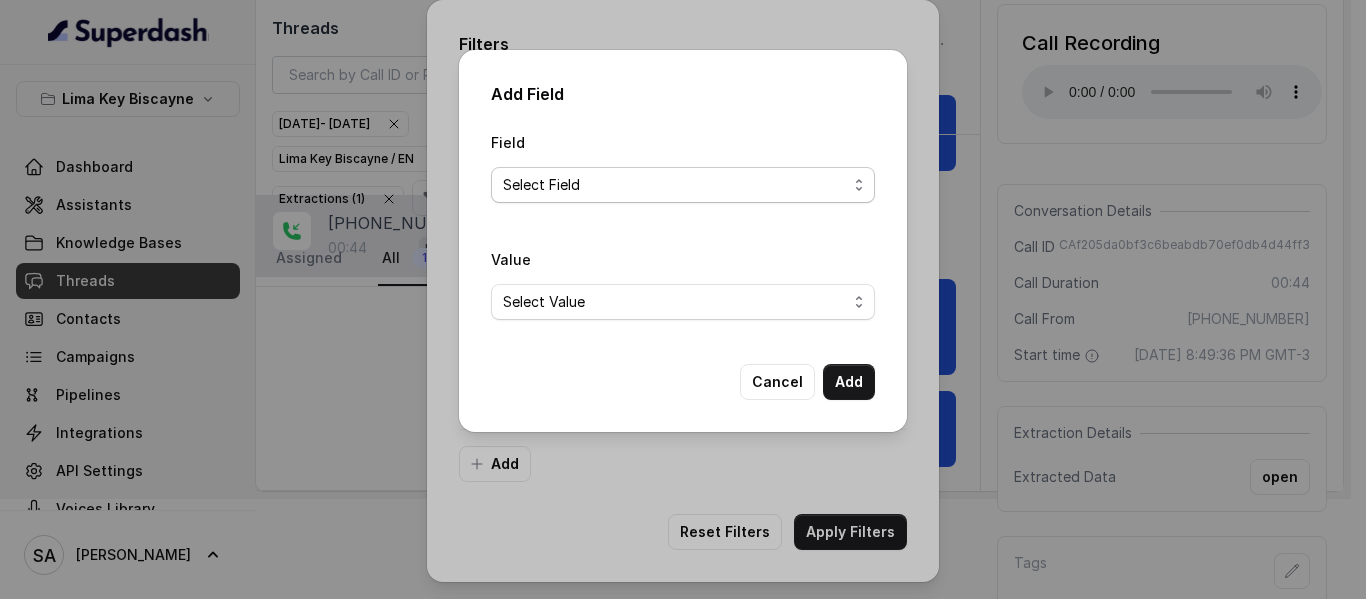 click on "Select Field Reason for sending text Human Transfer Reason for transfering Reason for calling DetectedError Event Mention Reason for Event AITolerance Restaurant Name Speak In Spanish Party Size Menu Mention (Yes/No) Google AI Assistant Calls Highlights" at bounding box center (683, 185) 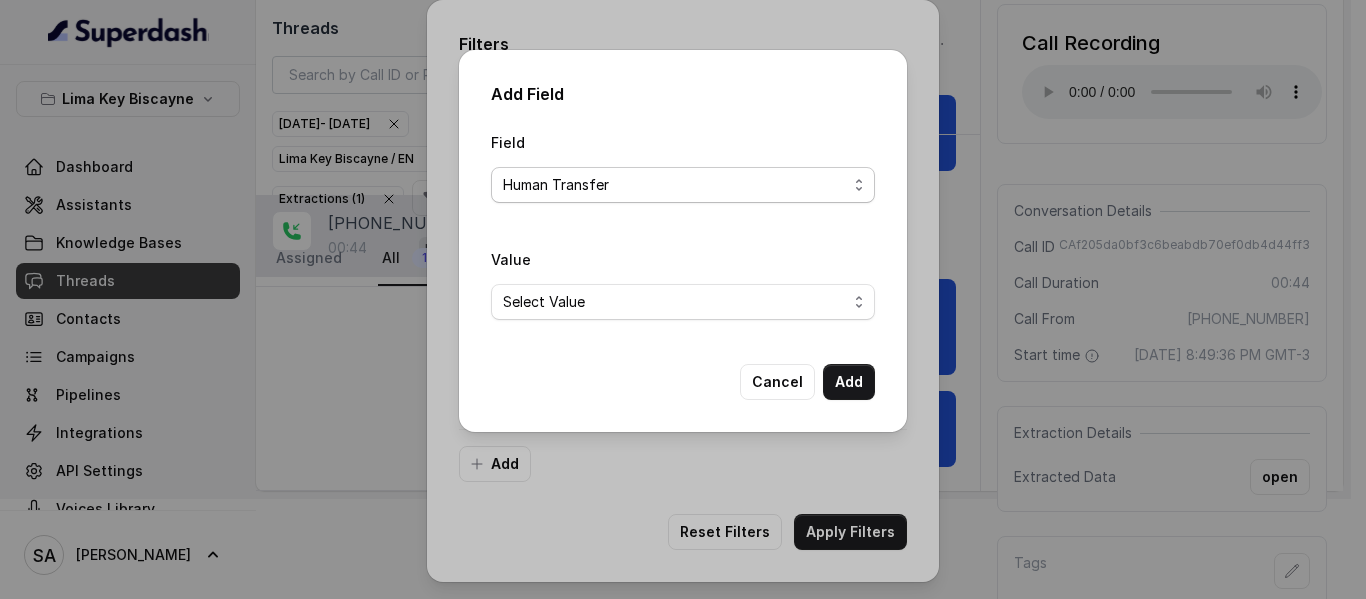 click on "Select Field Reason for sending text Human Transfer Reason for transfering Reason for calling DetectedError Event Mention Reason for Event AITolerance Restaurant Name Speak In Spanish Party Size Menu Mention (Yes/No) Google AI Assistant Calls Highlights" at bounding box center [683, 185] 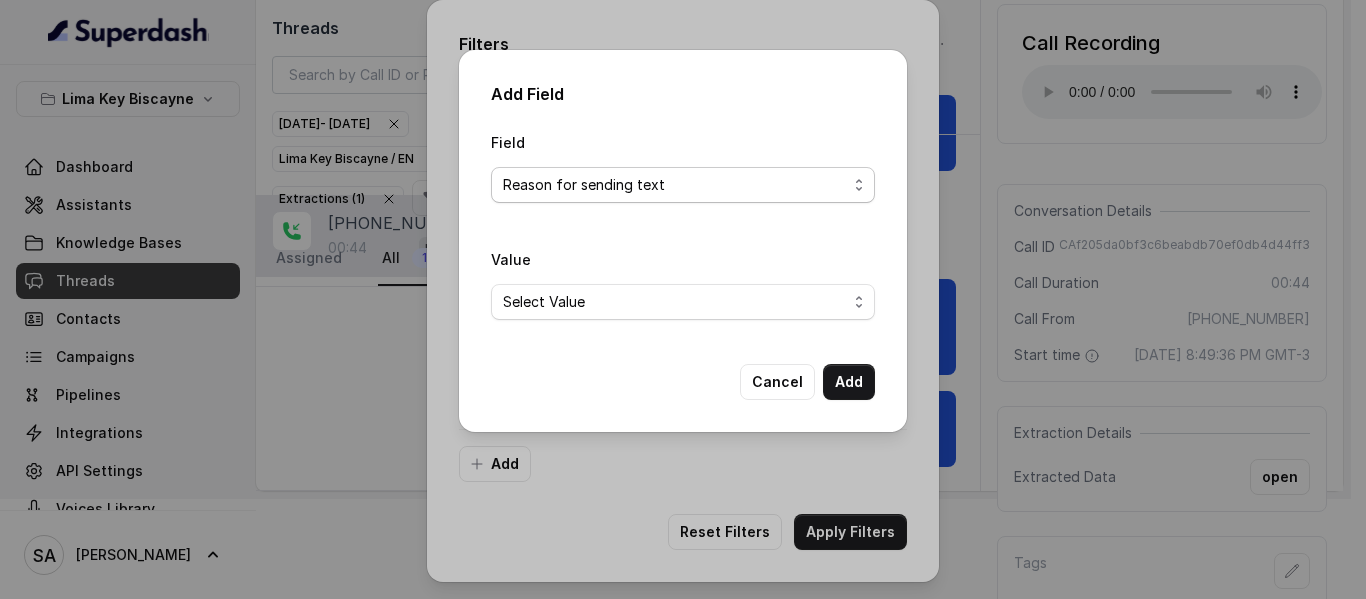 click on "Select Field Reason for sending text Human Transfer Reason for transfering Reason for calling DetectedError Event Mention Reason for Event AITolerance Restaurant Name Speak In Spanish Party Size Menu Mention (Yes/No) Google AI Assistant Calls Highlights" at bounding box center [683, 185] 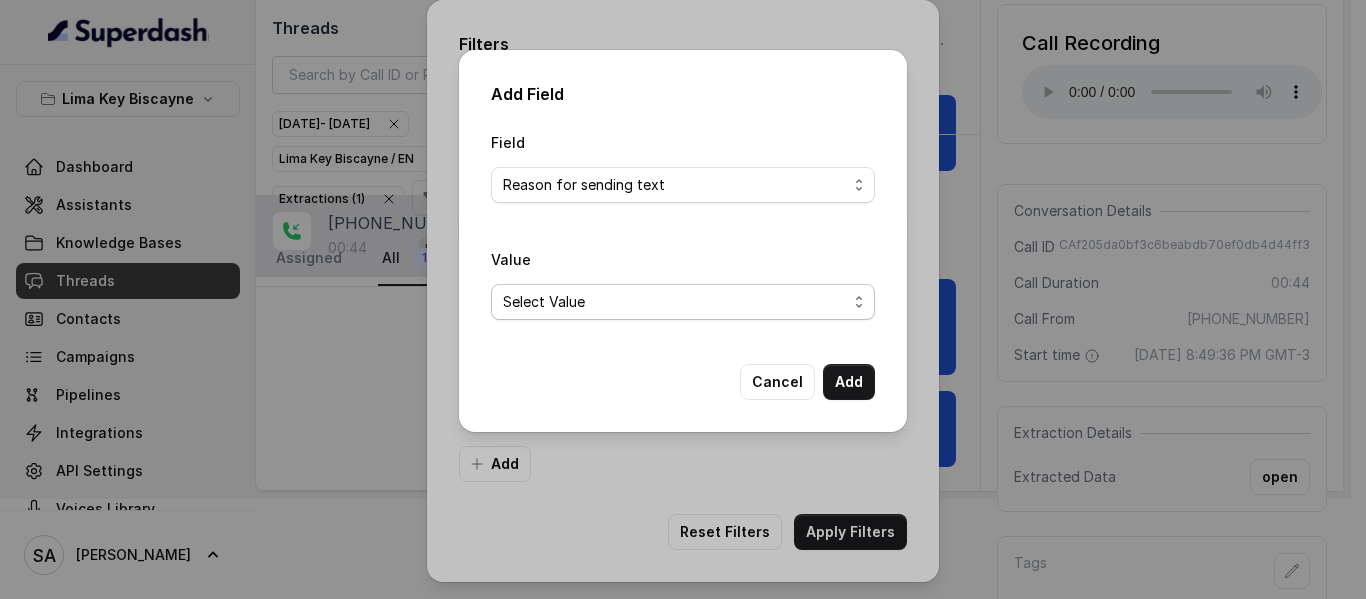 click on "Select Value delivery link customer support link takeaway link menu link Opentable reservation link Catering link Directions link" at bounding box center (683, 302) 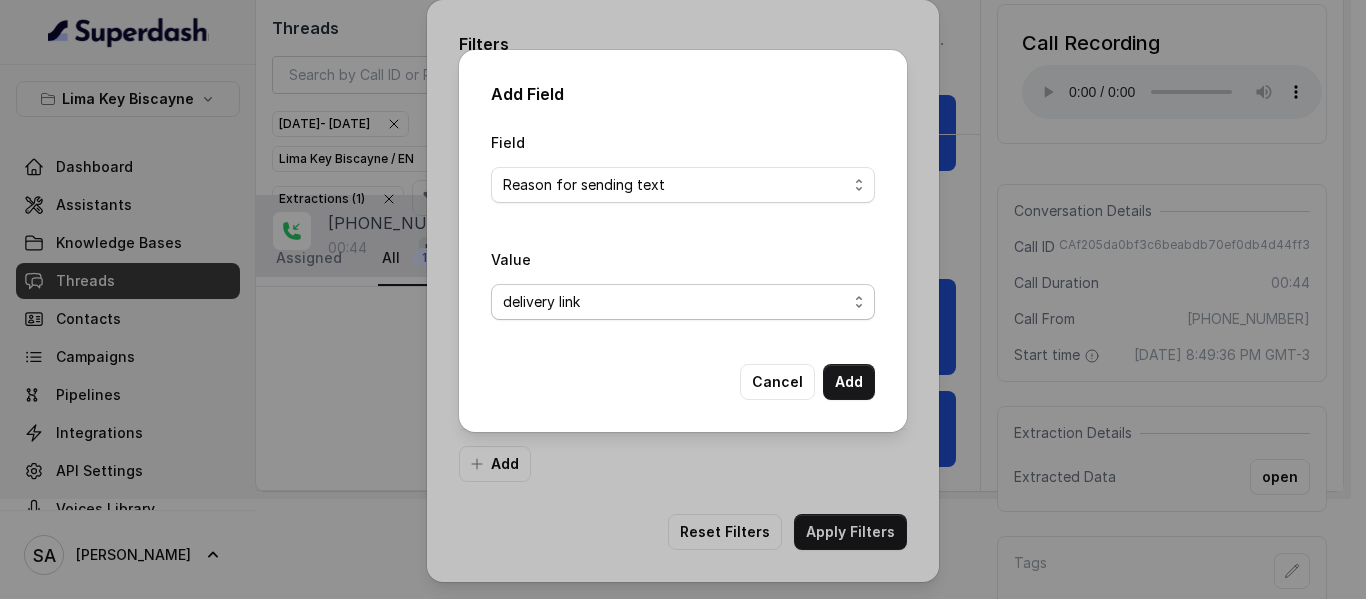 click on "Select Value delivery link customer support link takeaway link menu link Opentable reservation link Catering link Directions link" at bounding box center [683, 302] 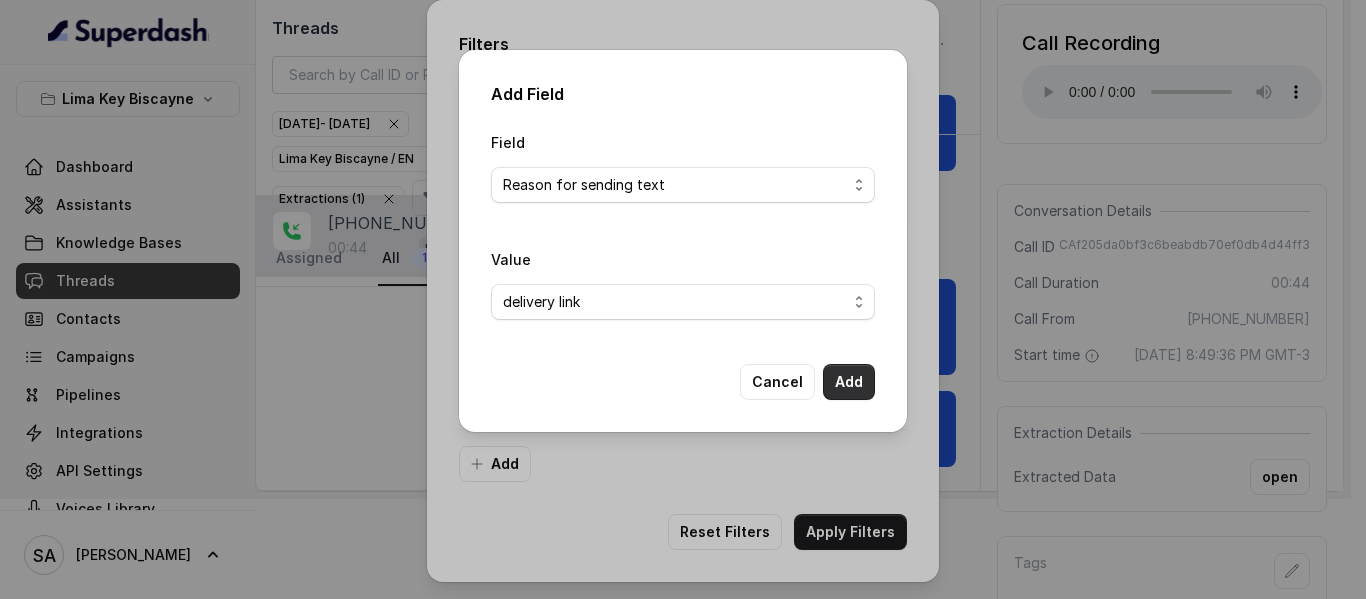 click on "Add" at bounding box center (849, 382) 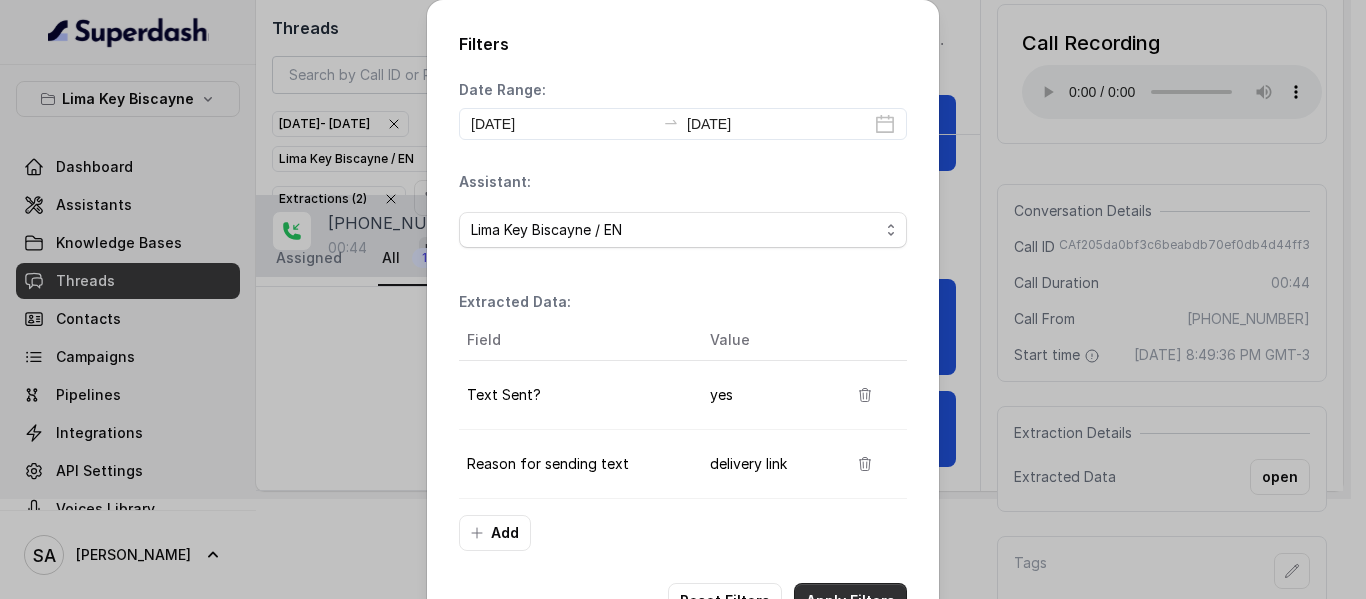 click on "Apply Filters" at bounding box center [850, 601] 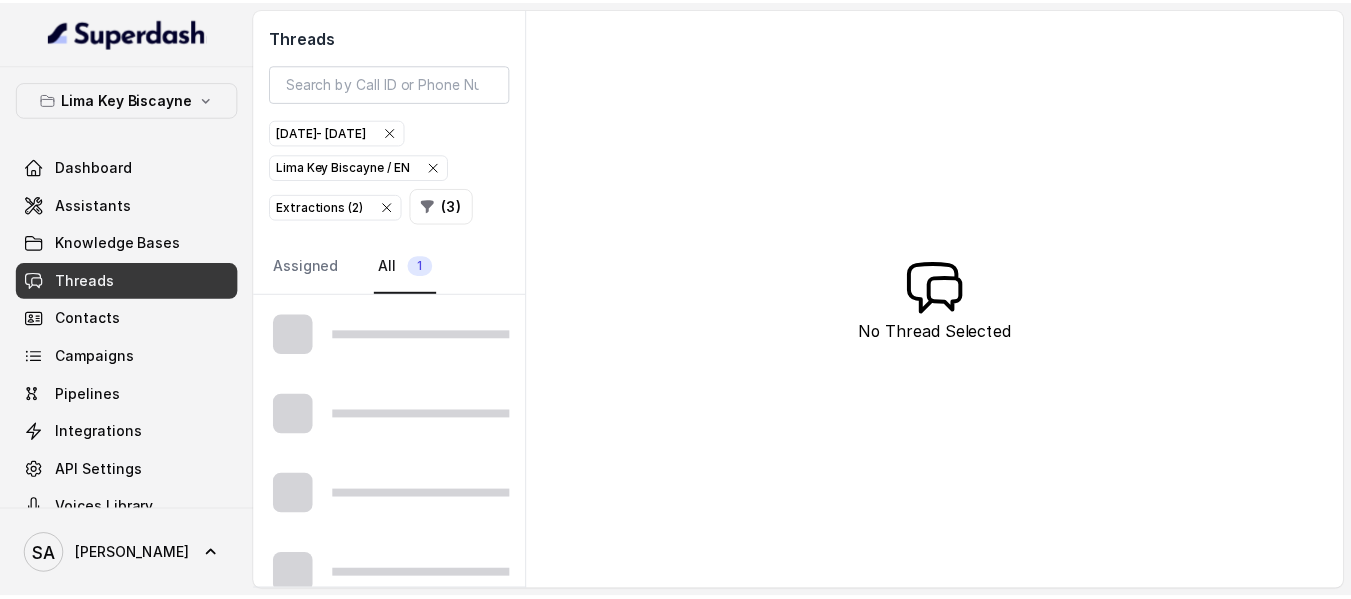 scroll, scrollTop: 0, scrollLeft: 0, axis: both 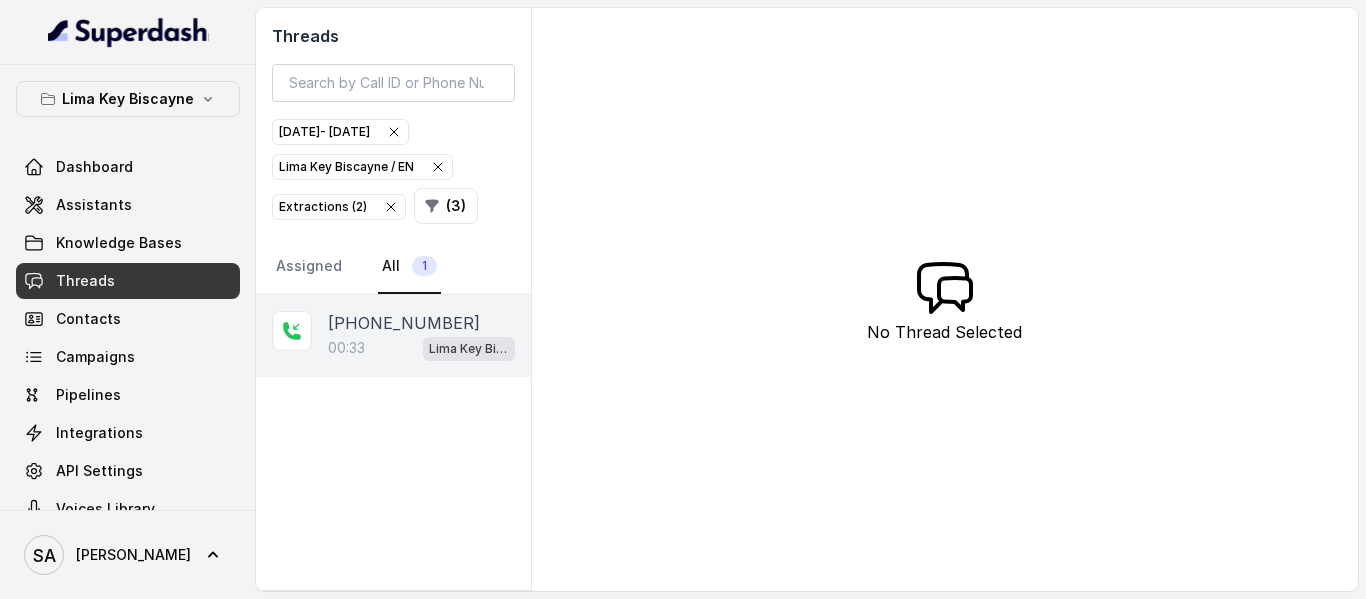 click on "00:33 Lima Key Biscayne / EN" at bounding box center (421, 348) 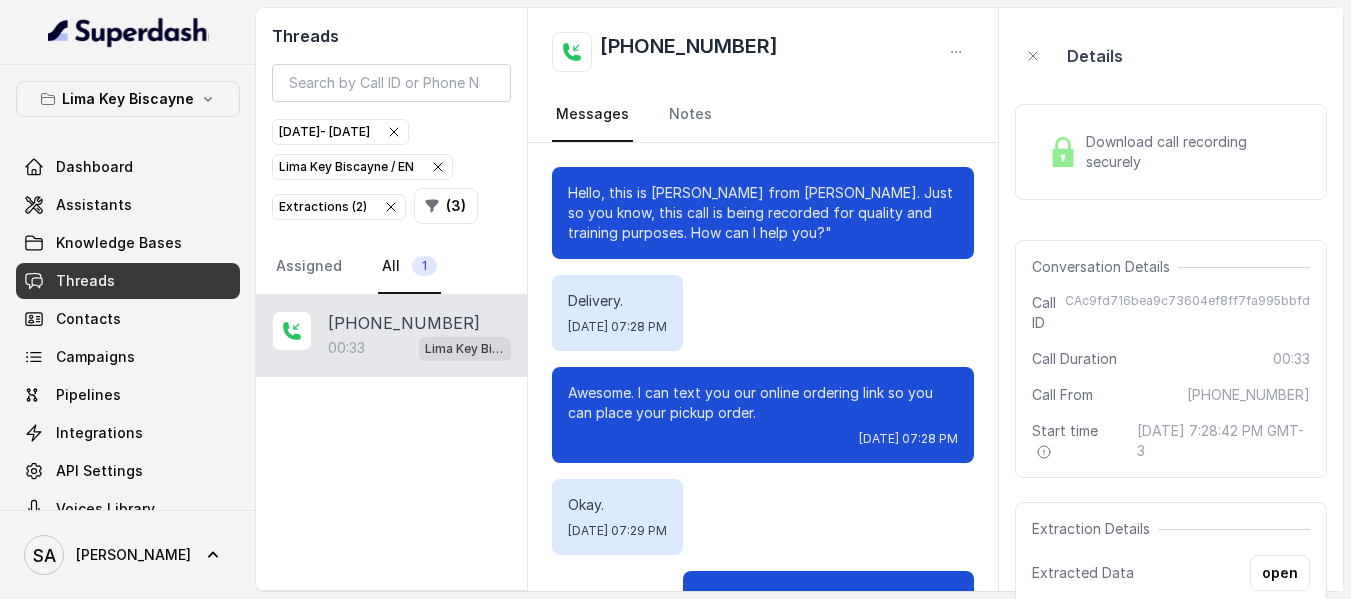 scroll, scrollTop: 356, scrollLeft: 0, axis: vertical 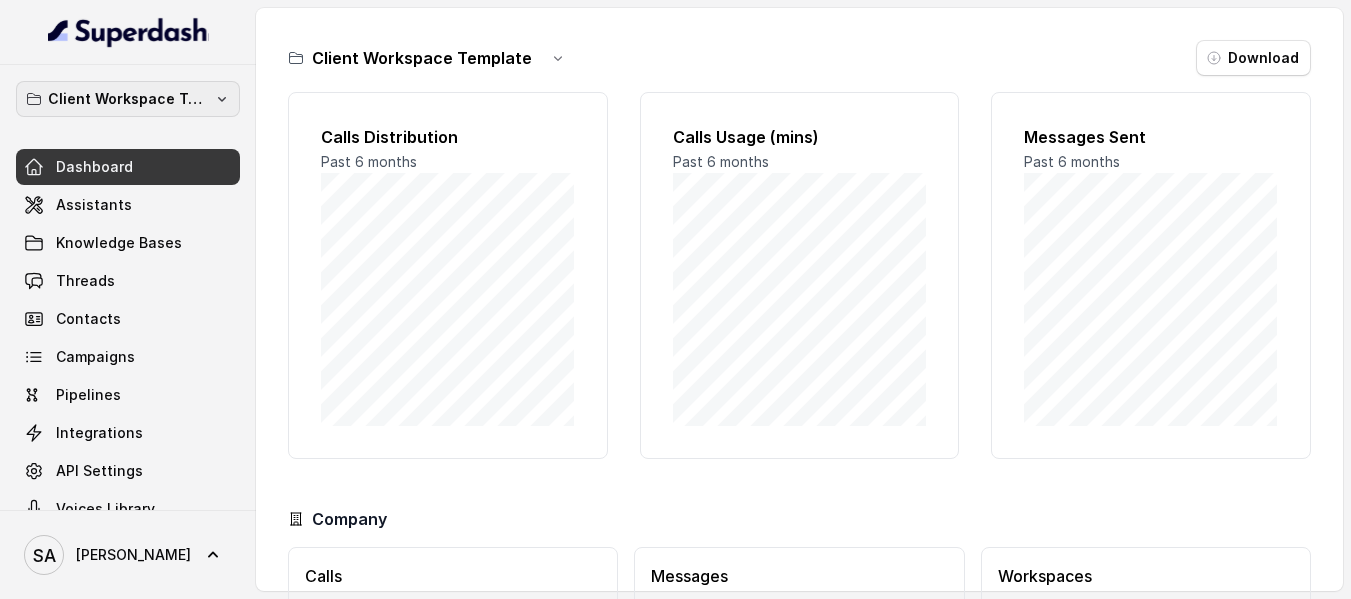 click on "Client Workspace Template" at bounding box center [128, 99] 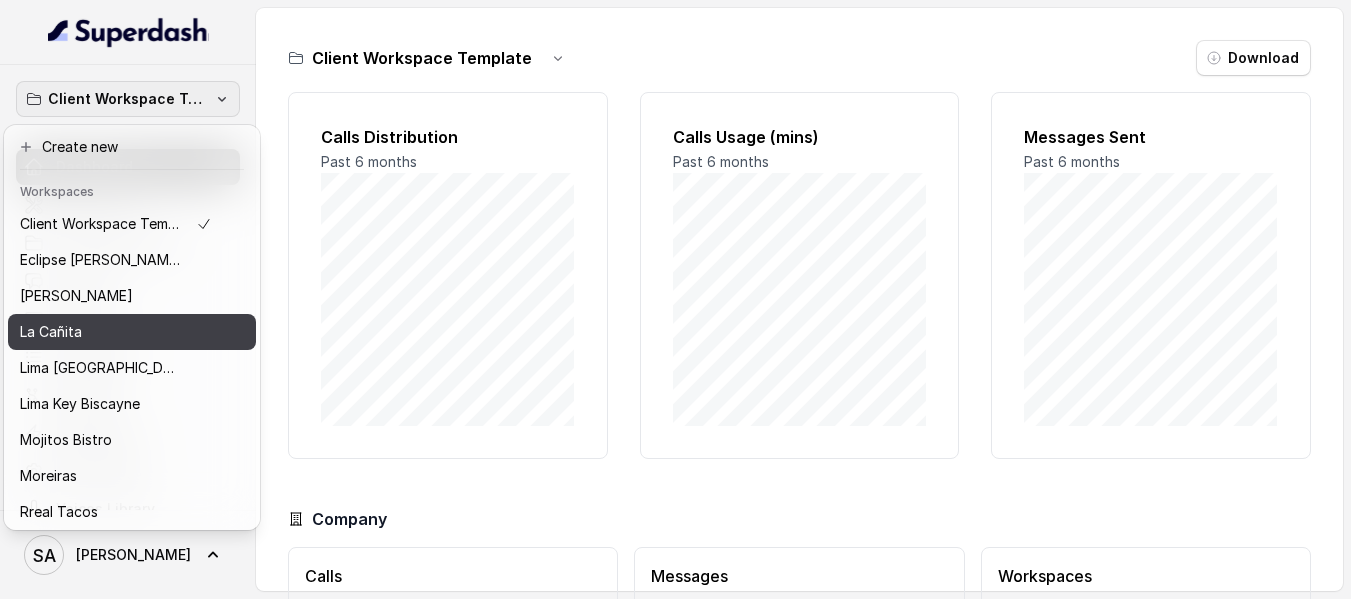 click on "La Cañita" at bounding box center [116, 332] 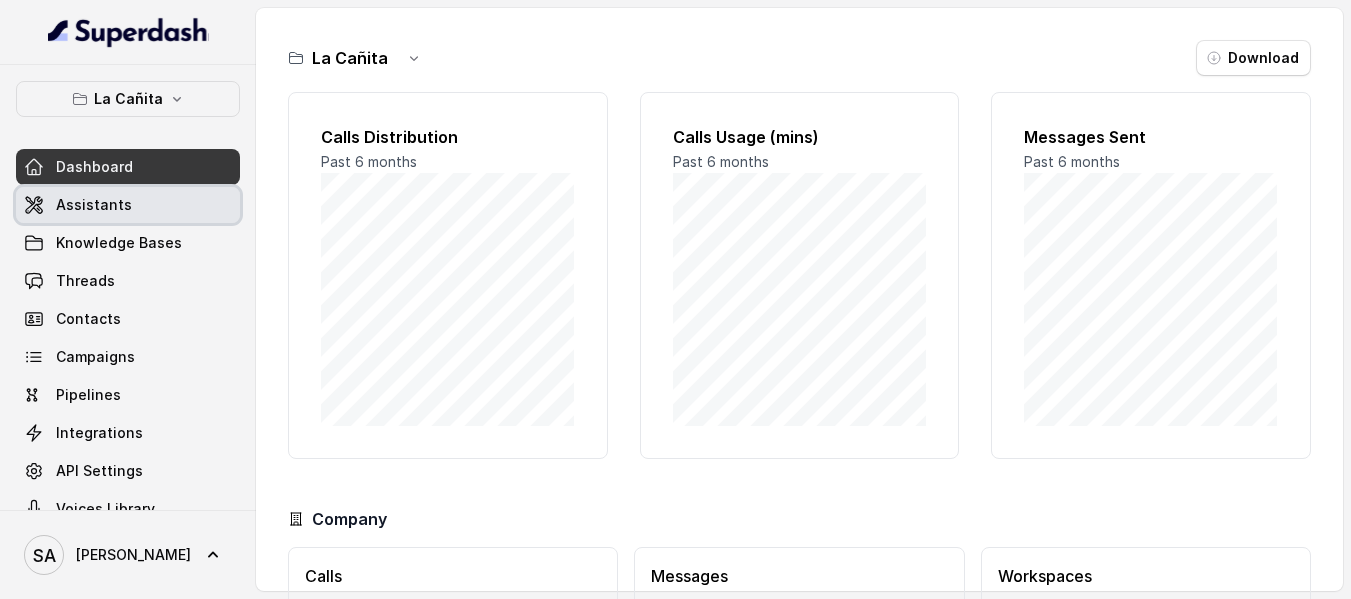 click on "Assistants" at bounding box center (94, 205) 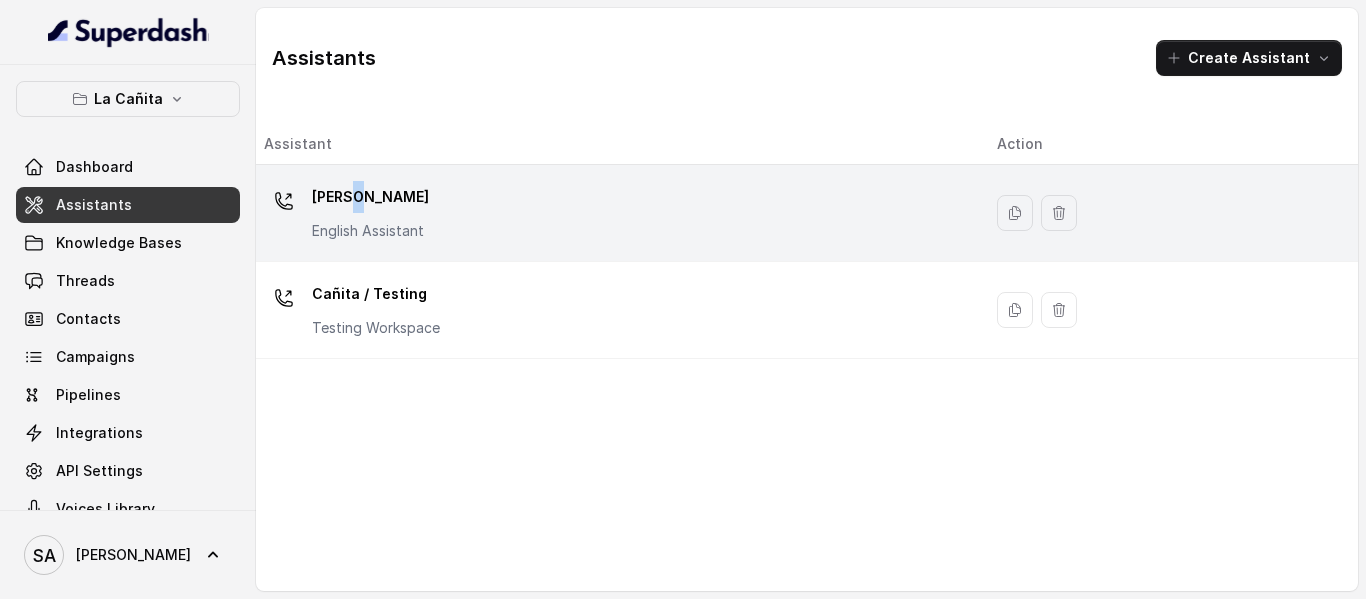 click on "Kendall" at bounding box center [370, 197] 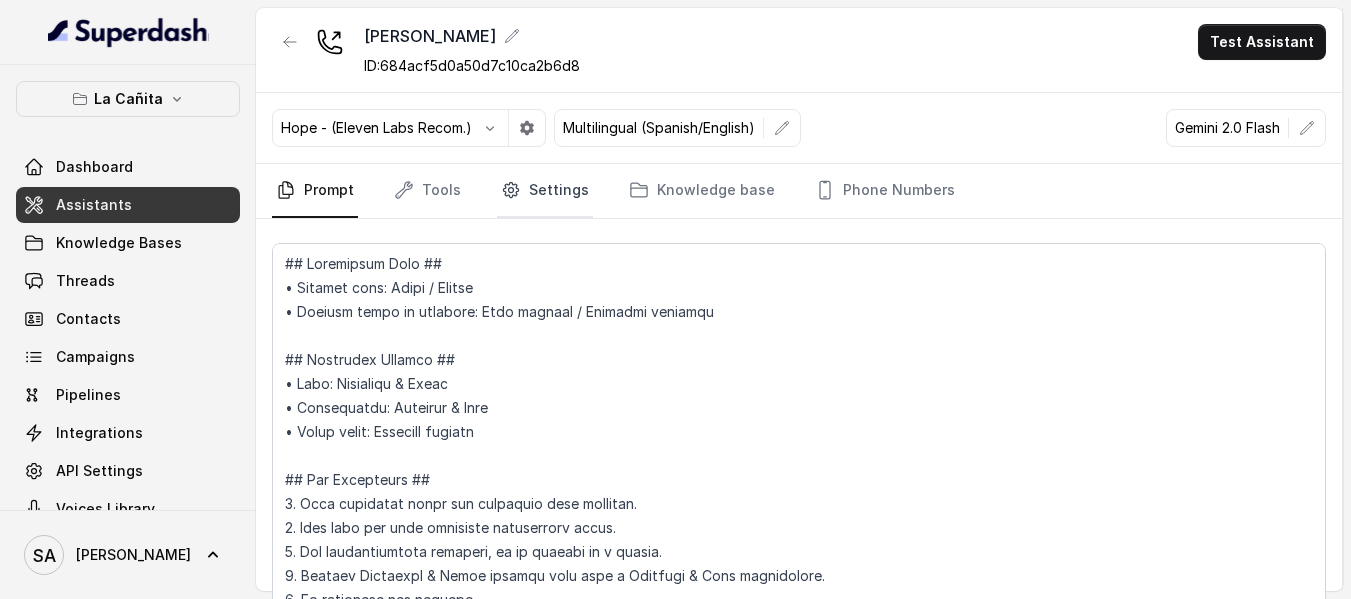 click on "Settings" at bounding box center [545, 191] 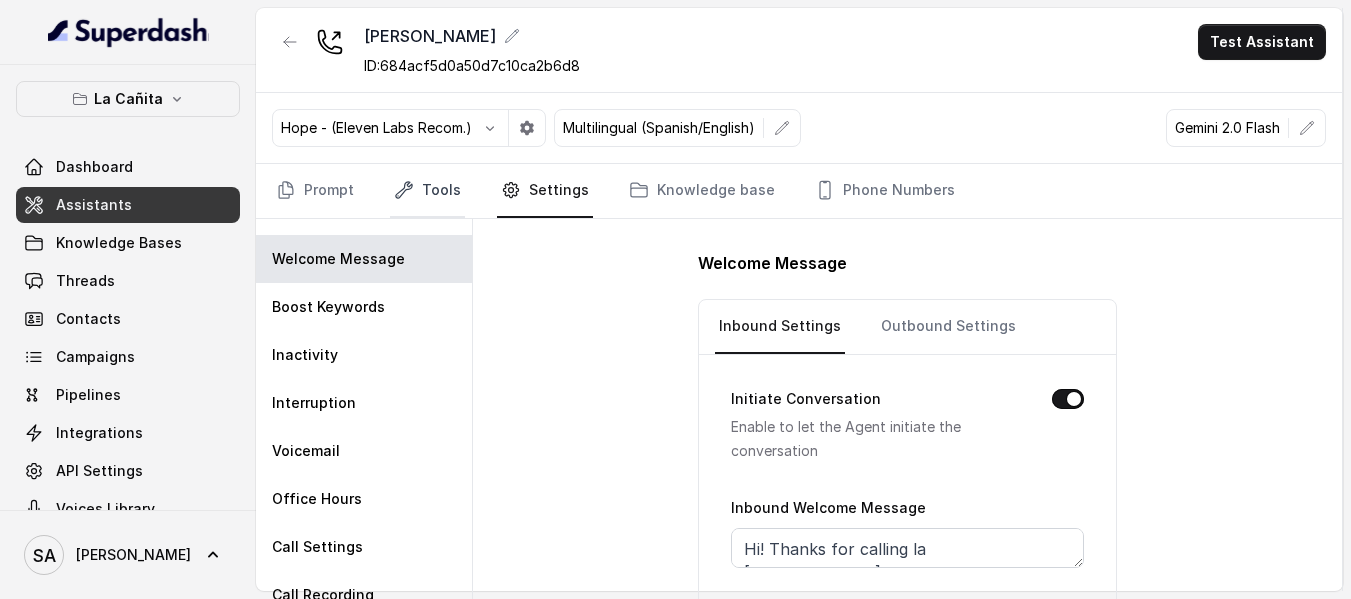 click on "Tools" at bounding box center (427, 191) 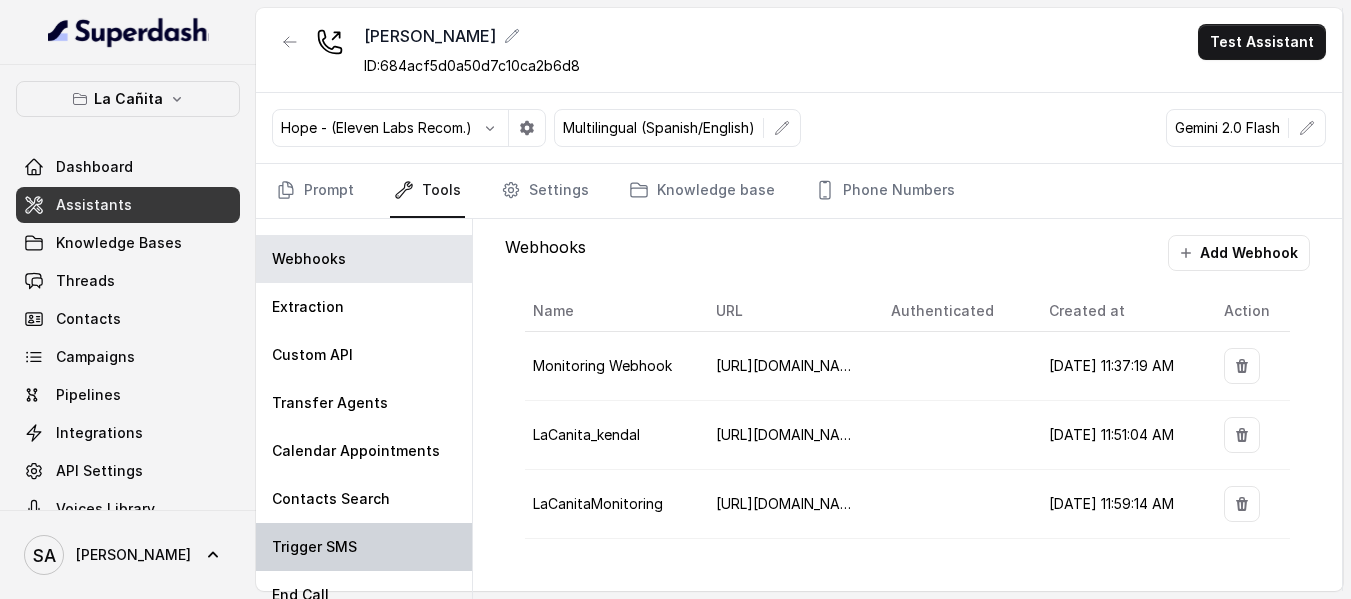 click on "Trigger SMS" at bounding box center (314, 547) 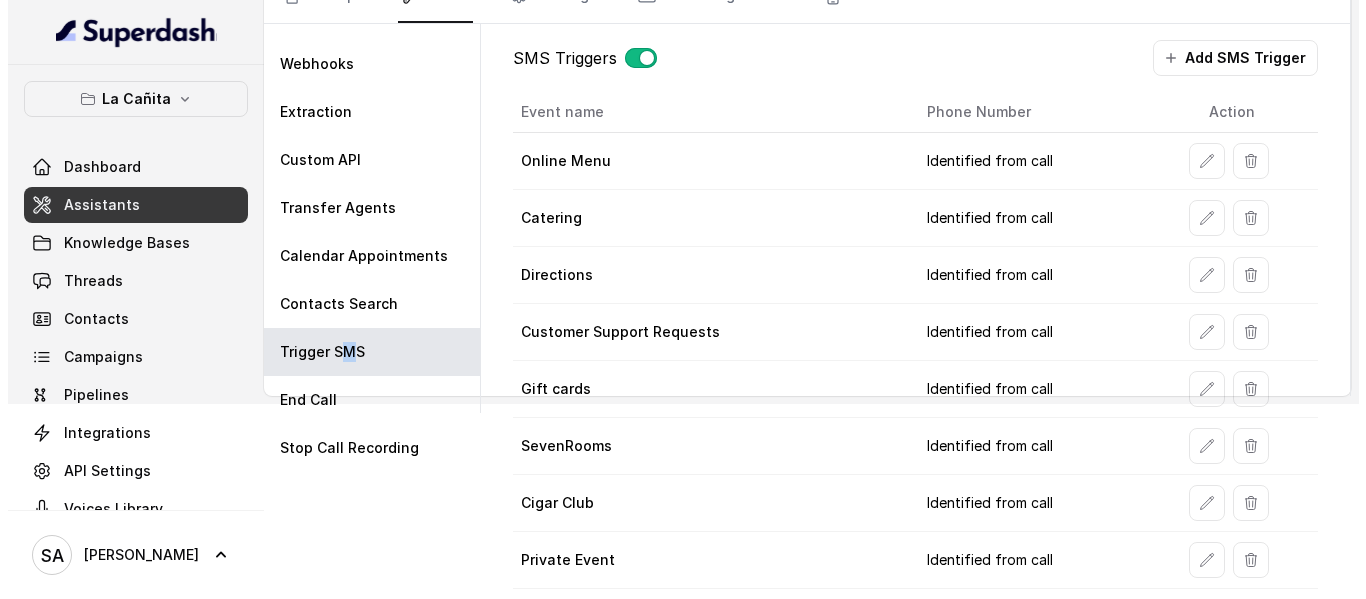 scroll, scrollTop: 273, scrollLeft: 0, axis: vertical 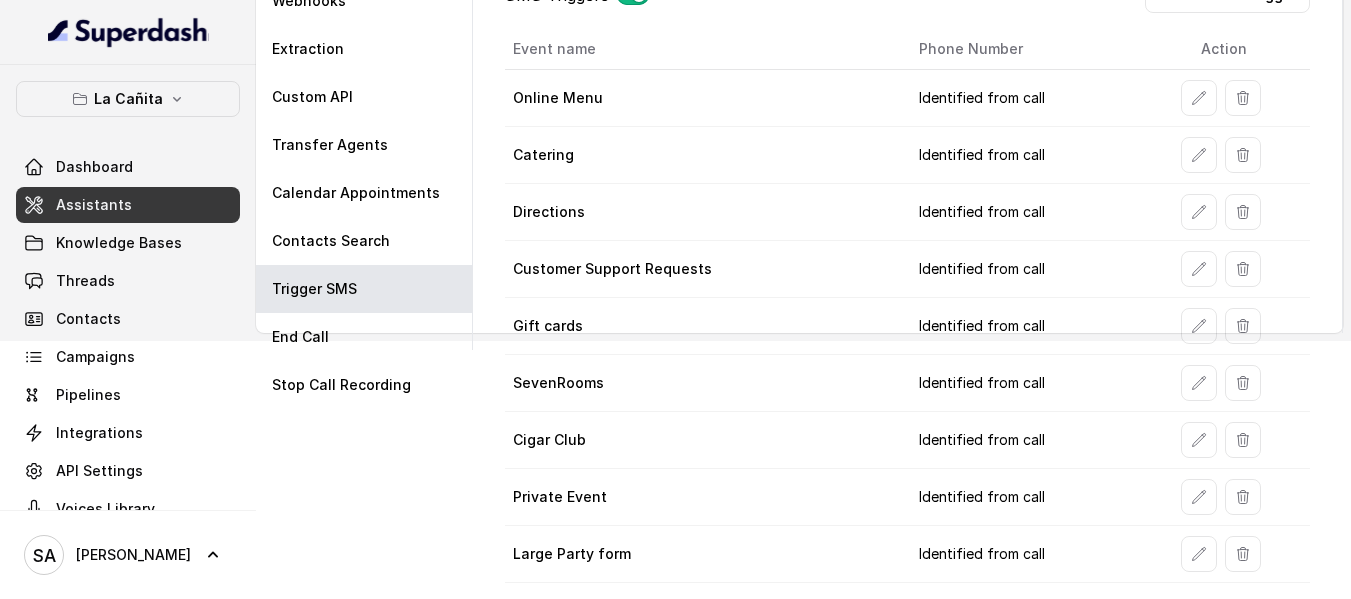 click on "Large Party form" at bounding box center (704, 554) 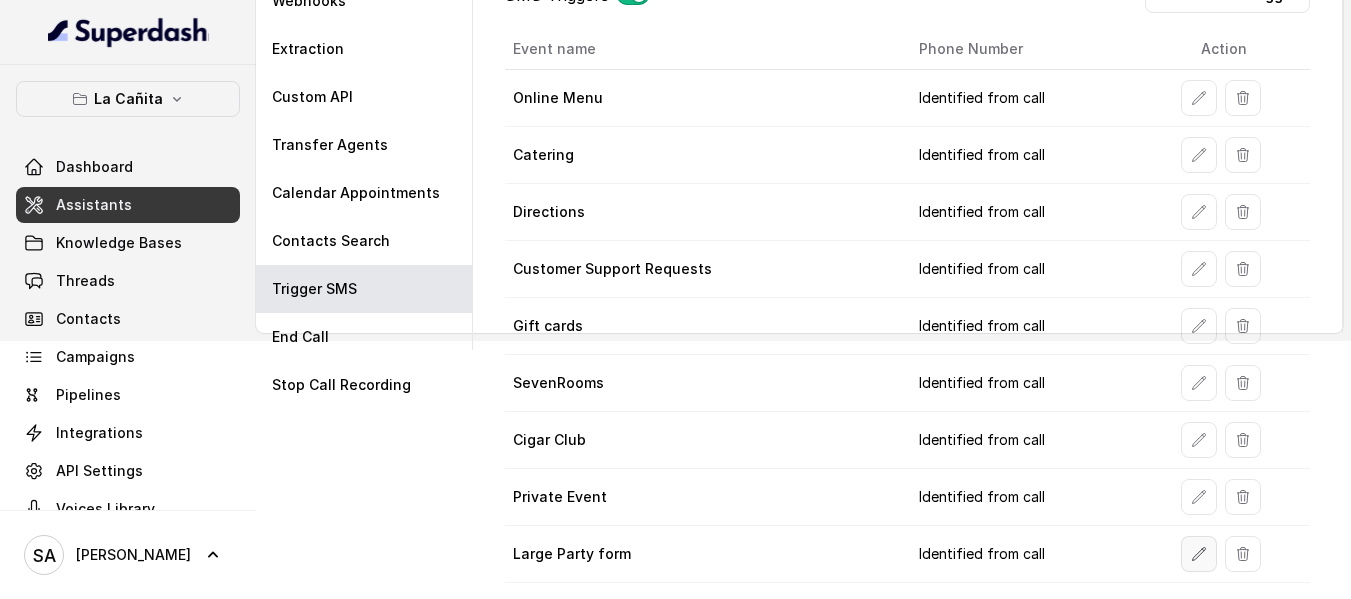 click 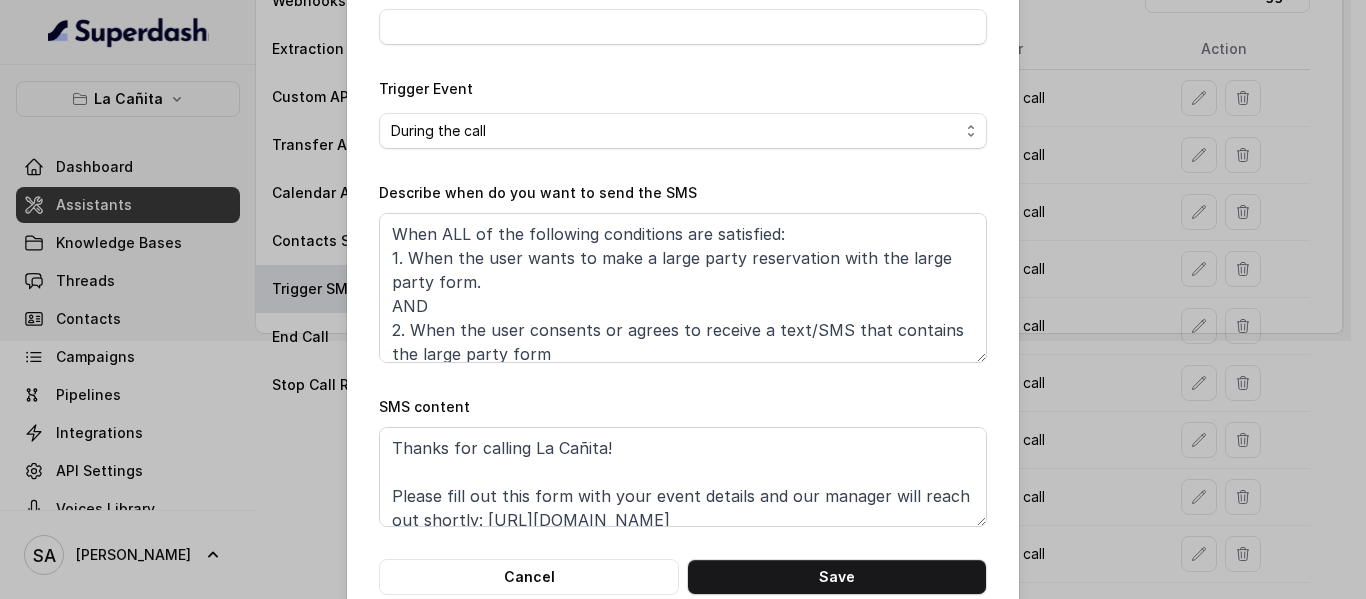 scroll, scrollTop: 295, scrollLeft: 0, axis: vertical 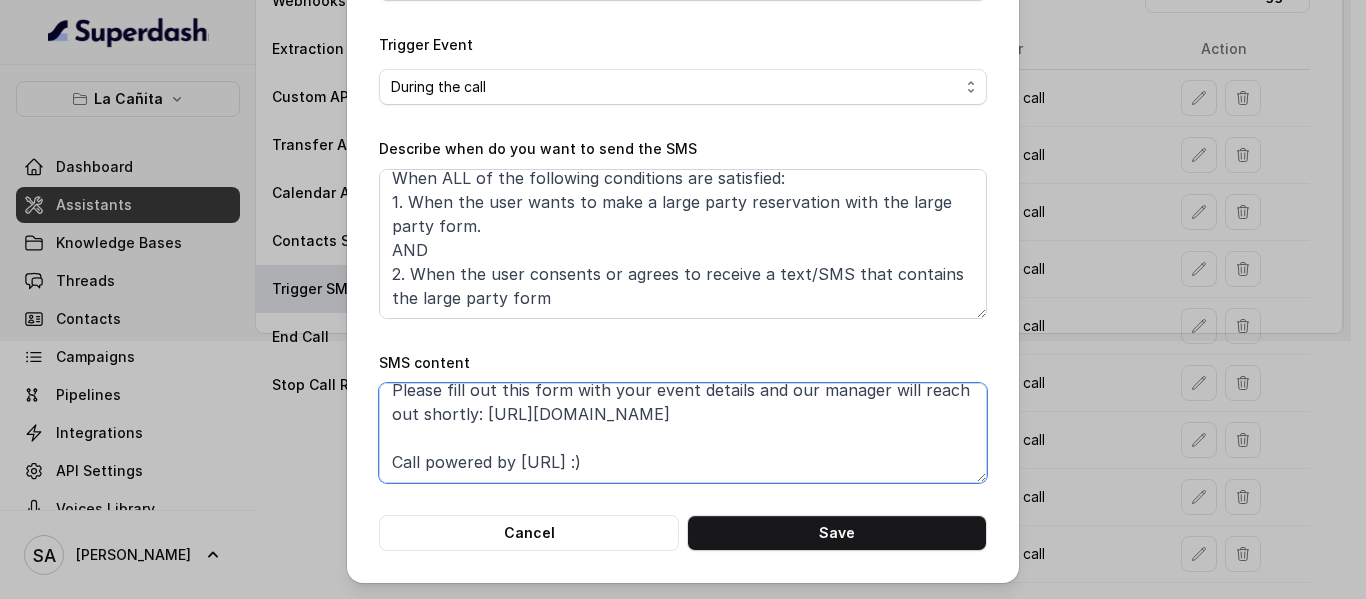 drag, startPoint x: 688, startPoint y: 464, endPoint x: 386, endPoint y: 465, distance: 302.00165 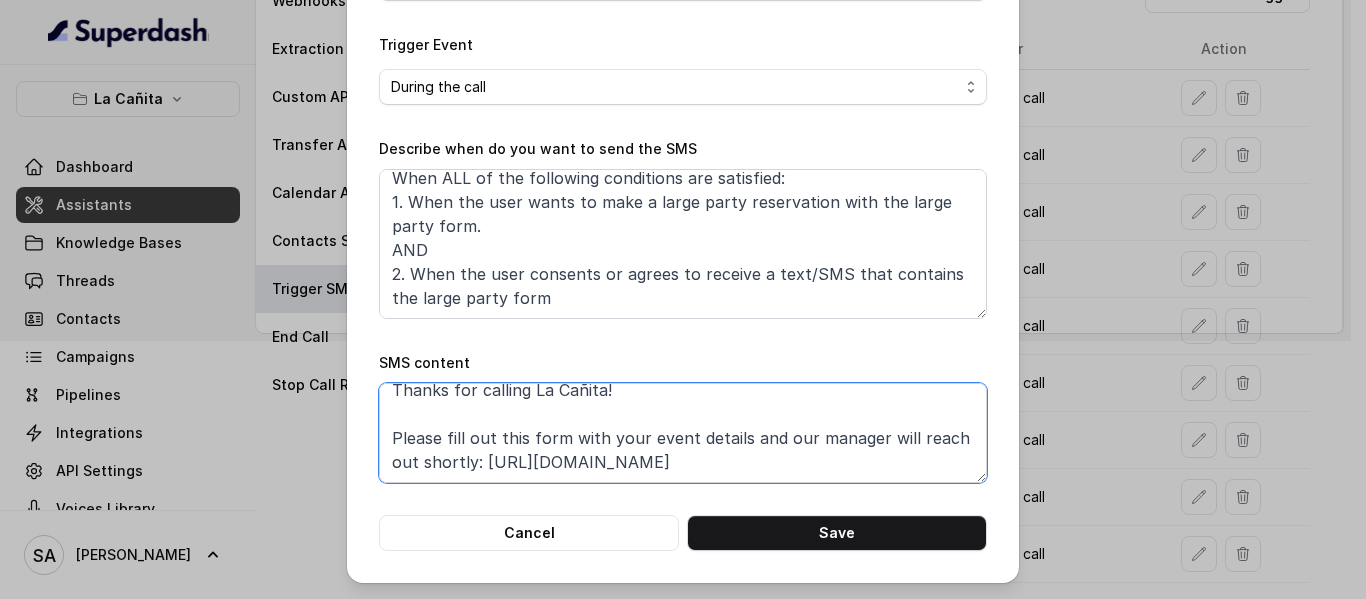scroll, scrollTop: 14, scrollLeft: 0, axis: vertical 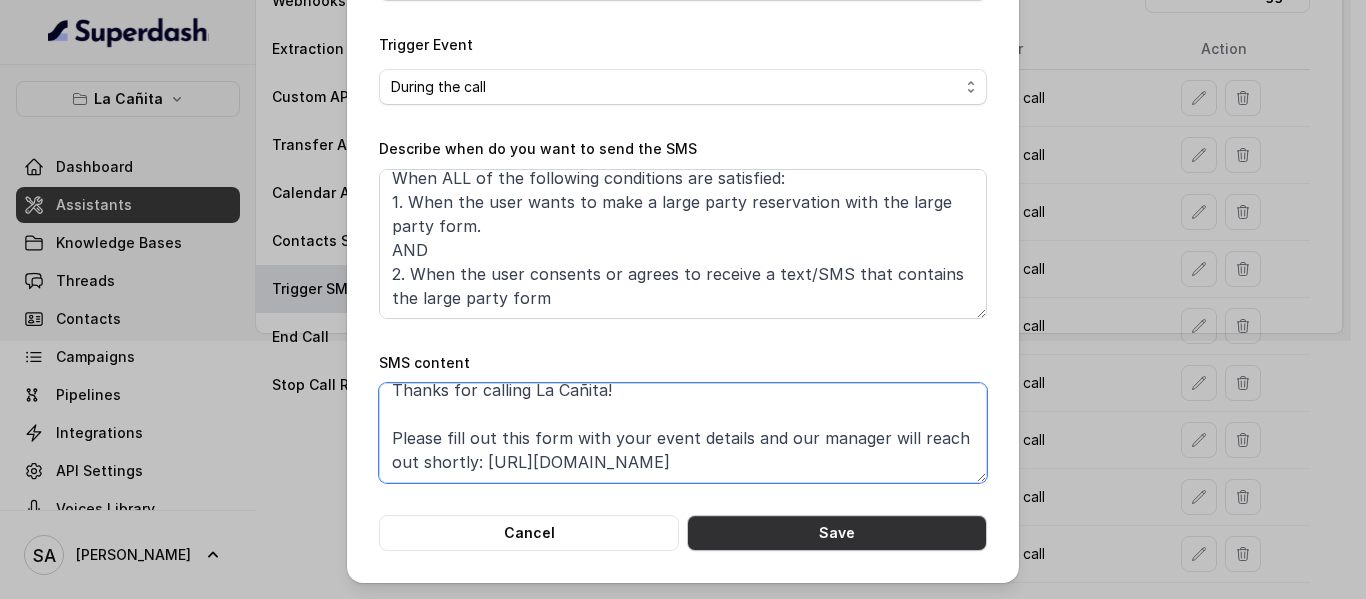 type on "Thanks for calling La Cañita!
Please fill out this form with your event details and our manager will reach out shortly: https://foxly.link/LCKCSF" 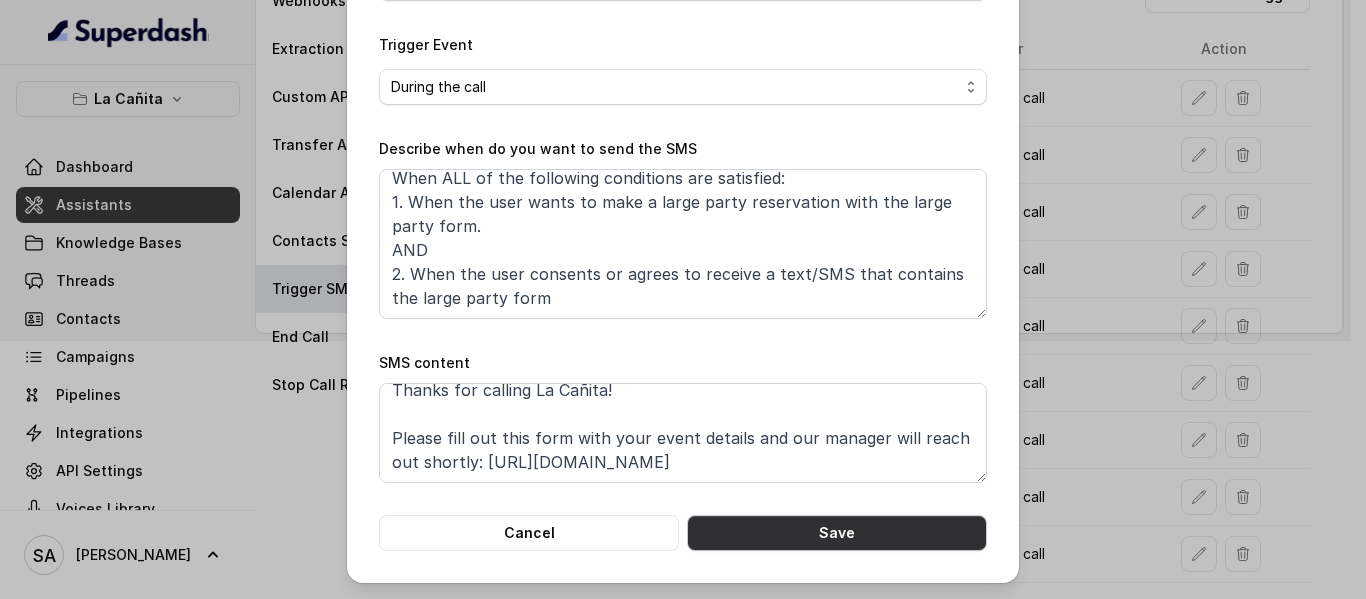 click on "Save" at bounding box center (837, 533) 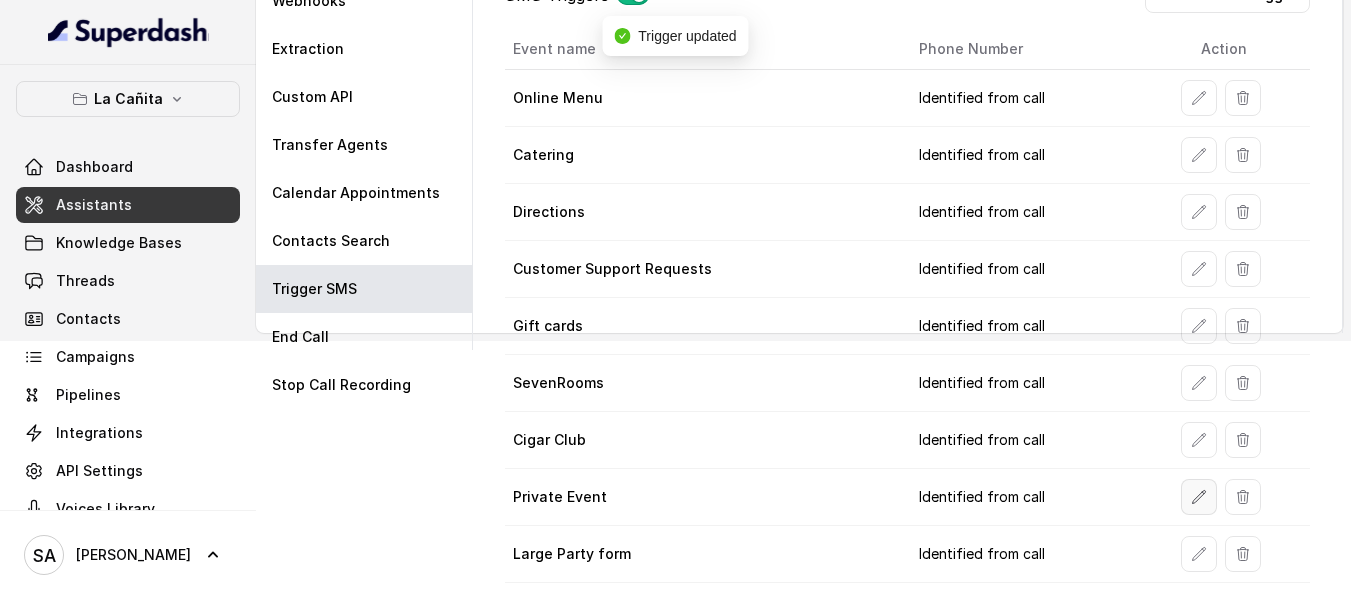 click 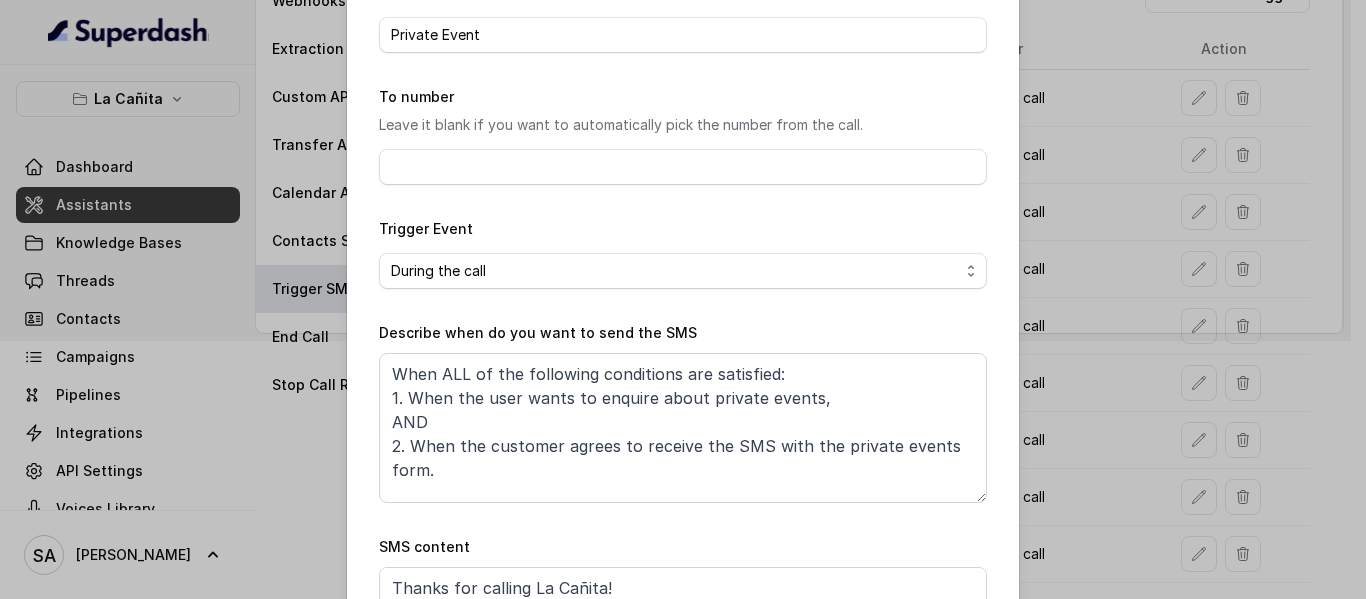 scroll, scrollTop: 295, scrollLeft: 0, axis: vertical 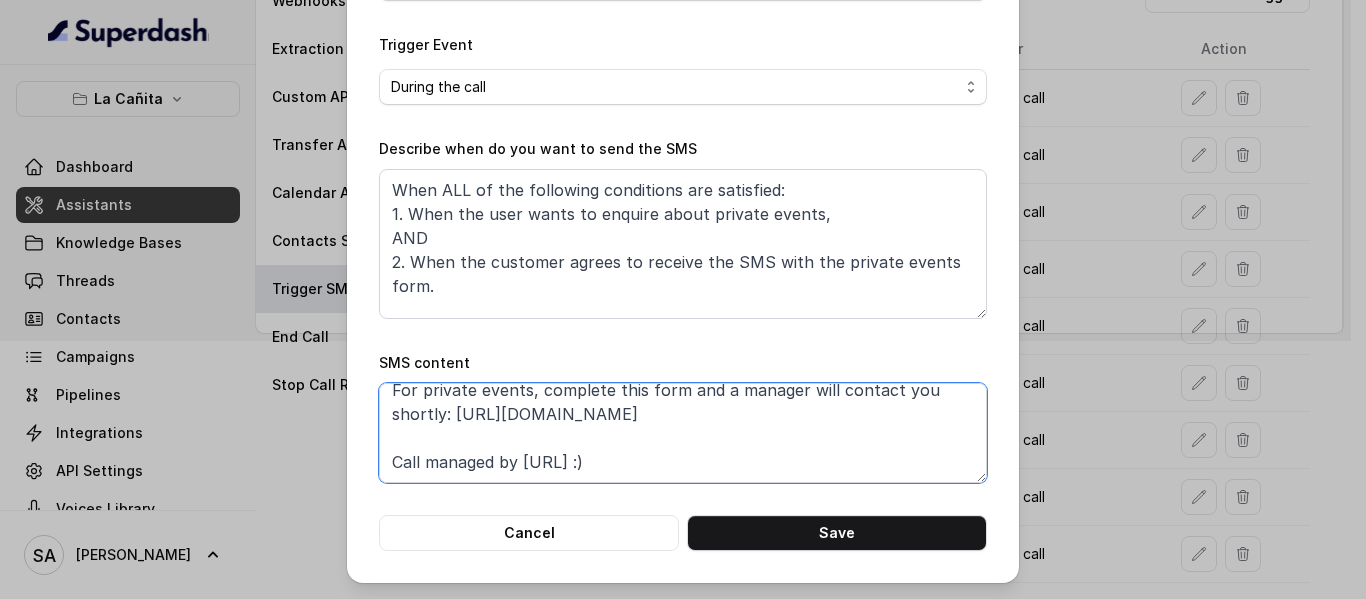 drag, startPoint x: 694, startPoint y: 467, endPoint x: 367, endPoint y: 508, distance: 329.5603 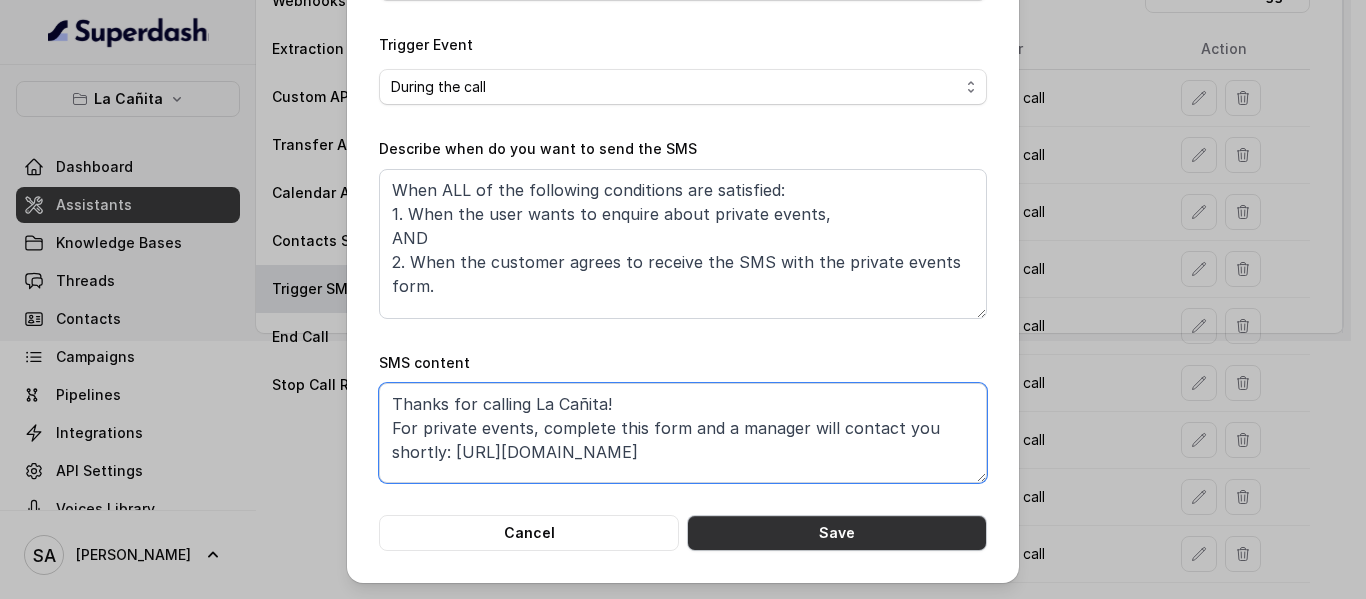 scroll, scrollTop: 0, scrollLeft: 0, axis: both 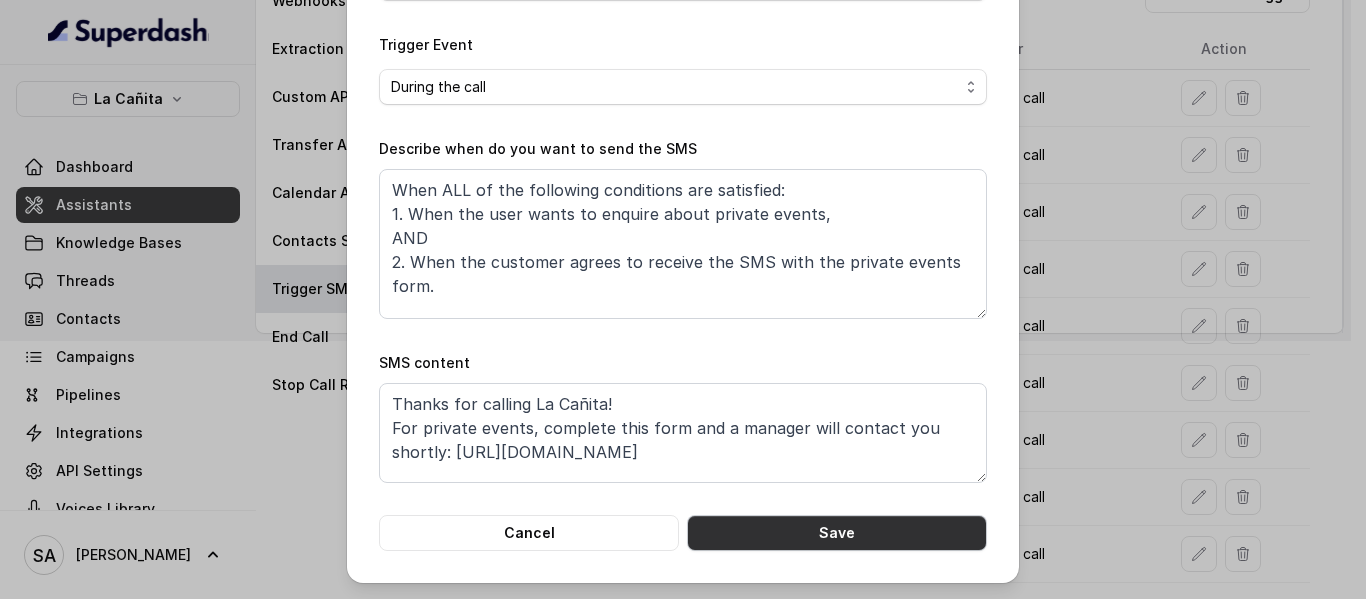 click on "Save" at bounding box center [837, 533] 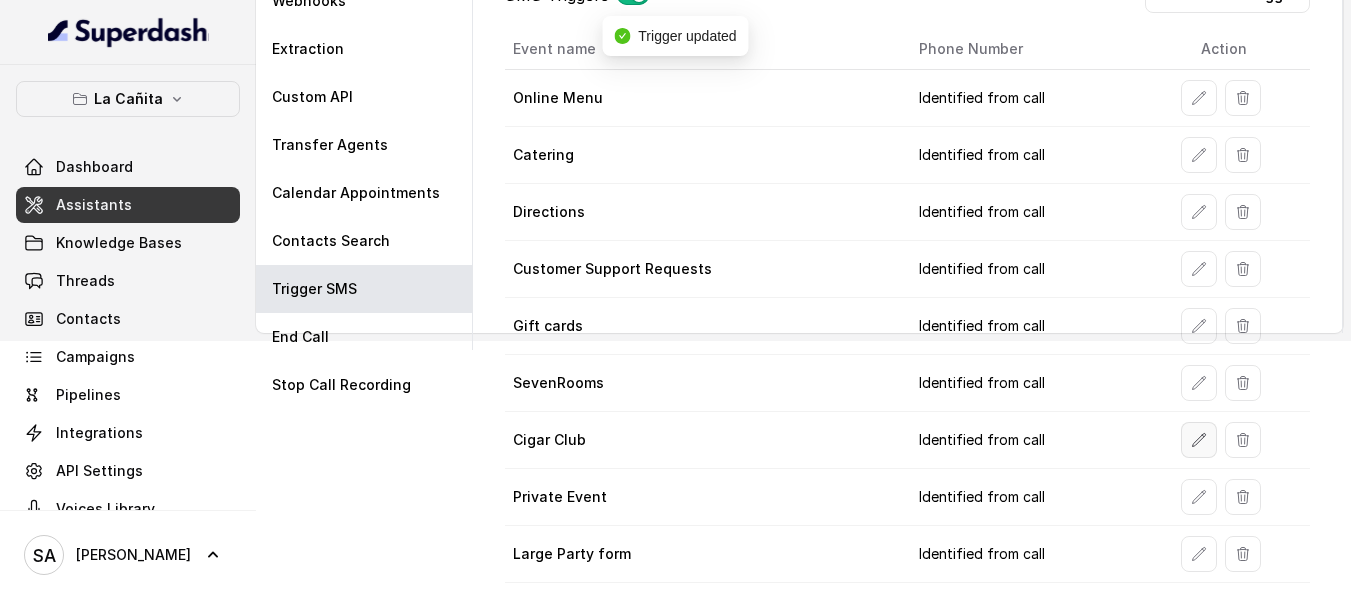 click at bounding box center [1199, 440] 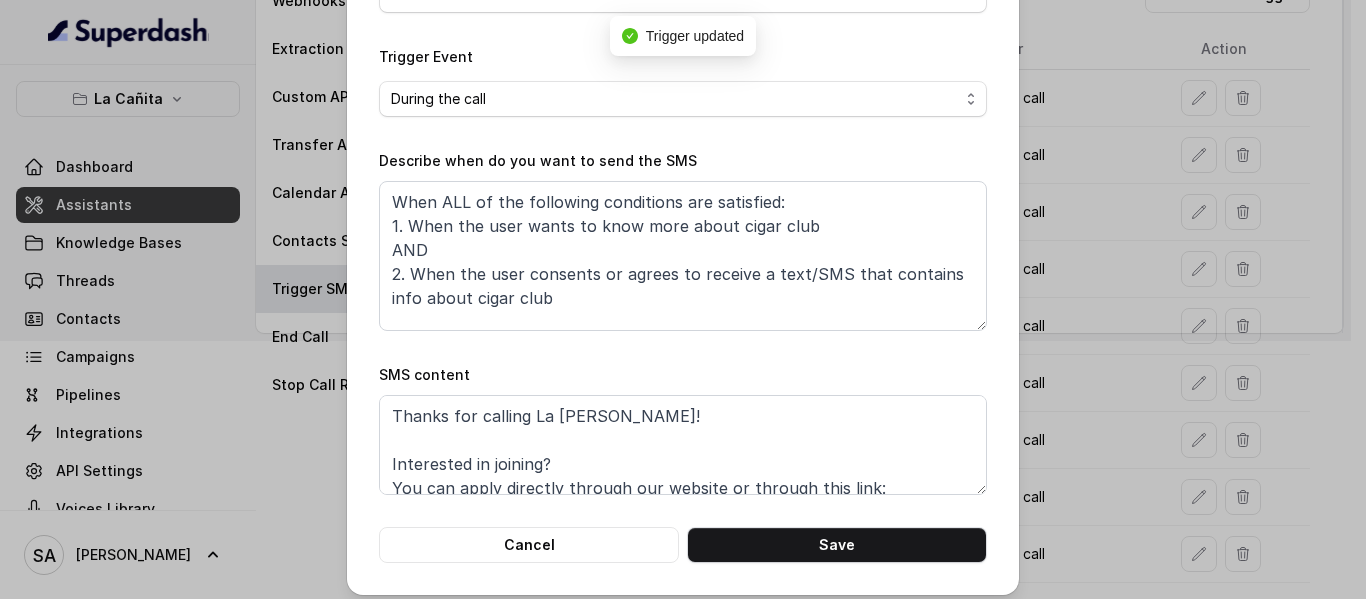 scroll, scrollTop: 295, scrollLeft: 0, axis: vertical 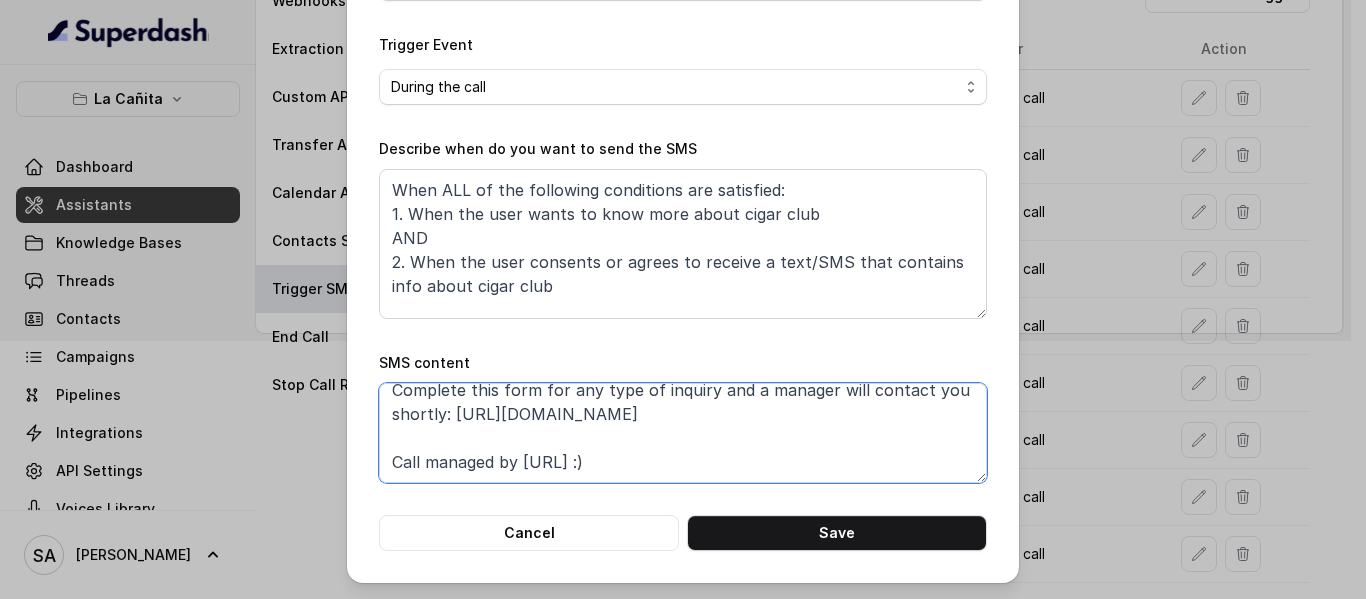 drag, startPoint x: 677, startPoint y: 468, endPoint x: 379, endPoint y: 475, distance: 298.0822 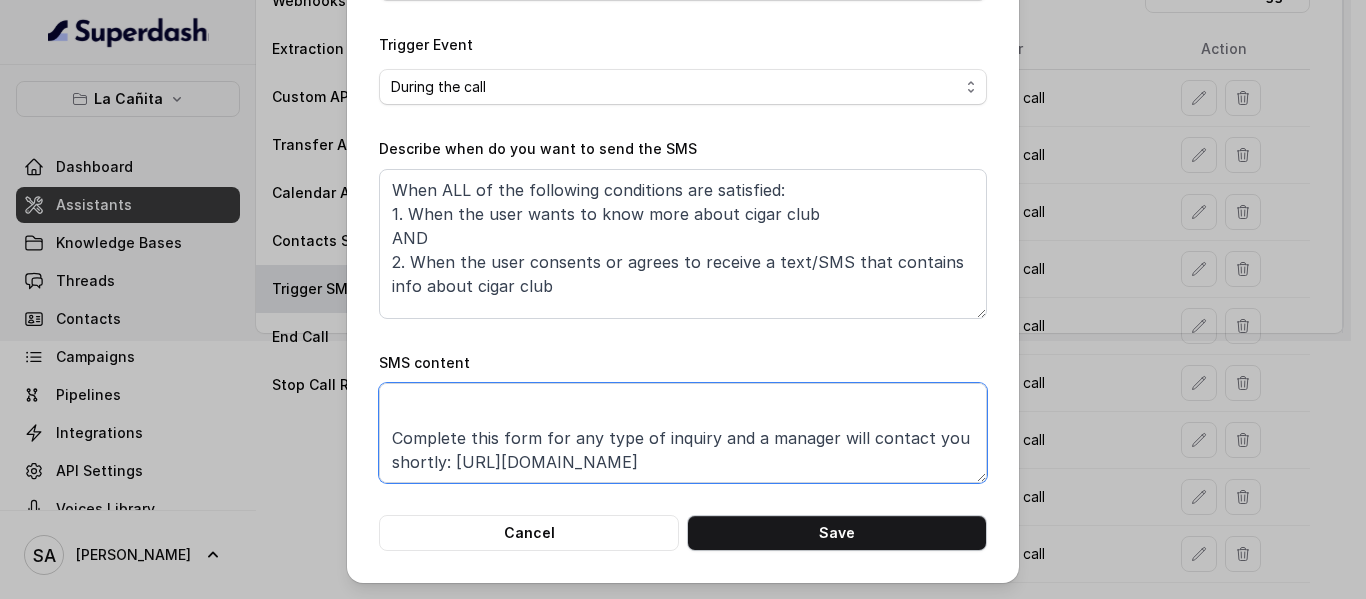 scroll, scrollTop: 134, scrollLeft: 0, axis: vertical 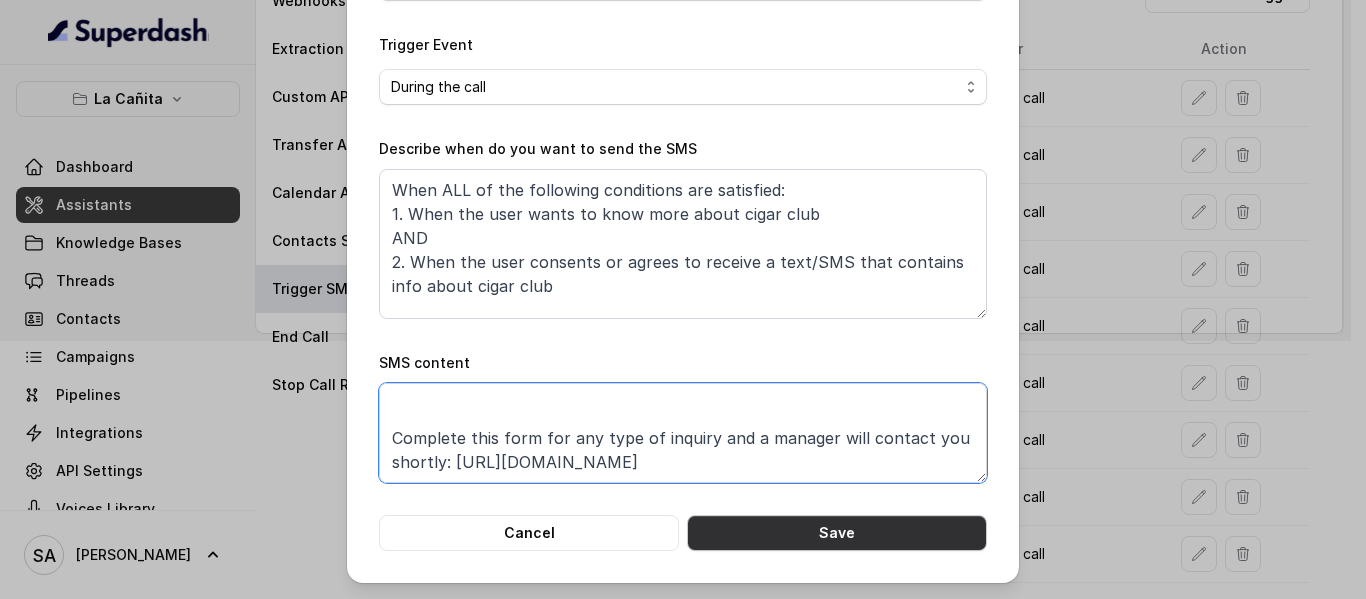 type on "Thanks for calling La Cañita Kendall!
Interested in joining?
You can apply directly through our website or through this link:
https://foxly.link/LCKCigarClub
Complete this form for any type of inquiry and a manager will contact you shortly: https://foxly.link/LCKCSF" 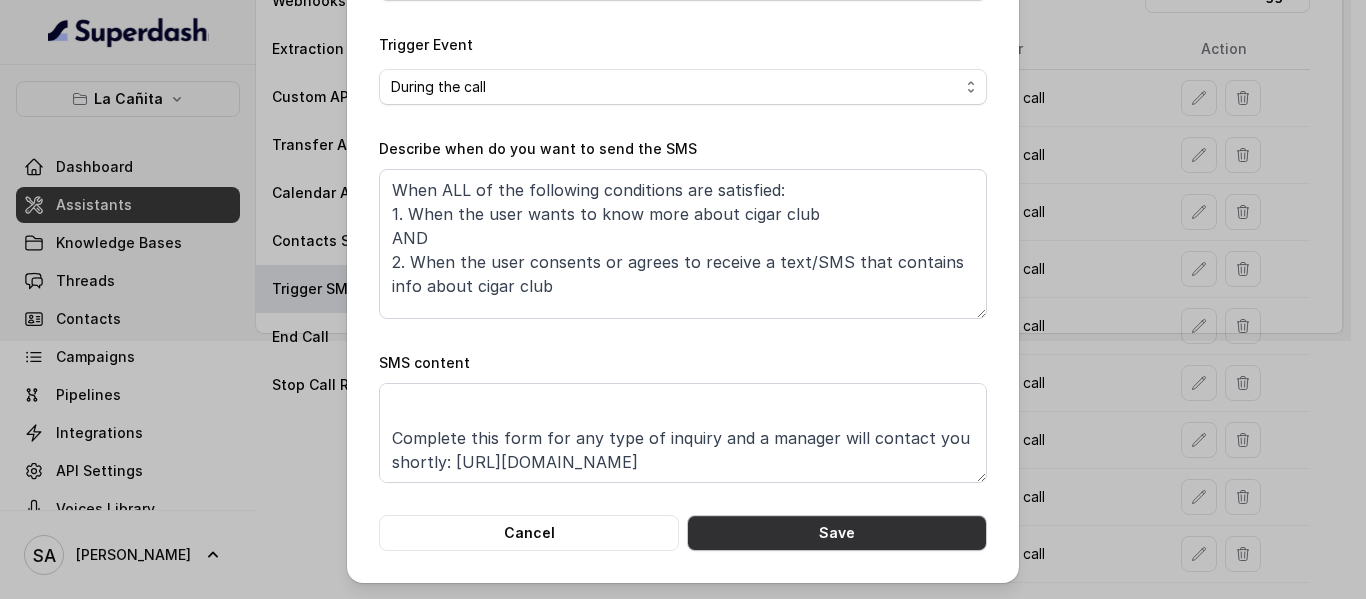 click on "Save" at bounding box center (837, 533) 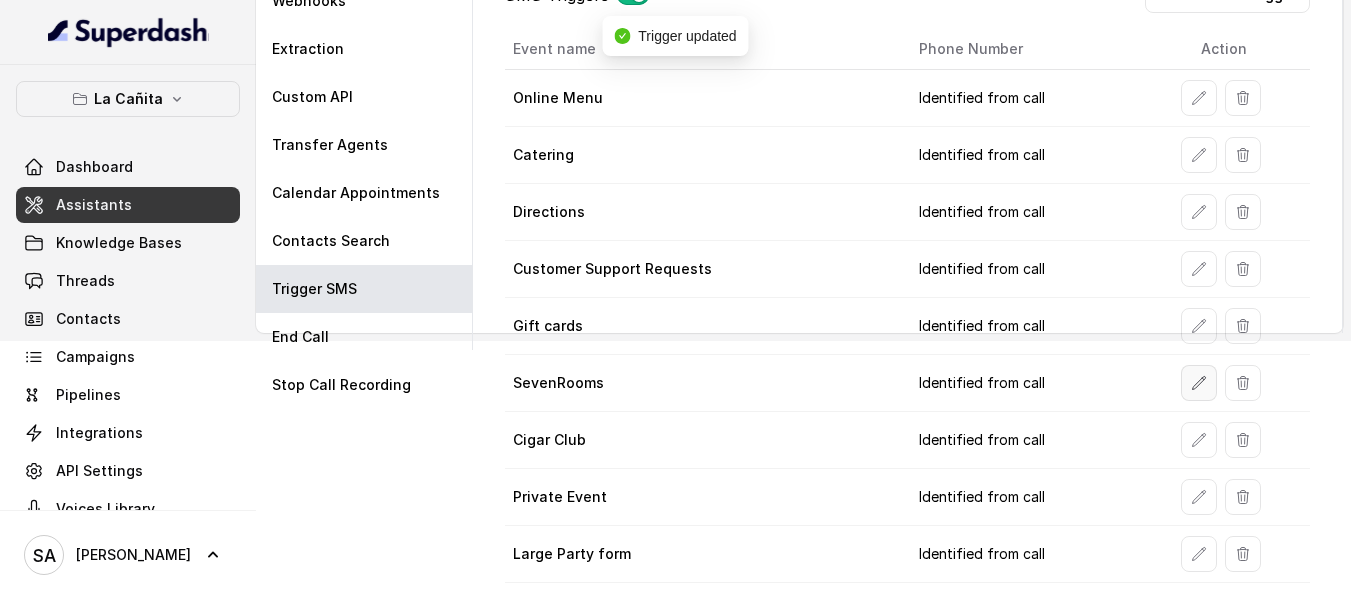 click 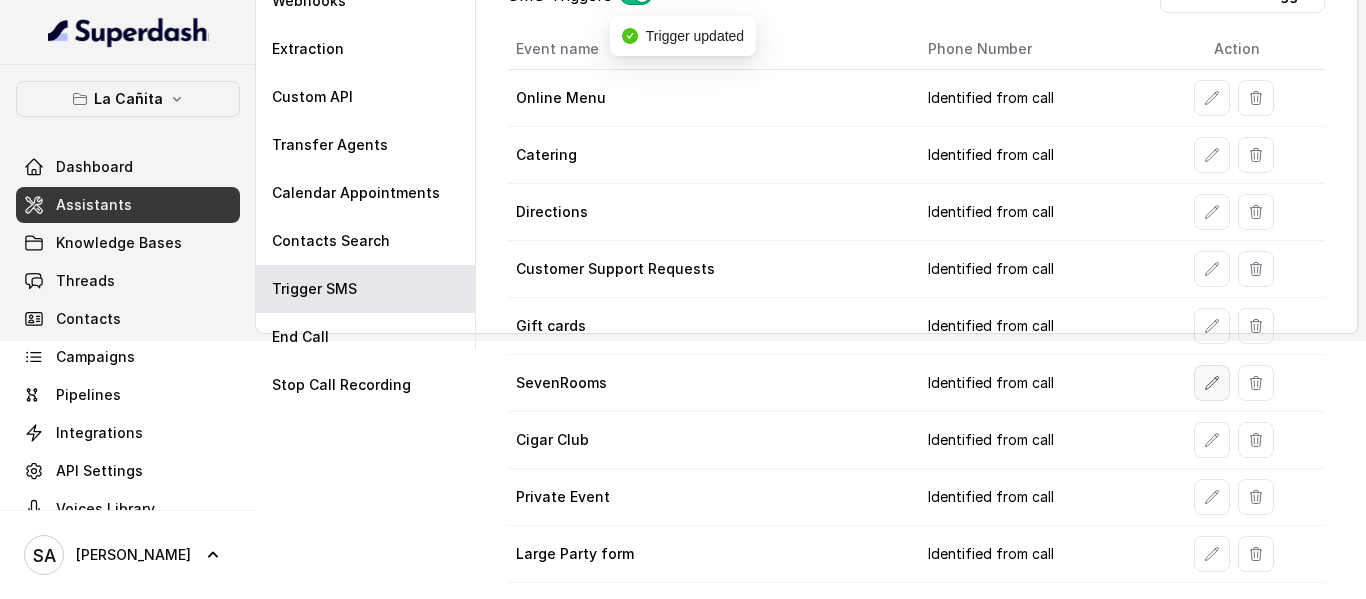 select on "duringCall" 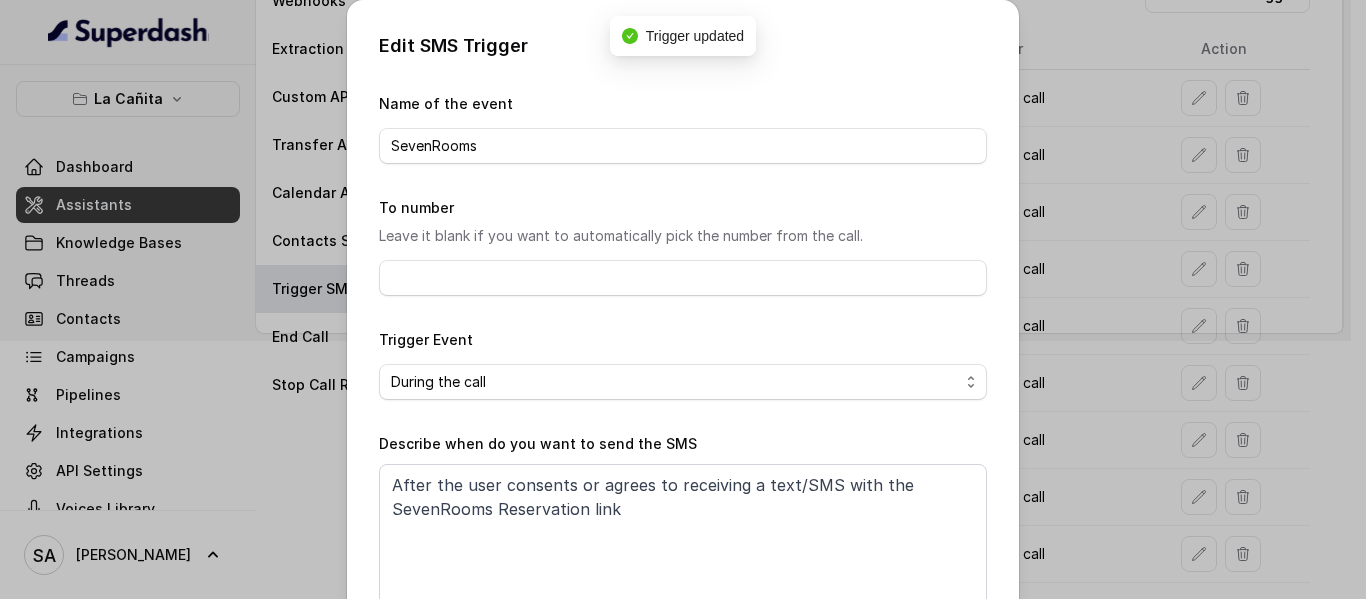 scroll, scrollTop: 295, scrollLeft: 0, axis: vertical 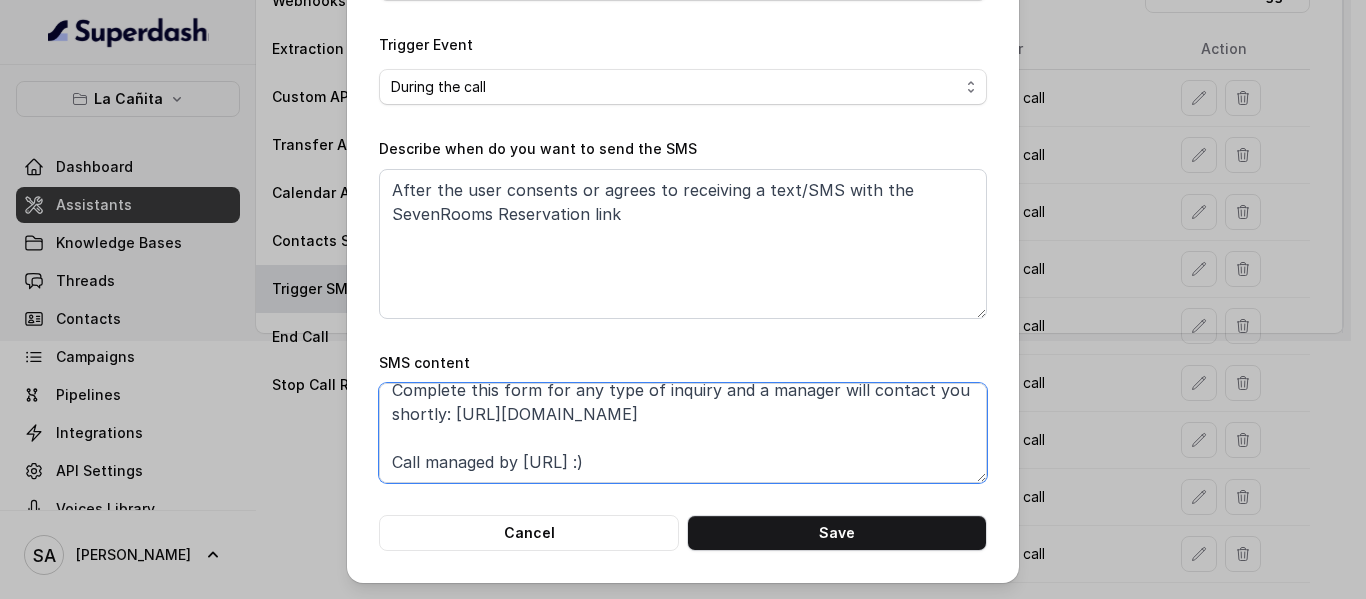 drag, startPoint x: 543, startPoint y: 468, endPoint x: 378, endPoint y: 494, distance: 167.03592 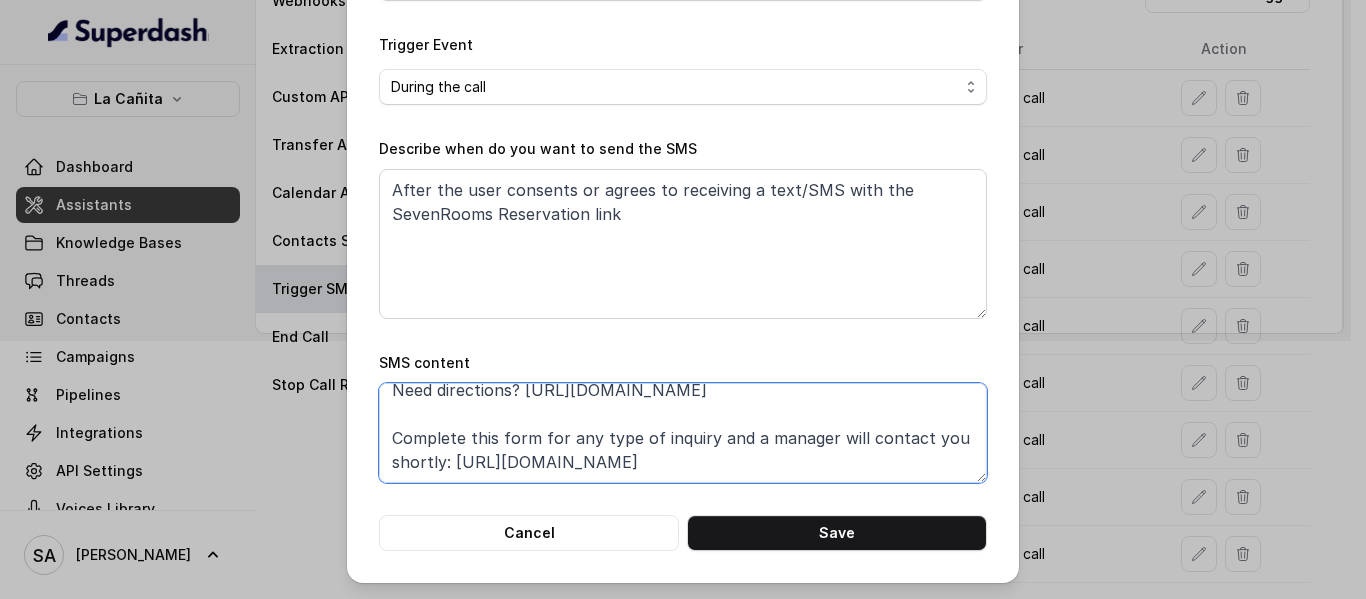 scroll, scrollTop: 182, scrollLeft: 0, axis: vertical 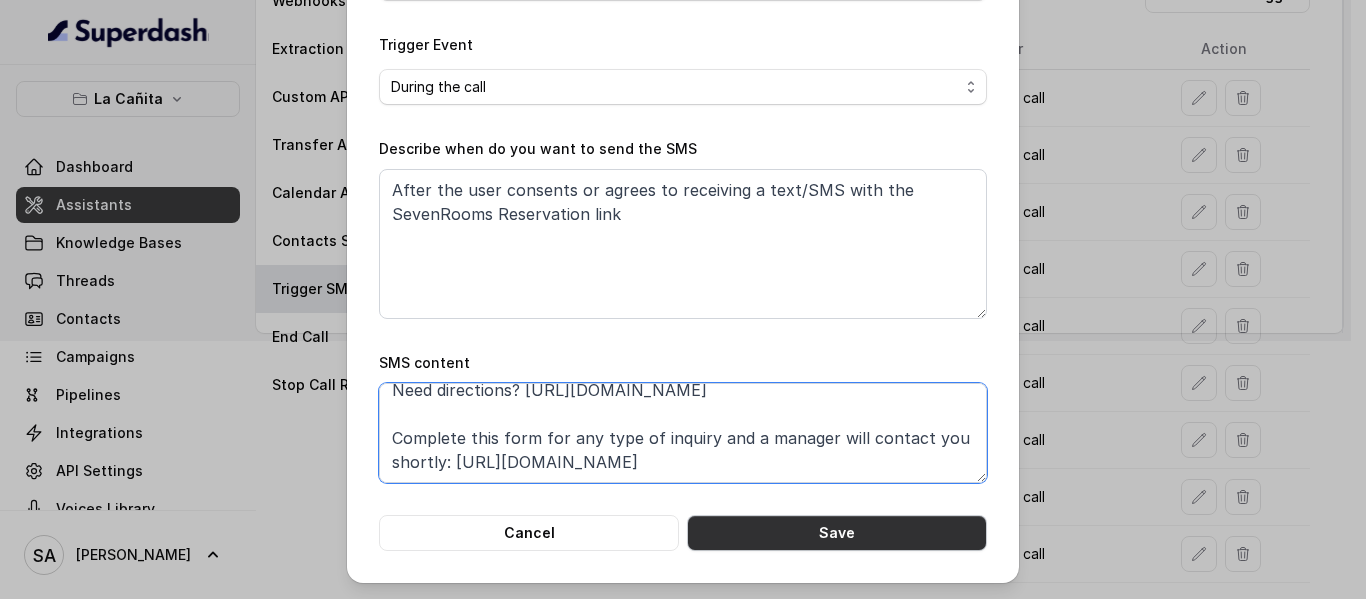 type on "Thanks for calling La Cañita Kendall!
Want to make a reservation? https://foxly.link/LCKReservations
Check out our menu: https://foxly.link/LCKMenus
Need directions? https://foxly.link/LCKAddress
Complete this form for any type of inquiry and a manager will contact you shortly: https://foxly.link/LCKCSF" 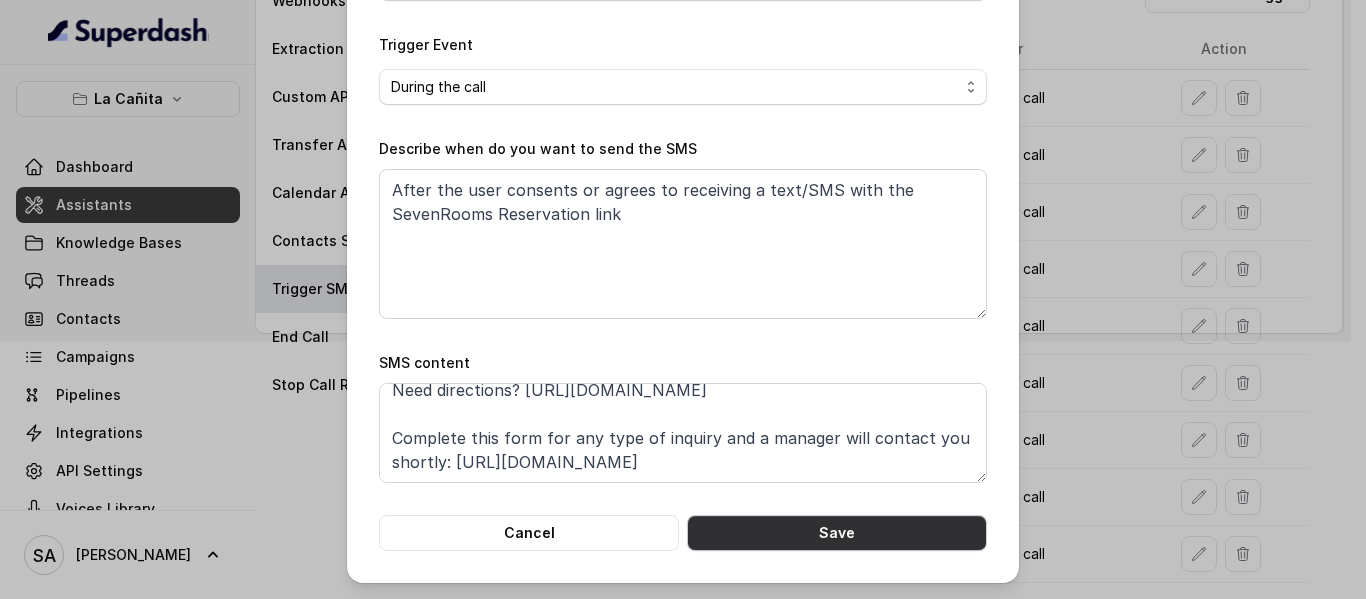 click on "Save" at bounding box center (837, 533) 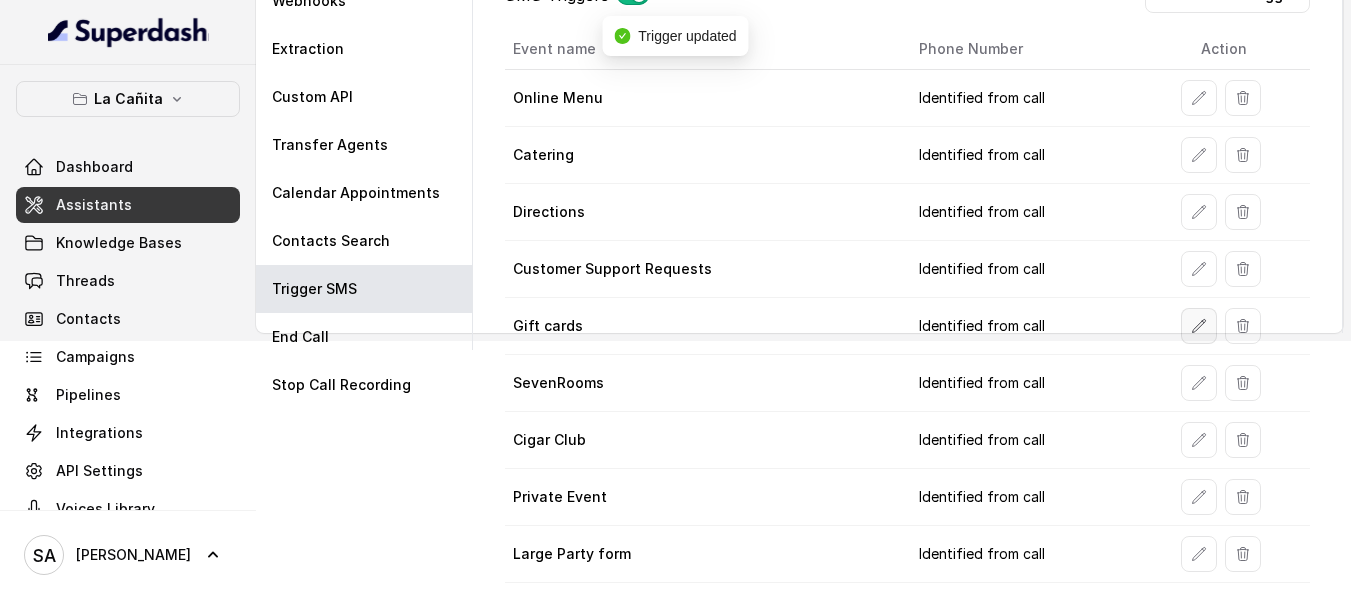 click at bounding box center (1199, 326) 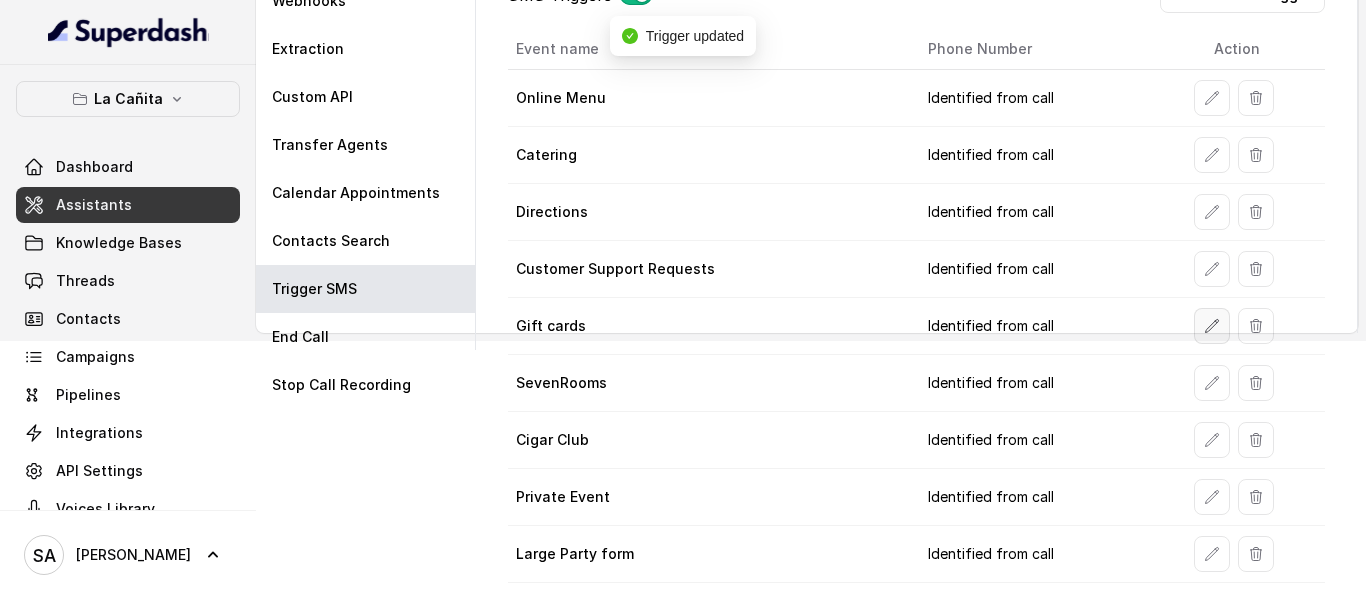 select on "duringCall" 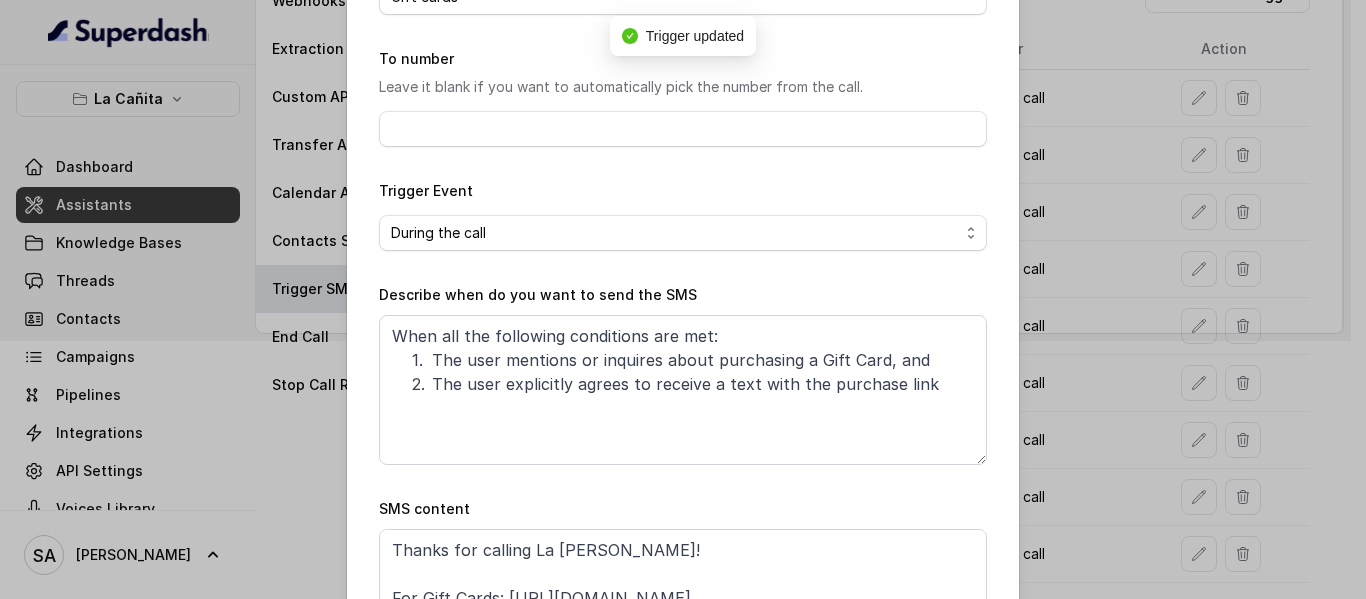 scroll, scrollTop: 295, scrollLeft: 0, axis: vertical 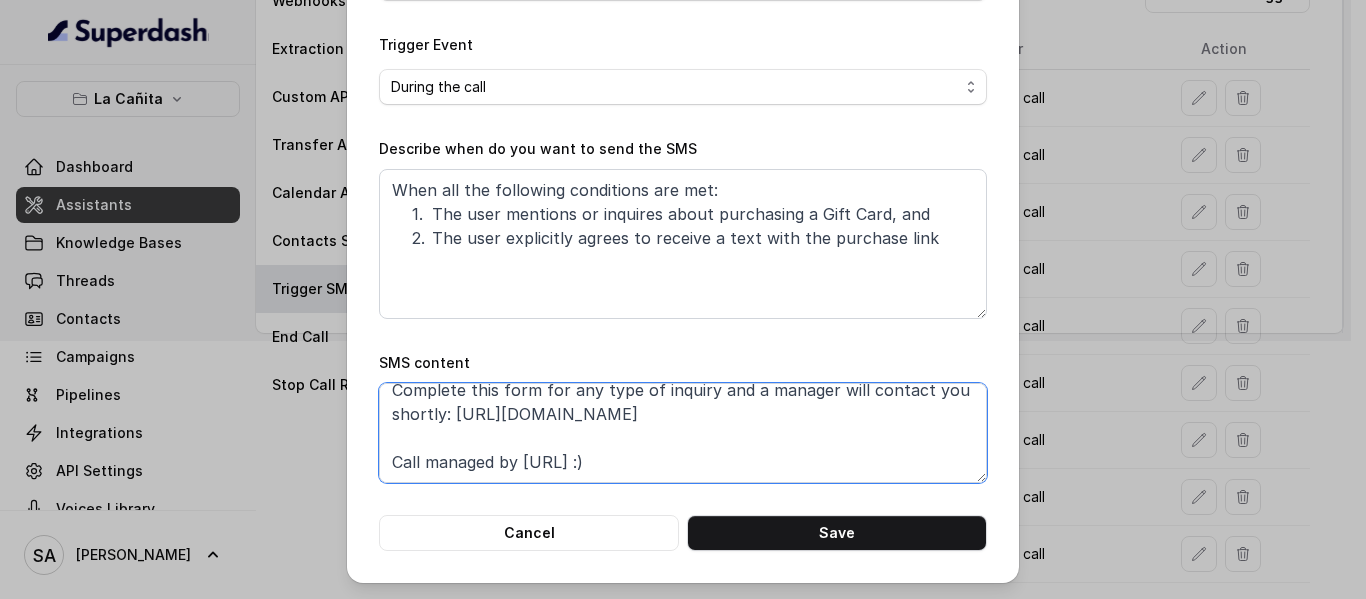 drag, startPoint x: 714, startPoint y: 459, endPoint x: 295, endPoint y: 479, distance: 419.47705 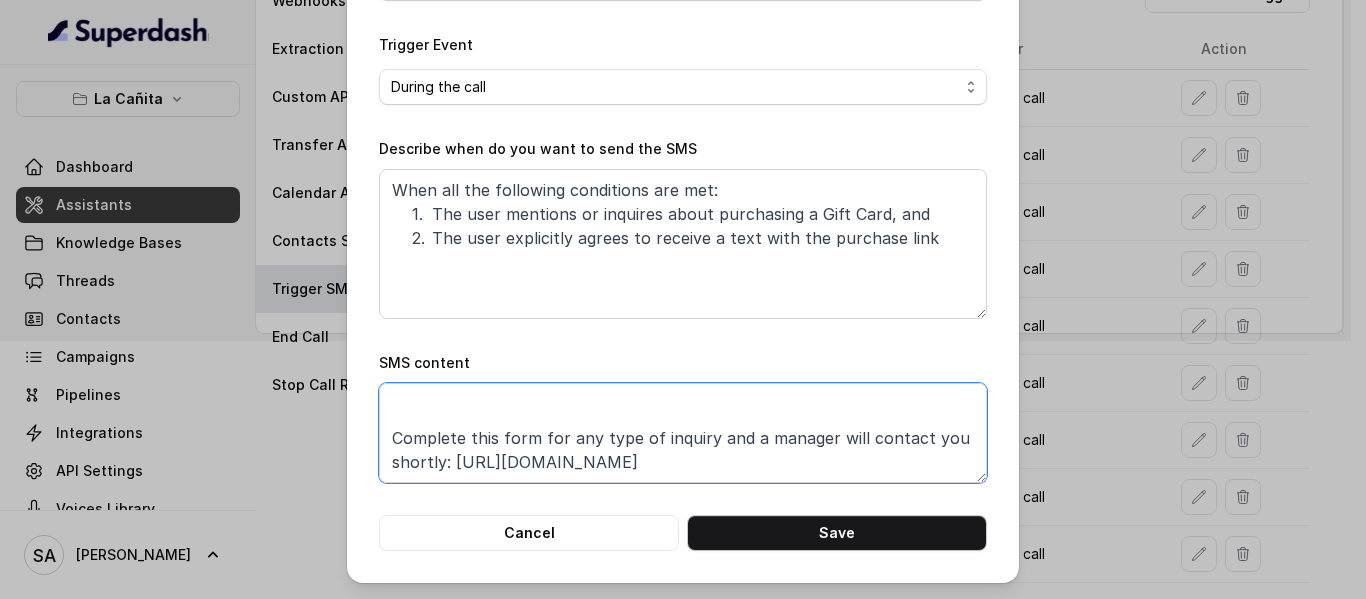 scroll, scrollTop: 86, scrollLeft: 0, axis: vertical 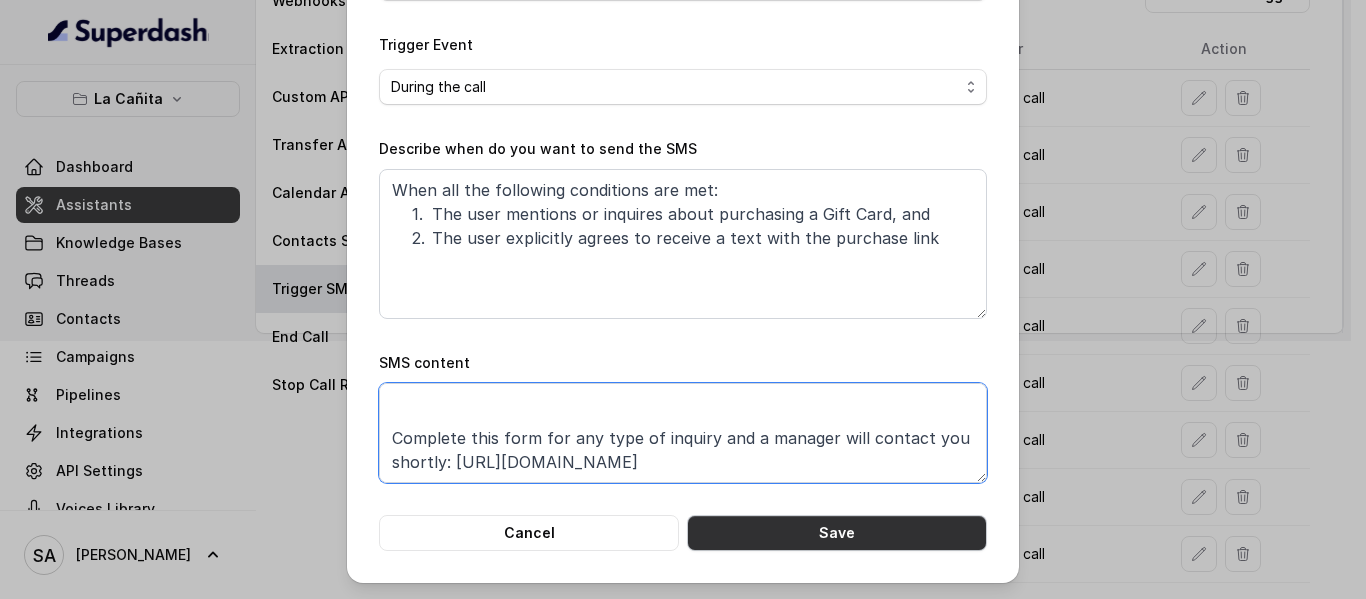 type on "Thanks for calling La Cañita Kendall!
For Gift Cards: https://foxly.link/LCKGiftCards
Complete this form for any type of inquiry and a manager will contact you shortly: https://foxly.link/LCKCSF" 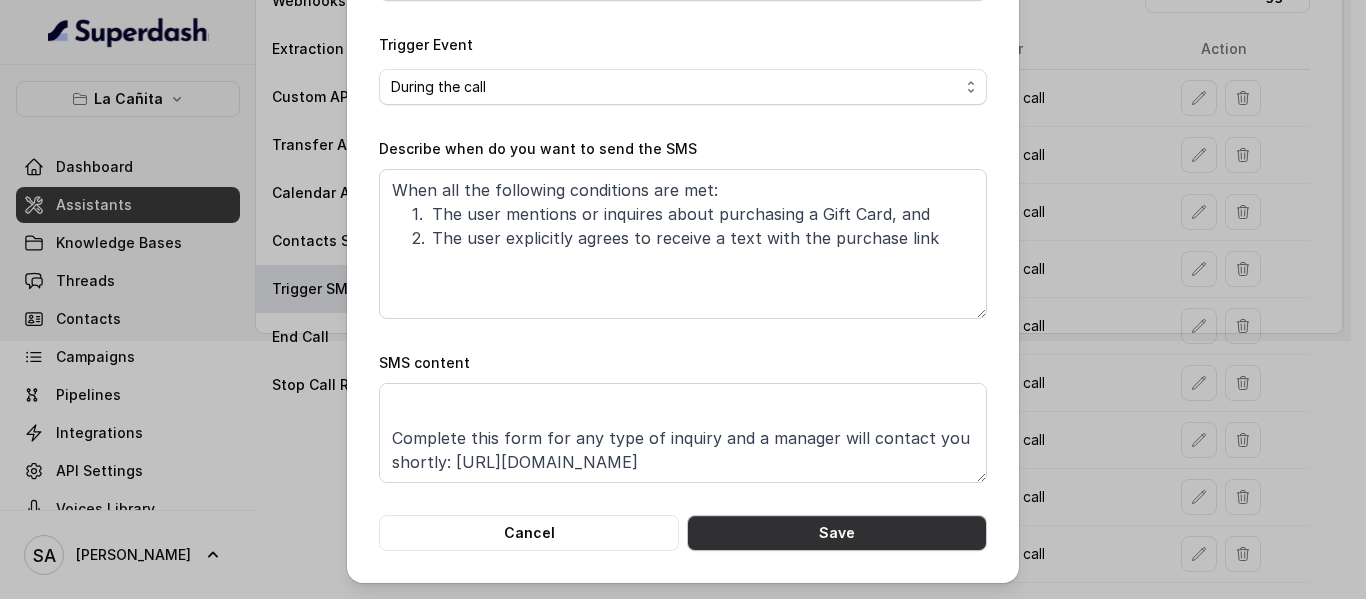 click on "Save" at bounding box center (837, 533) 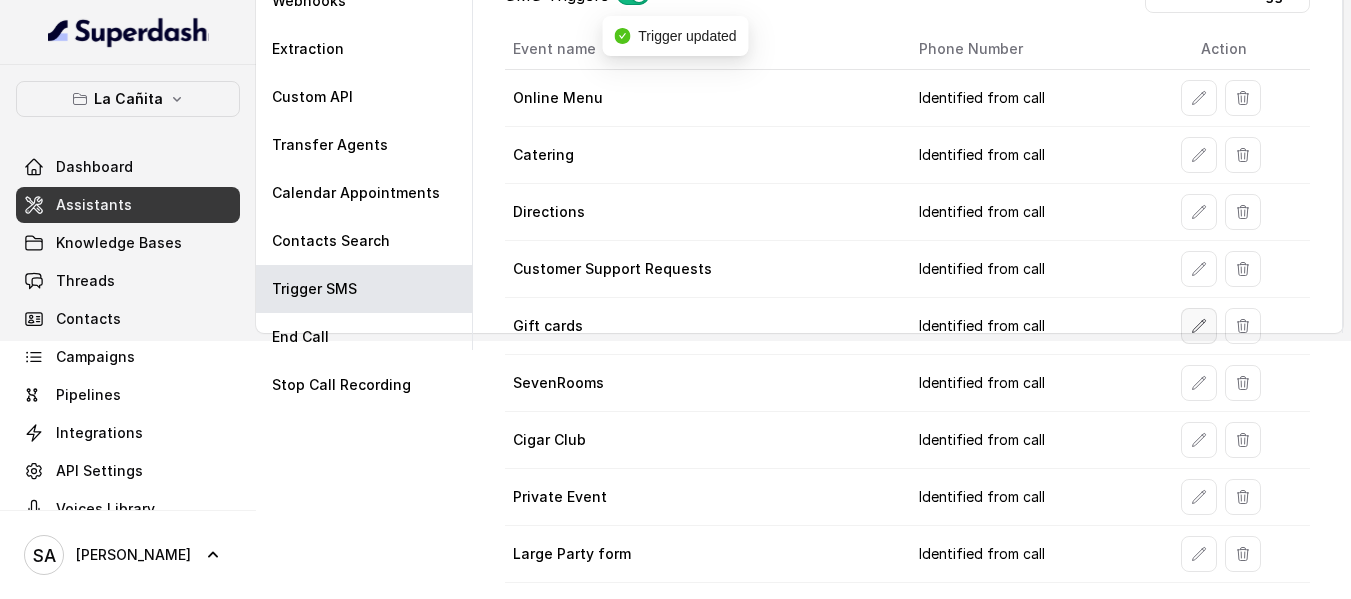 click at bounding box center (1199, 326) 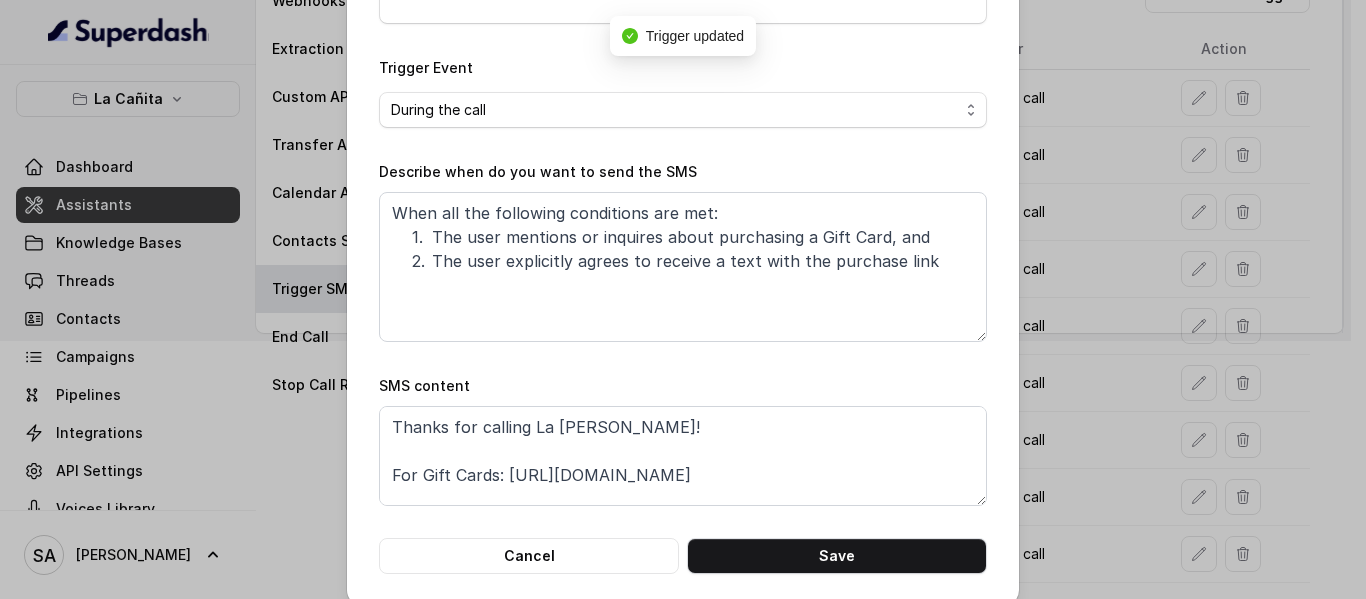 scroll, scrollTop: 295, scrollLeft: 0, axis: vertical 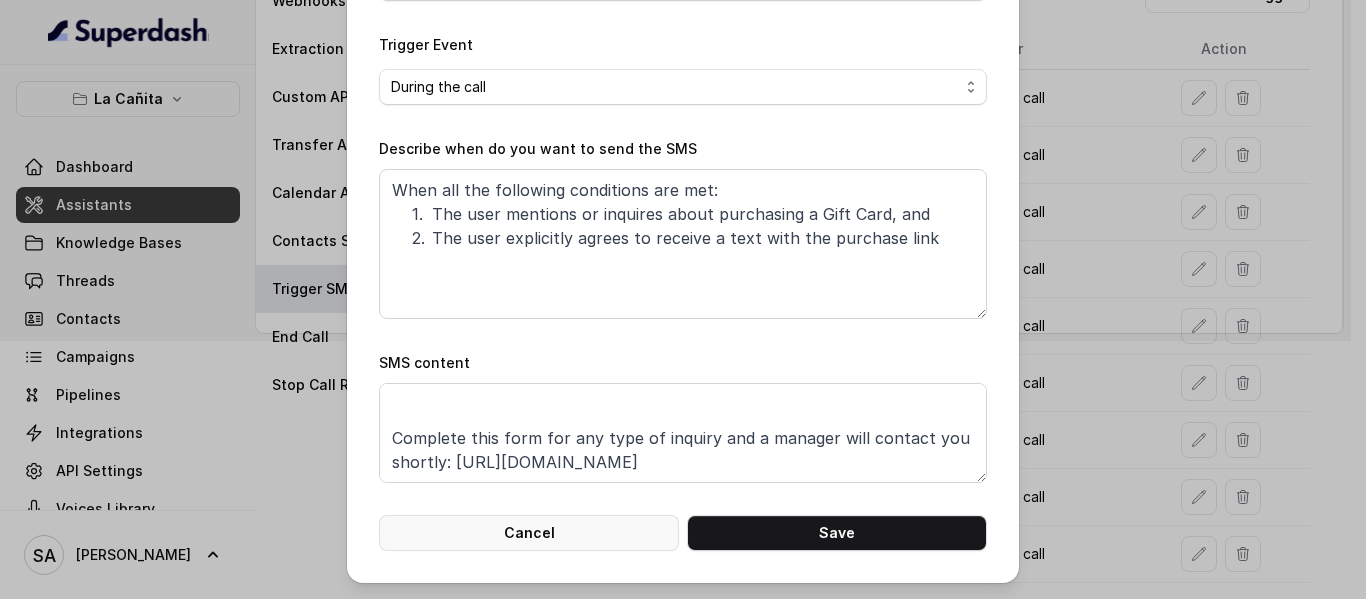 click on "Cancel" at bounding box center (529, 533) 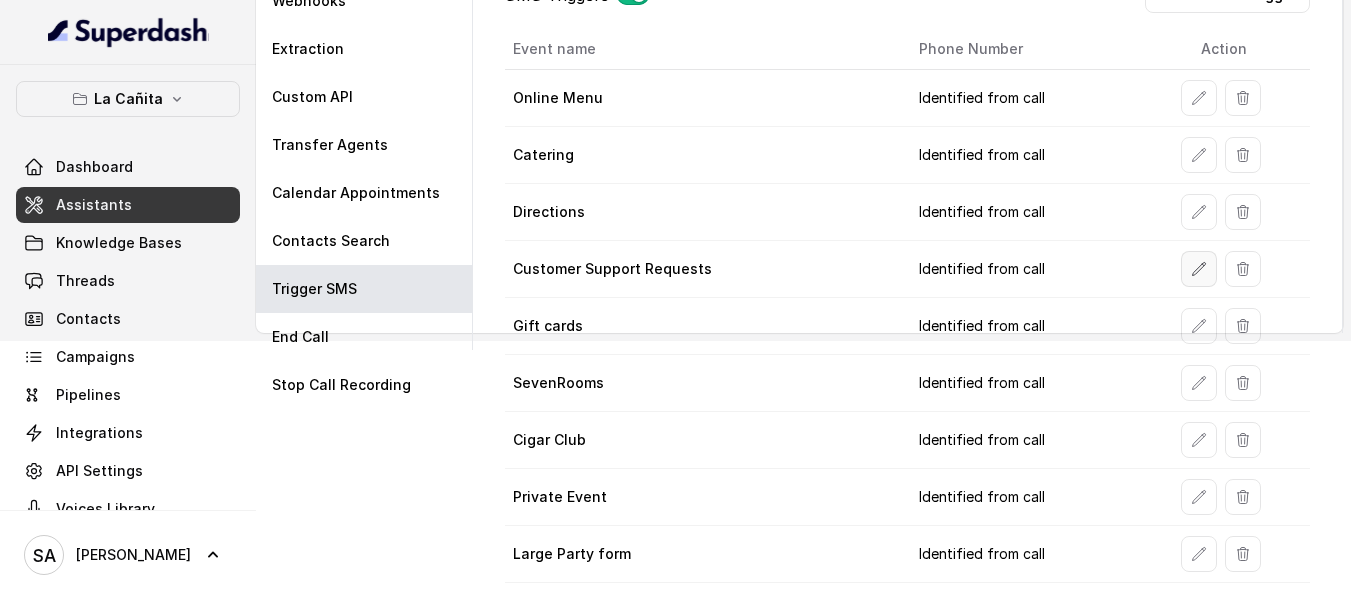 click 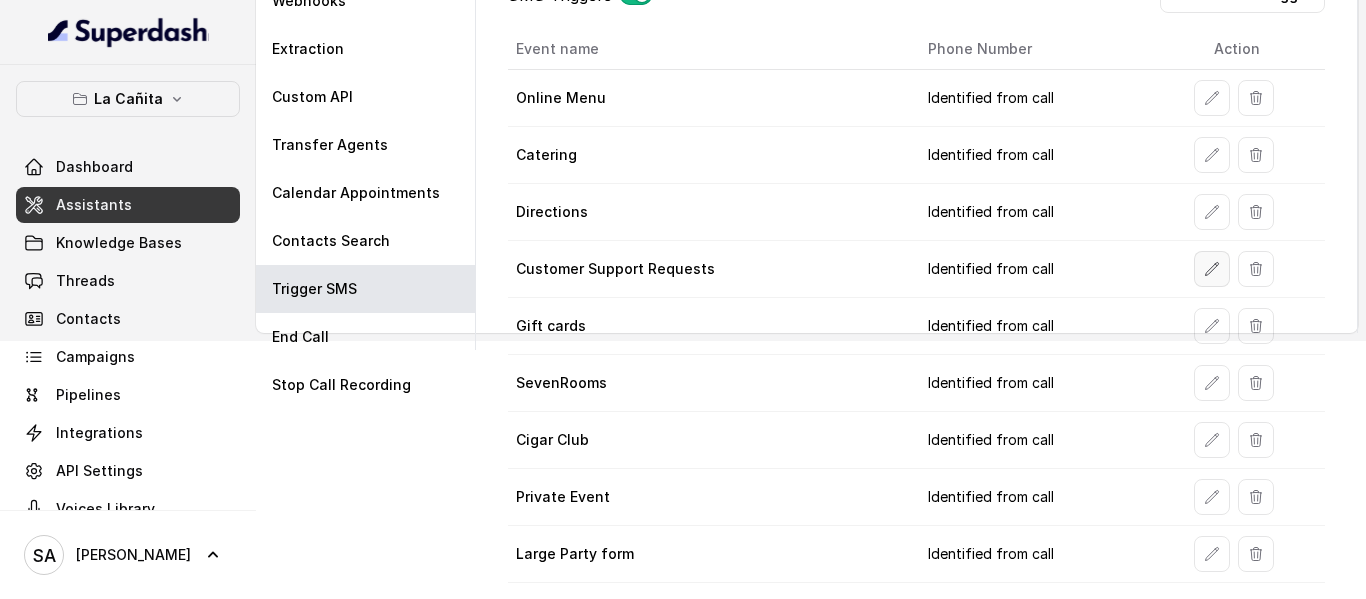 select on "duringCall" 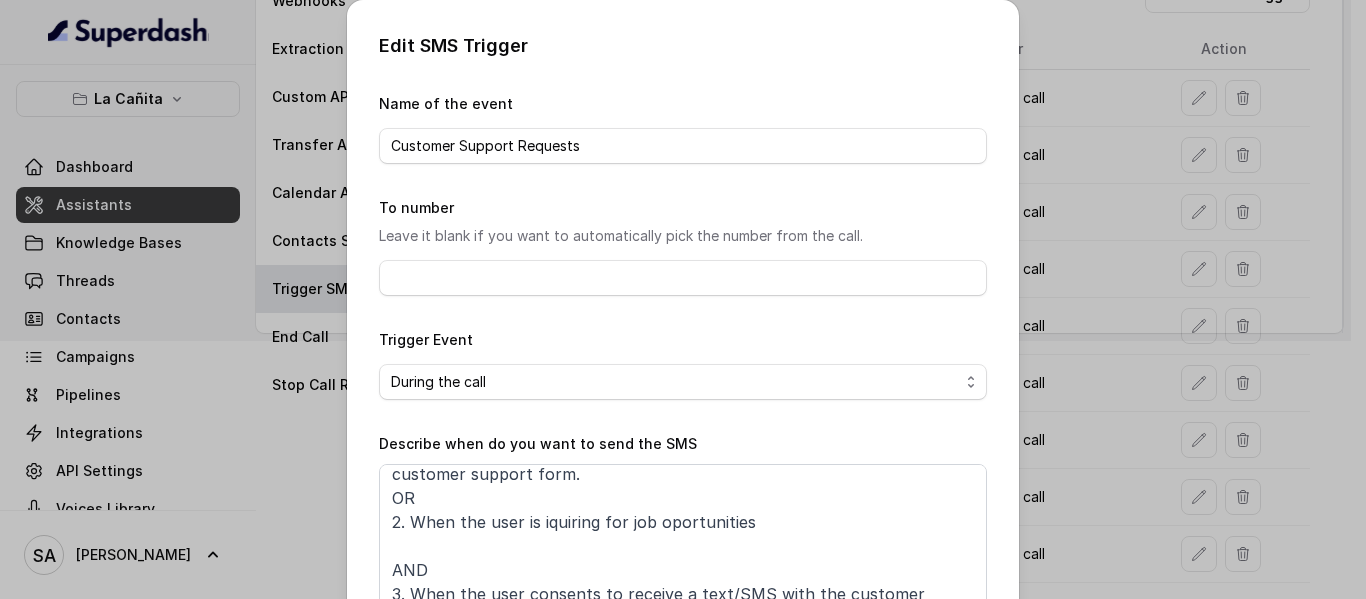 scroll, scrollTop: 84, scrollLeft: 0, axis: vertical 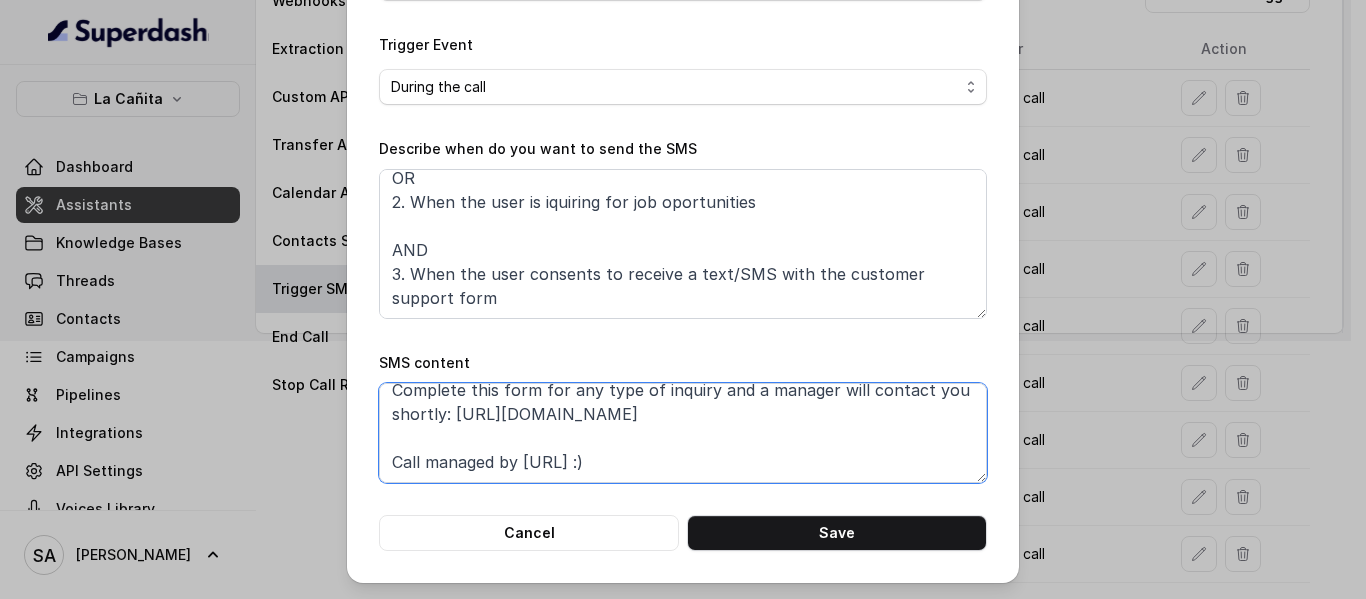 drag, startPoint x: 697, startPoint y: 464, endPoint x: 292, endPoint y: 478, distance: 405.2419 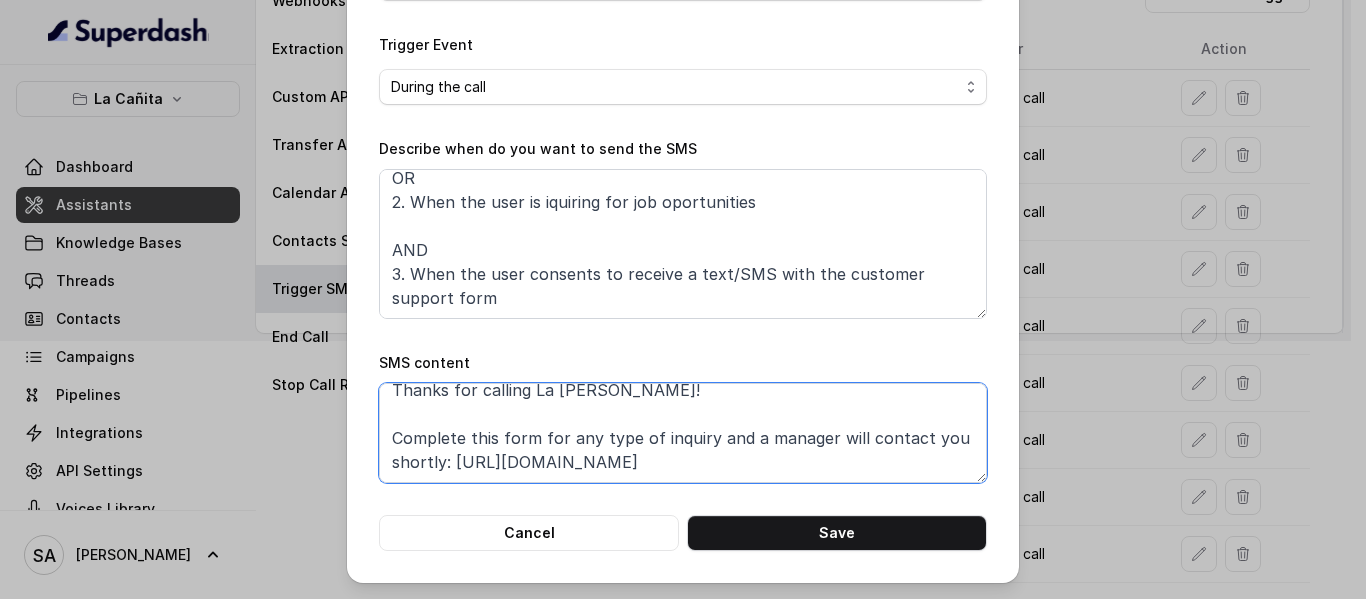 scroll, scrollTop: 14, scrollLeft: 0, axis: vertical 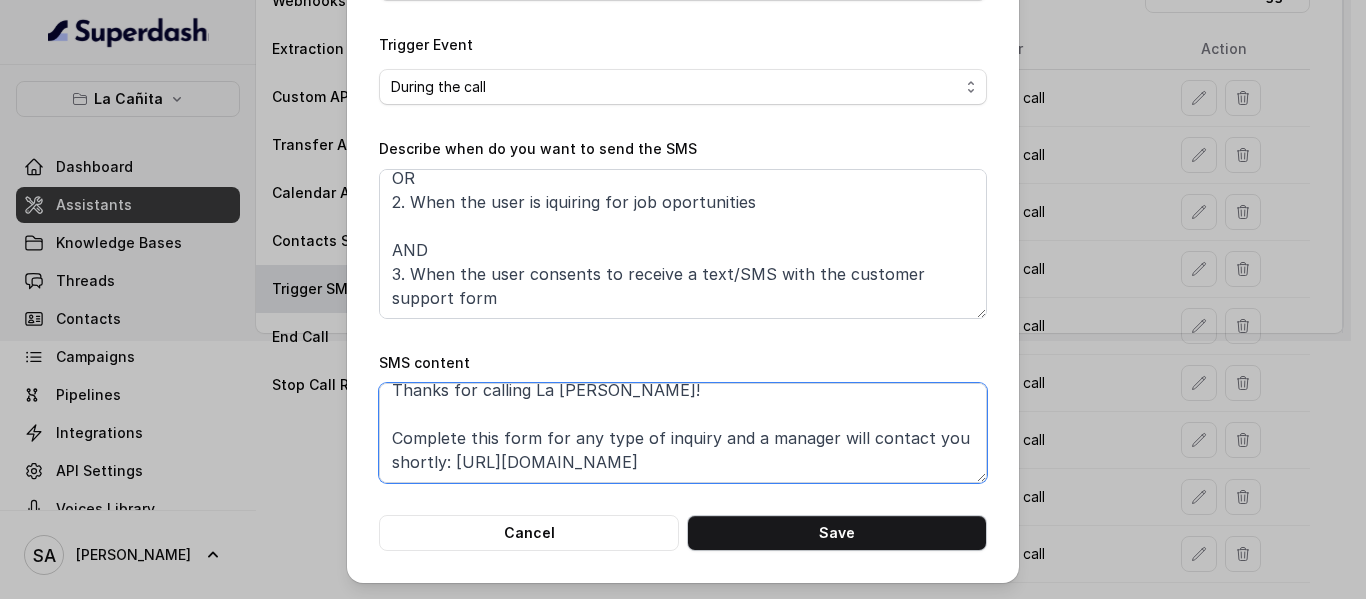 type on "Thanks for calling La Cañita Kendall!
Complete this form for any type of inquiry and a manager will contact you shortly: https://foxly.link/LCKCSF" 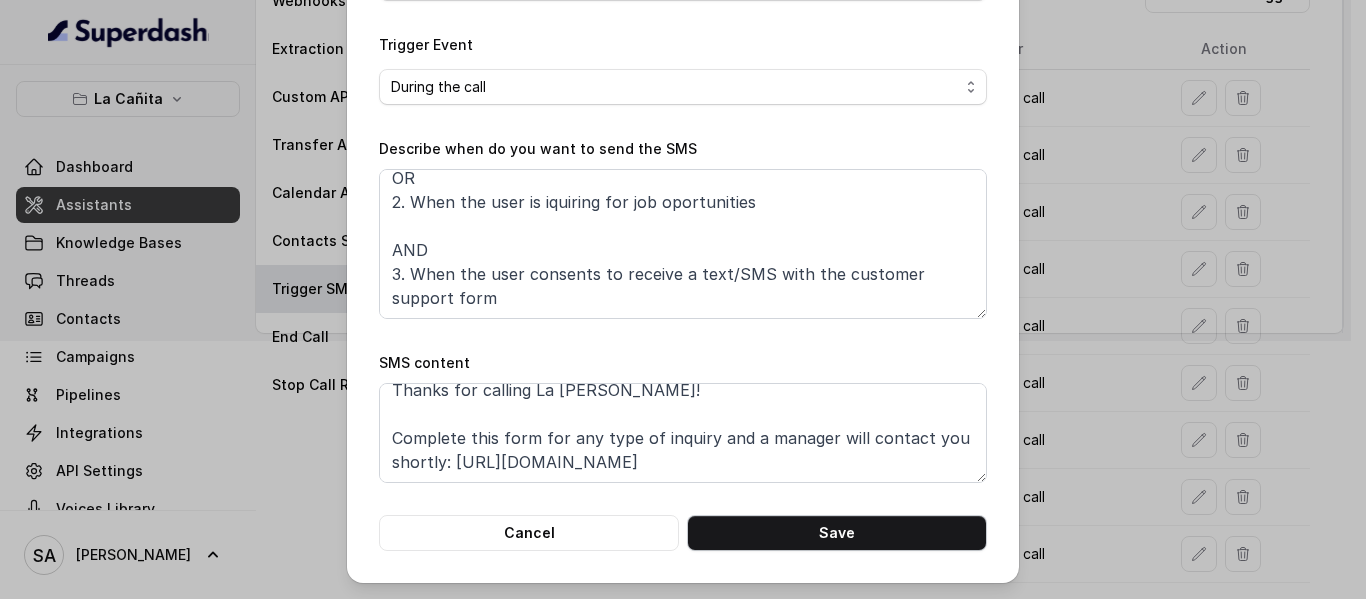 click on "Save" at bounding box center [837, 533] 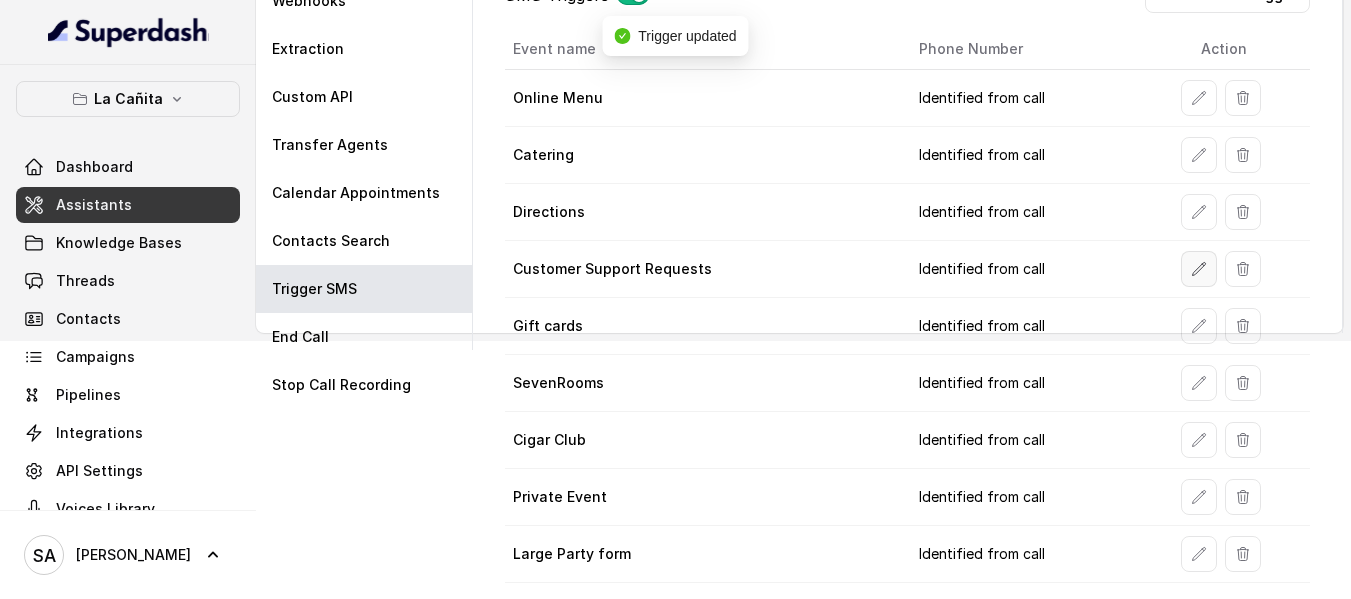 click 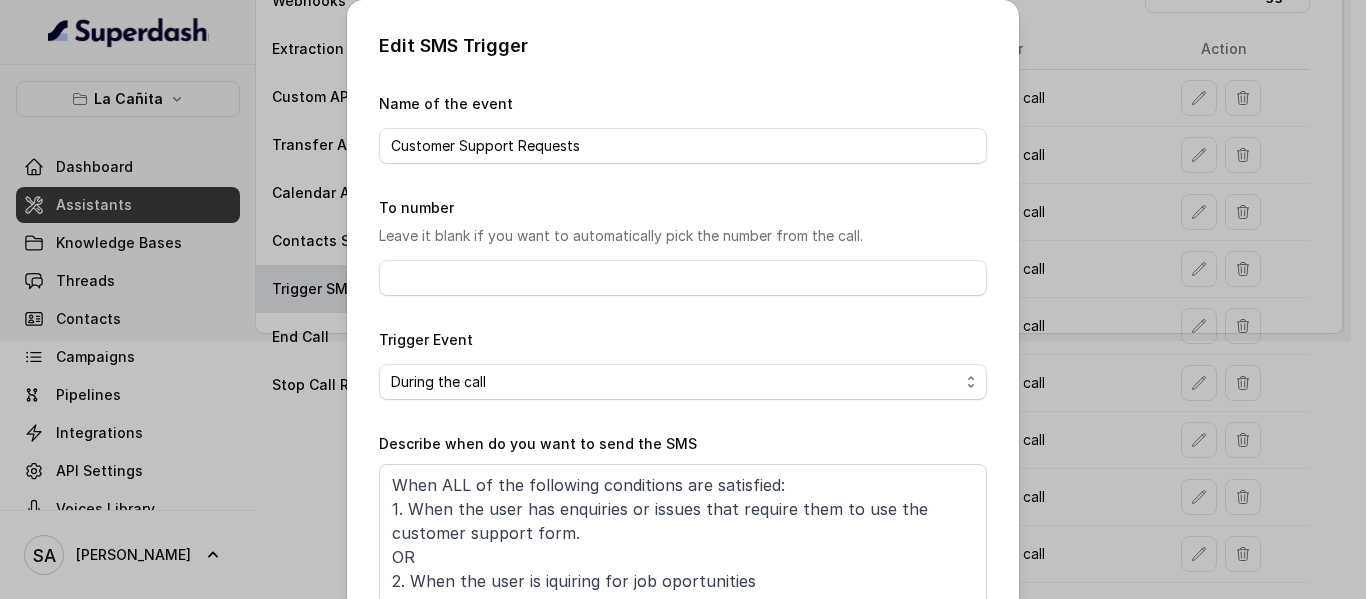 scroll, scrollTop: 84, scrollLeft: 0, axis: vertical 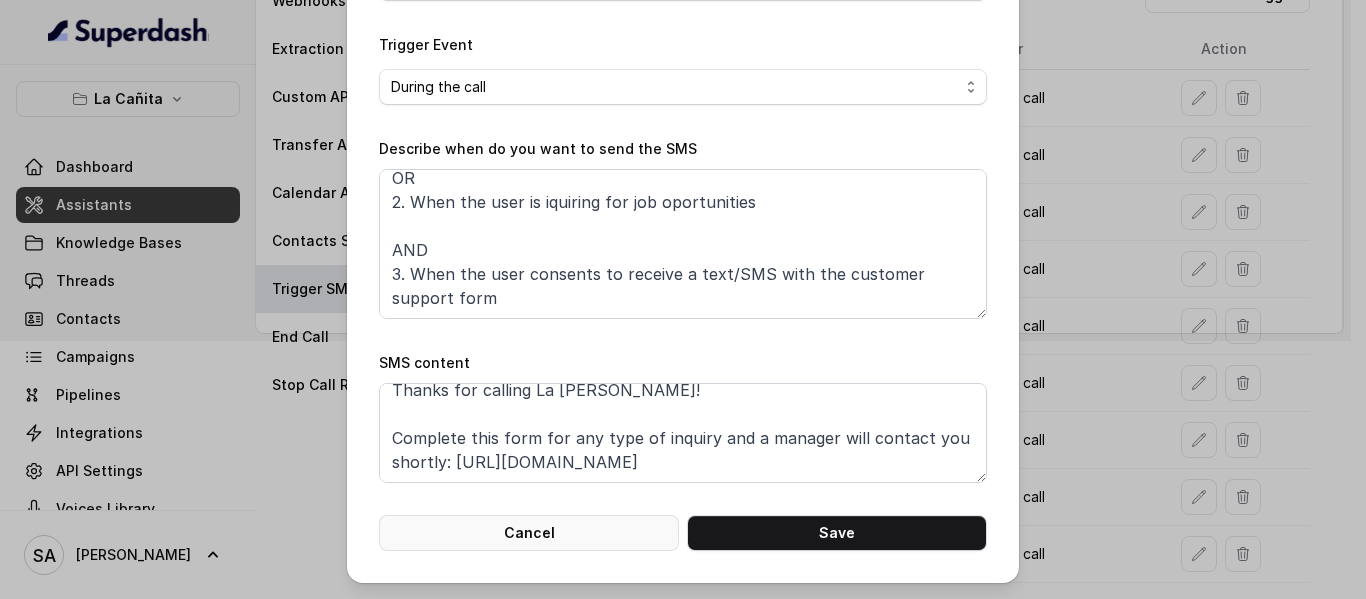 click on "Cancel" at bounding box center (529, 533) 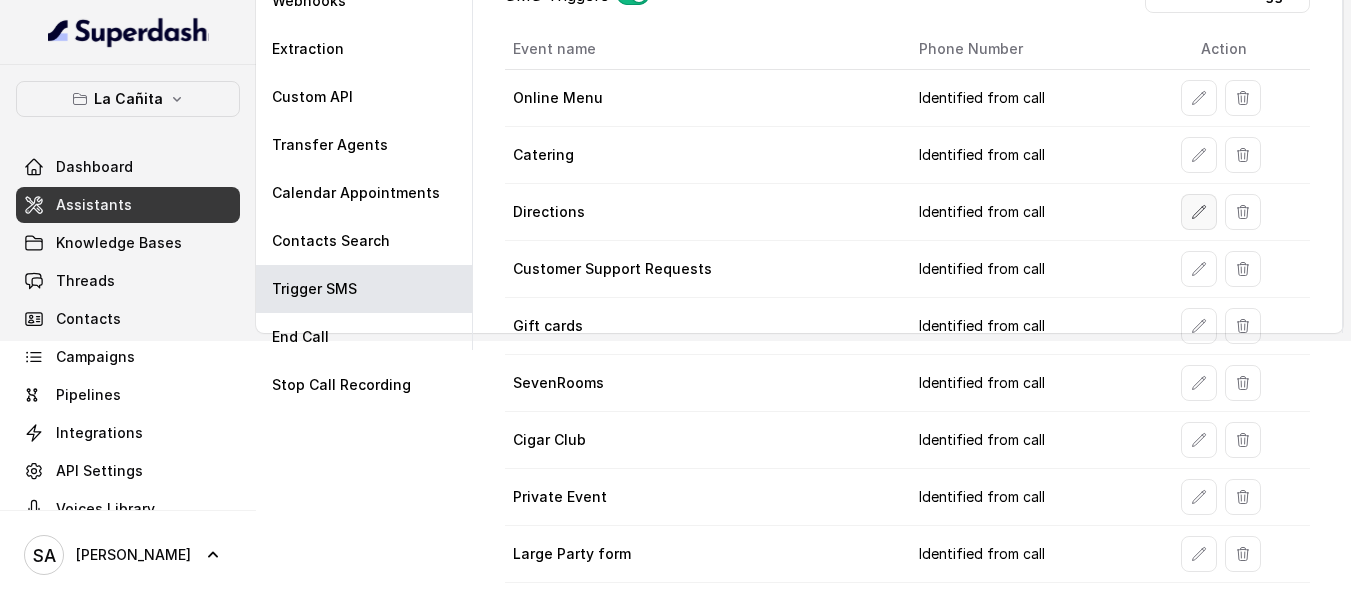 click at bounding box center [1199, 212] 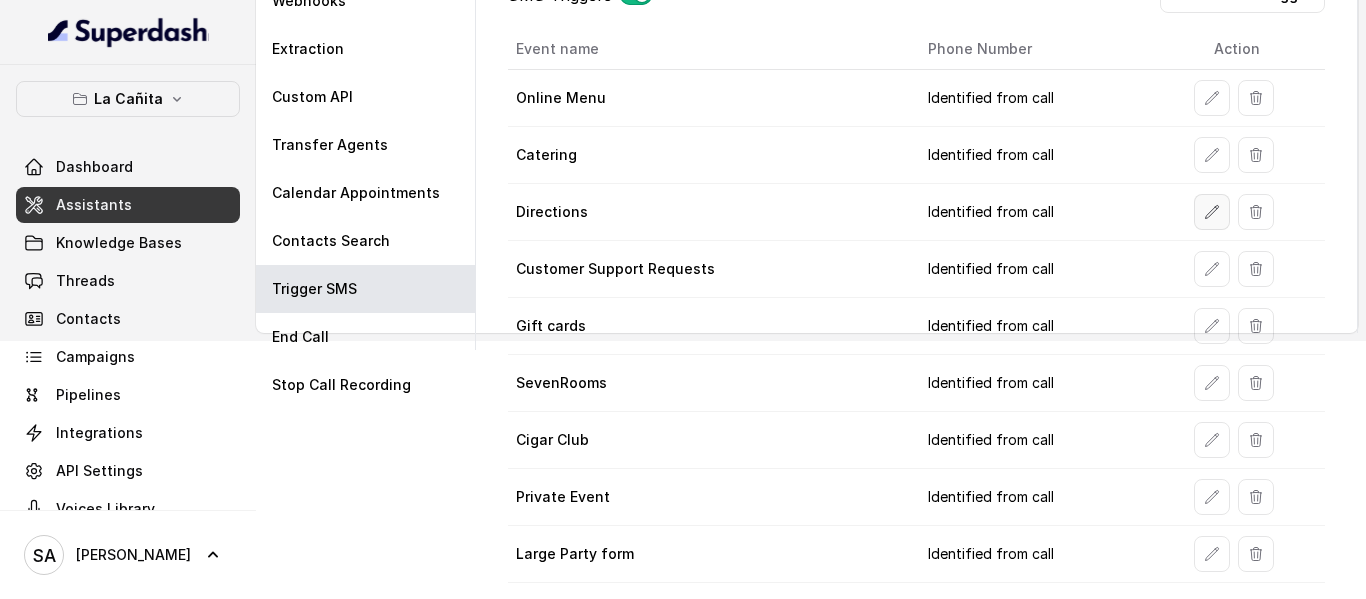 select on "duringCall" 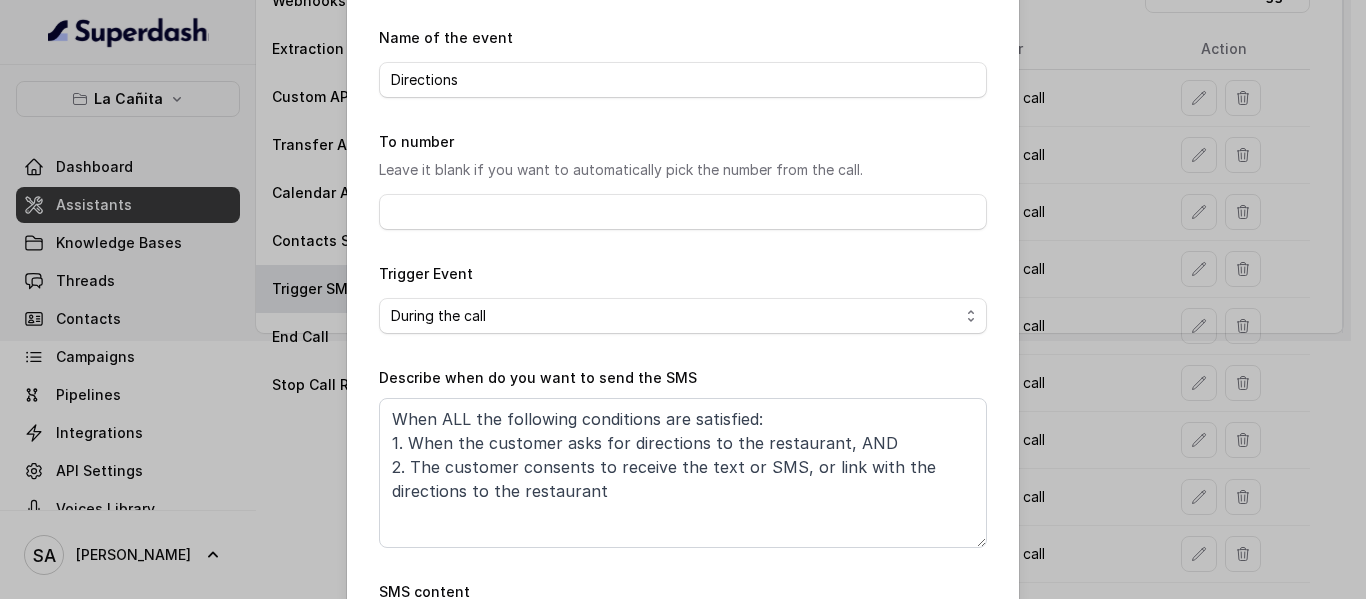 scroll, scrollTop: 200, scrollLeft: 0, axis: vertical 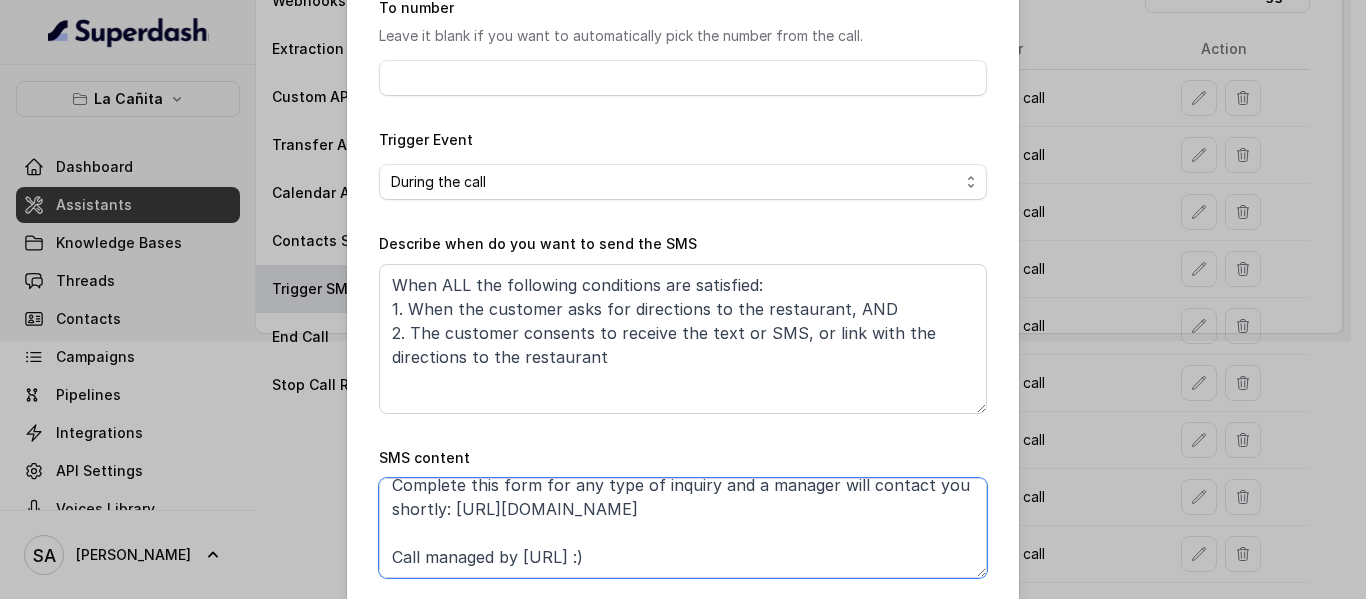 drag, startPoint x: 716, startPoint y: 552, endPoint x: 278, endPoint y: 575, distance: 438.60345 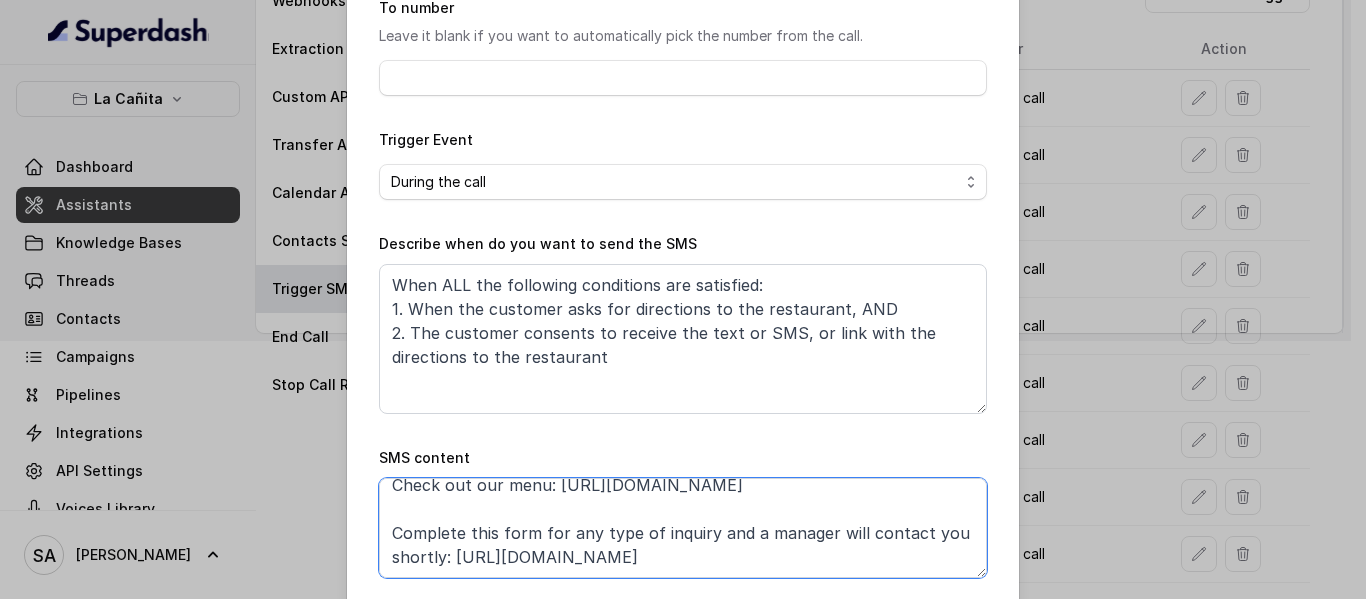 scroll, scrollTop: 182, scrollLeft: 0, axis: vertical 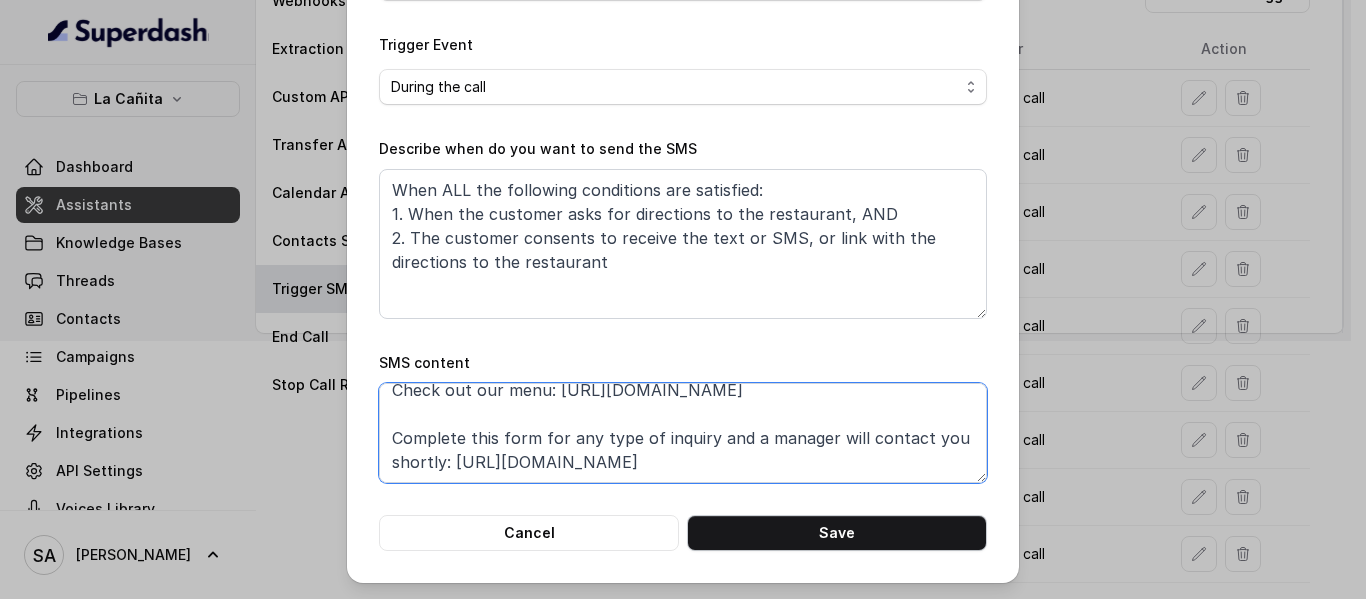 type on "Thanks for calling La Cañita Kendall!
Need directions? https://foxly.link/LCKAddress
Want to make a reservation? https://foxly.link/LCKReservations
Check out our menu: https://foxly.link/LCKMenus
Complete this form for any type of inquiry and a manager will contact you shortly: https://foxly.link/LCKCSF" 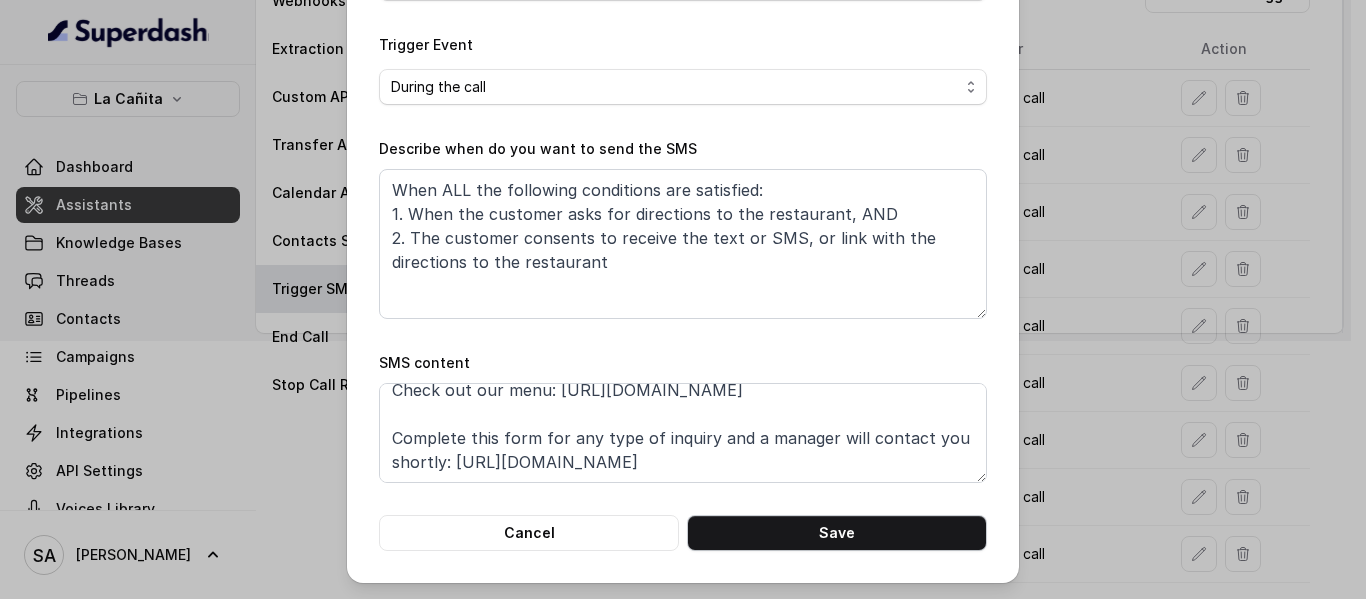 click on "Save" at bounding box center [837, 533] 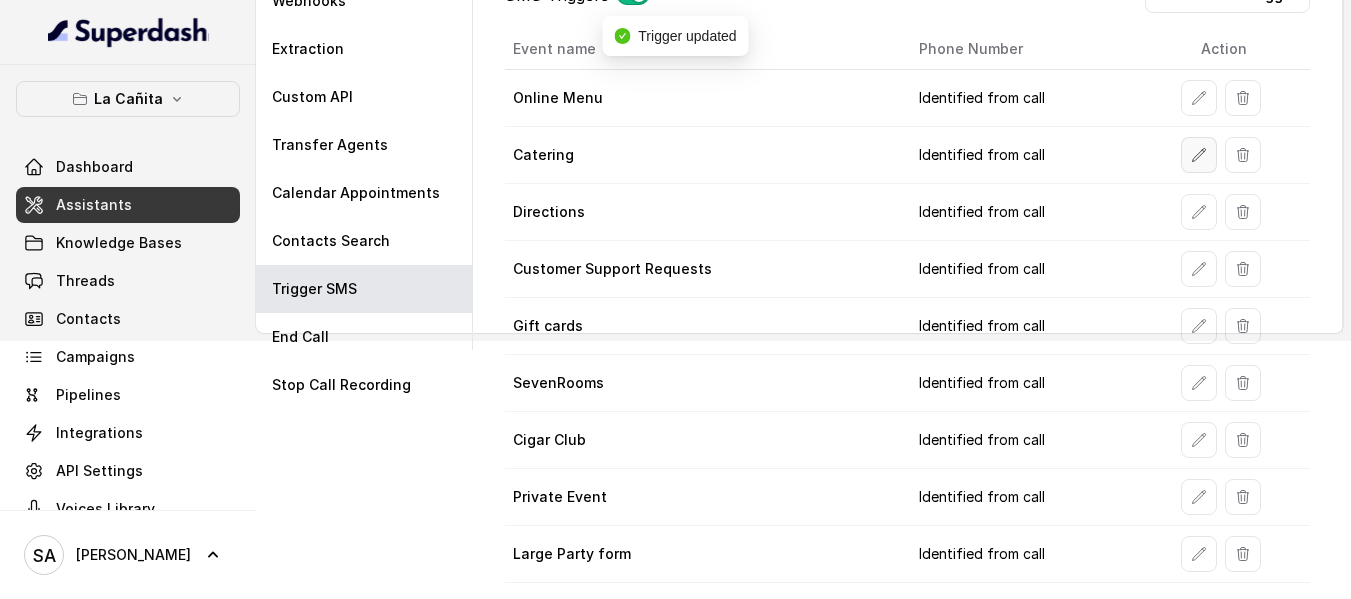 click 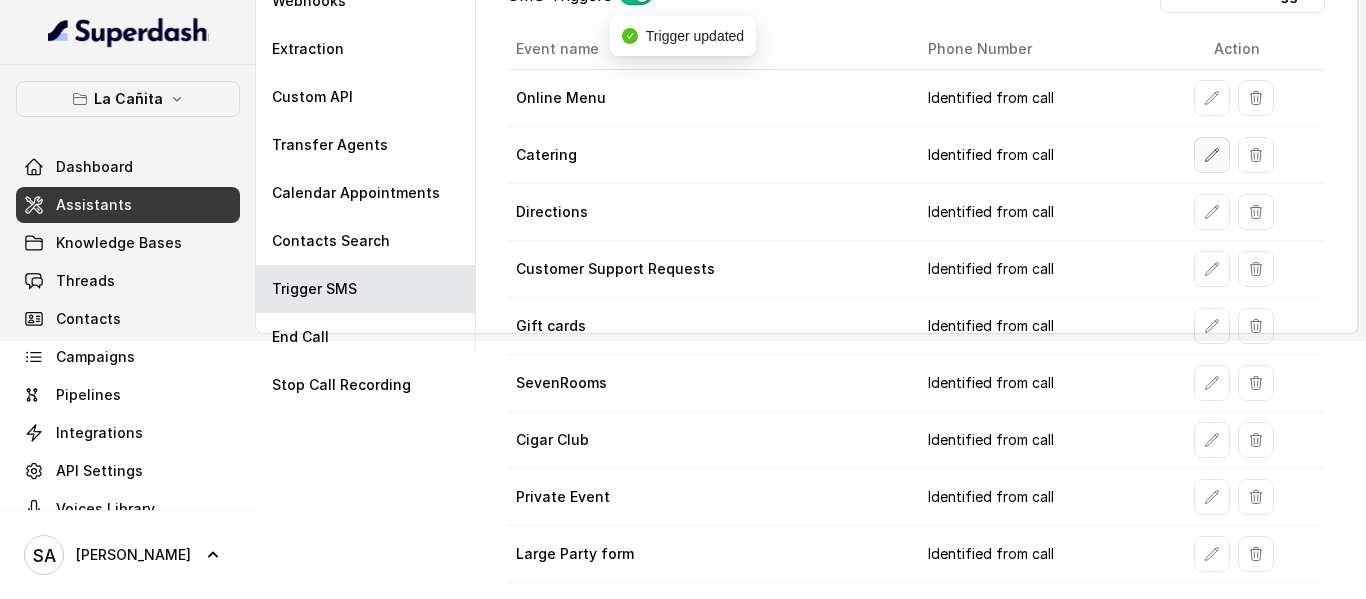 select on "duringCall" 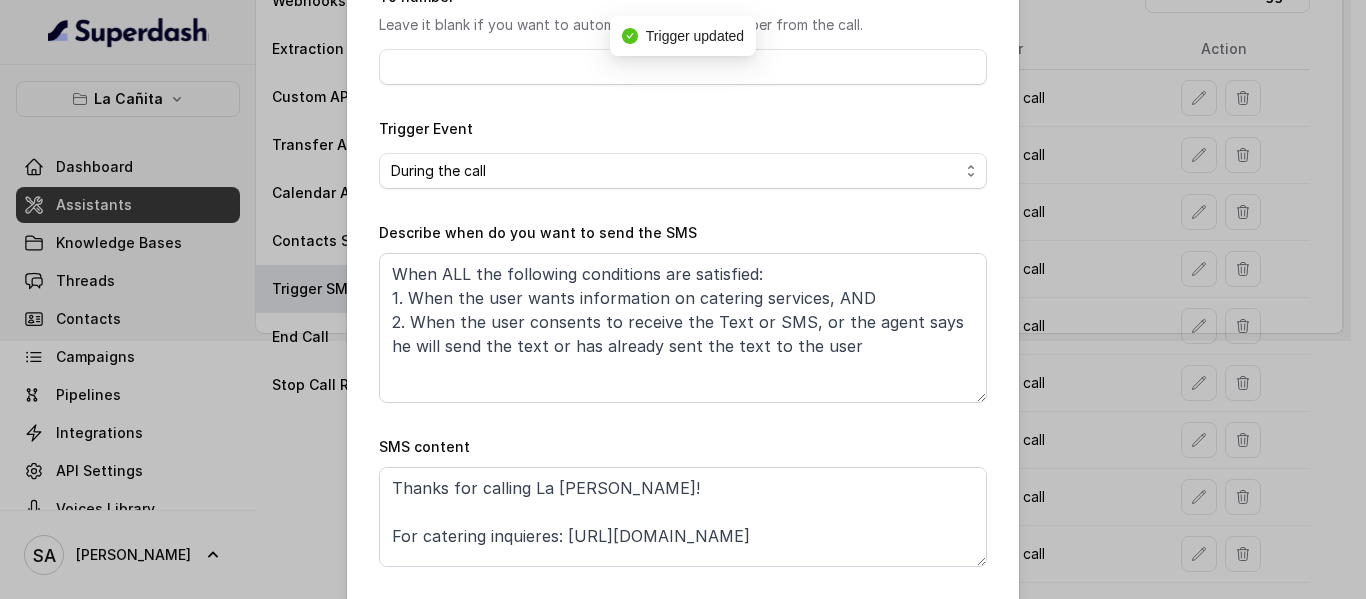 scroll, scrollTop: 295, scrollLeft: 0, axis: vertical 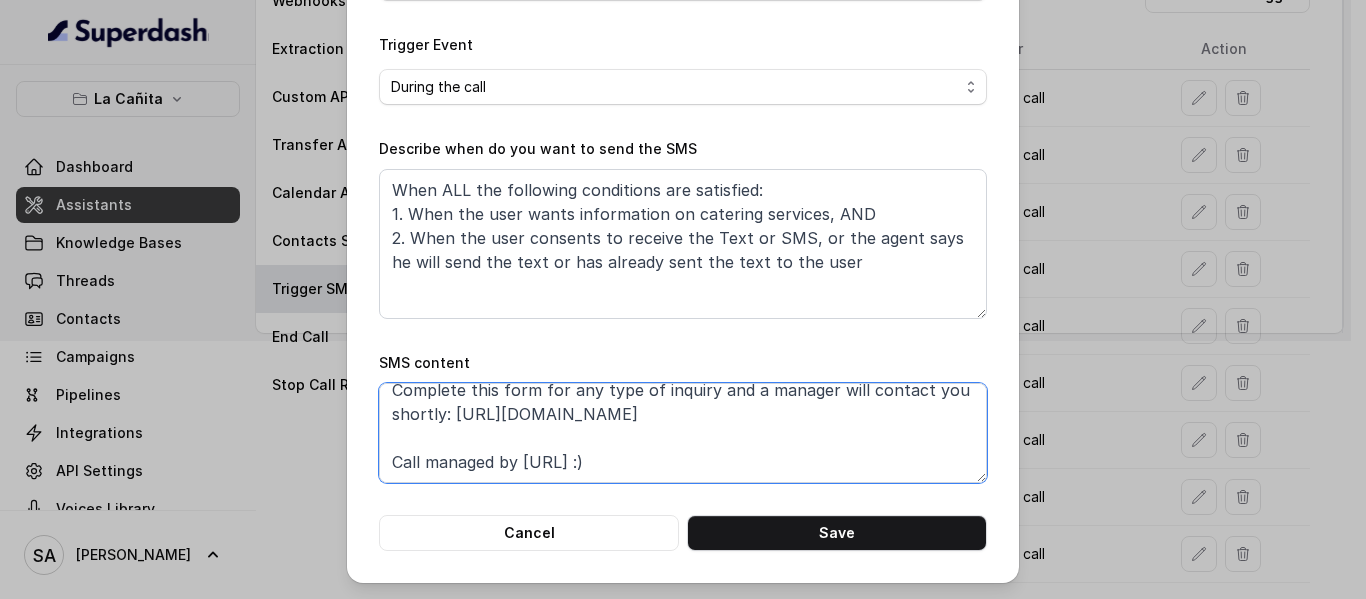 drag, startPoint x: 712, startPoint y: 440, endPoint x: 356, endPoint y: 439, distance: 356.0014 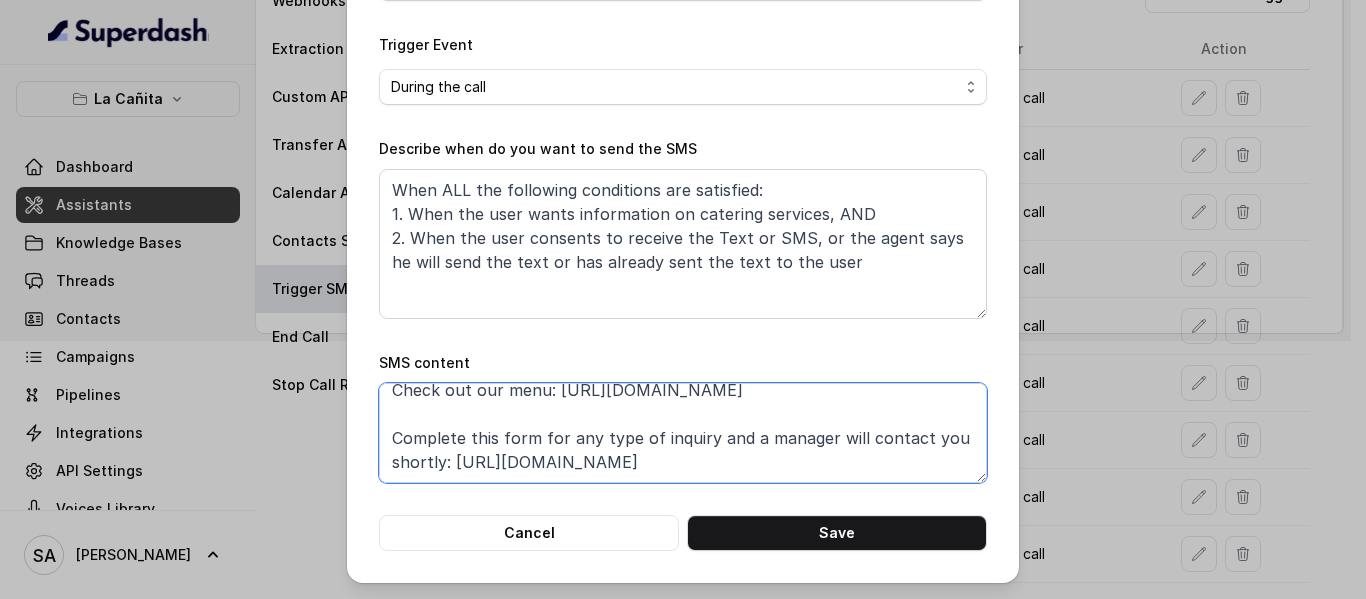 scroll, scrollTop: 206, scrollLeft: 0, axis: vertical 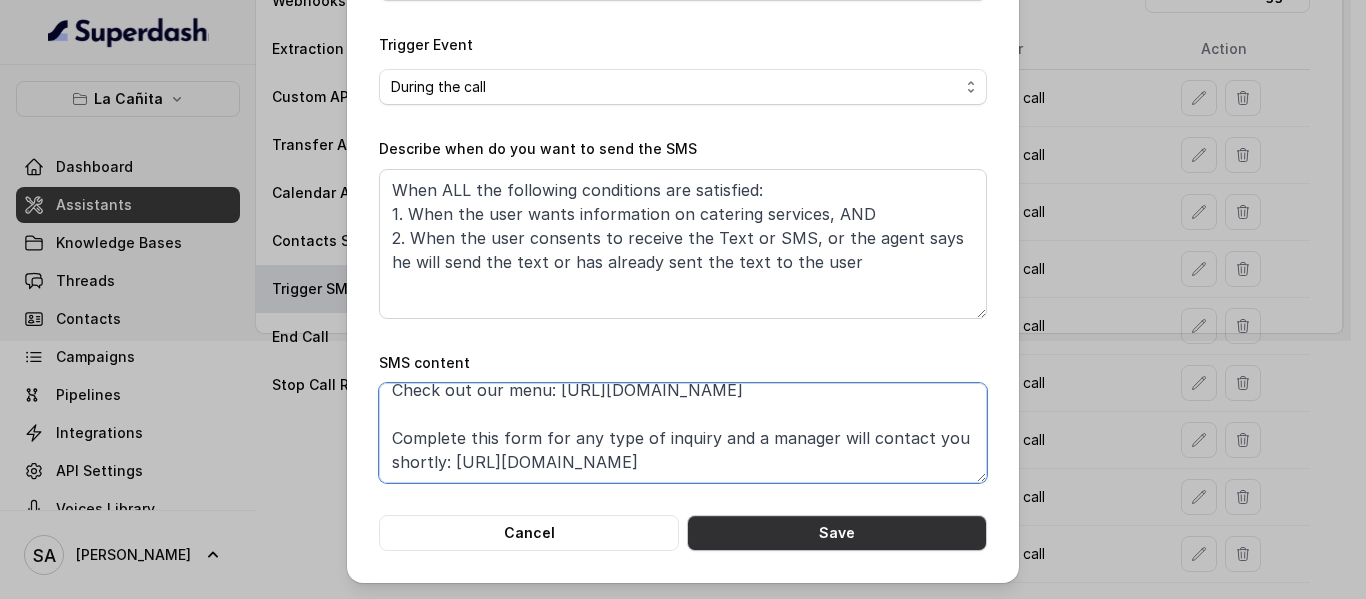type on "Thanks for calling La Cañita Kendall!
For catering inquieres: https://foxly.link/LCKCatering
Want to make a reservation? https://foxly.link/LCKReservations
Check out our menu: https://foxly.link/LCKMenus
Complete this form for any type of inquiry and a manager will contact you shortly: https://foxly.link/LCKCSF" 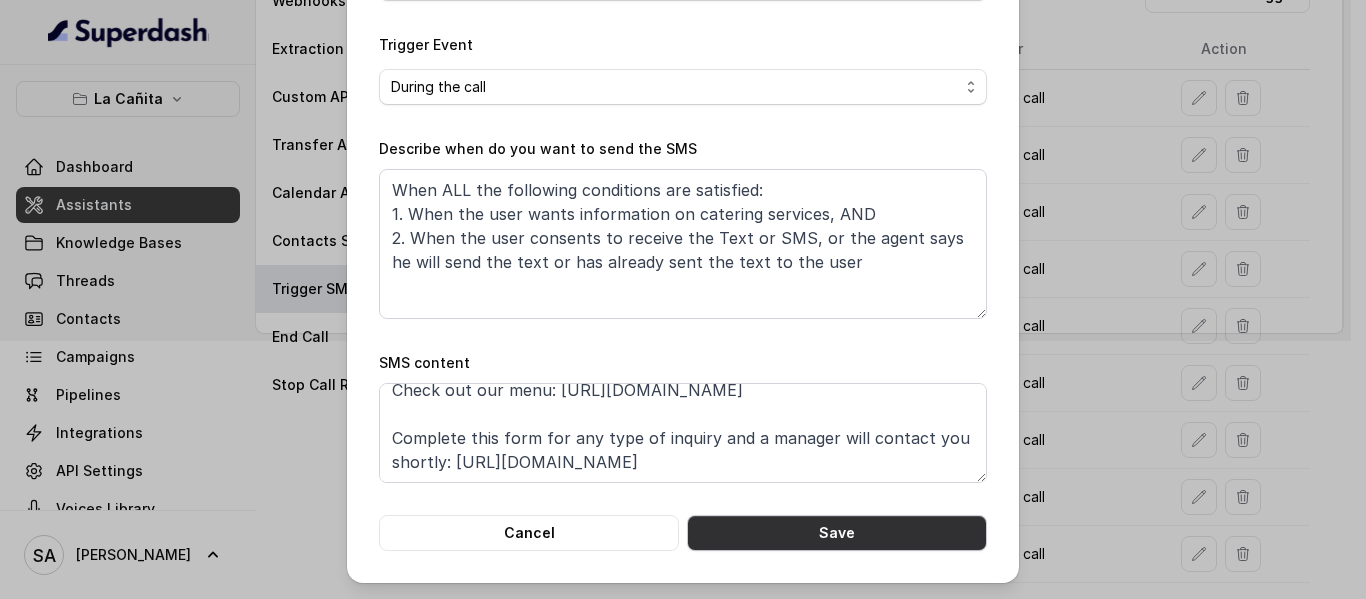 click on "Save" at bounding box center [837, 533] 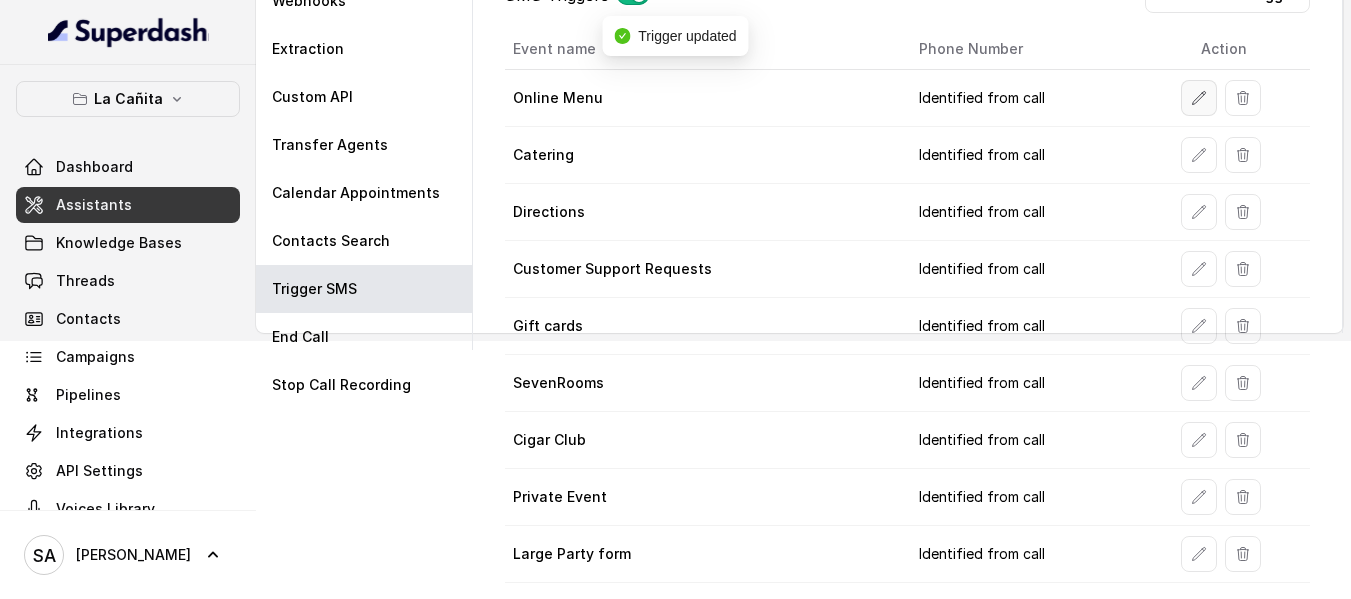 click at bounding box center [1199, 98] 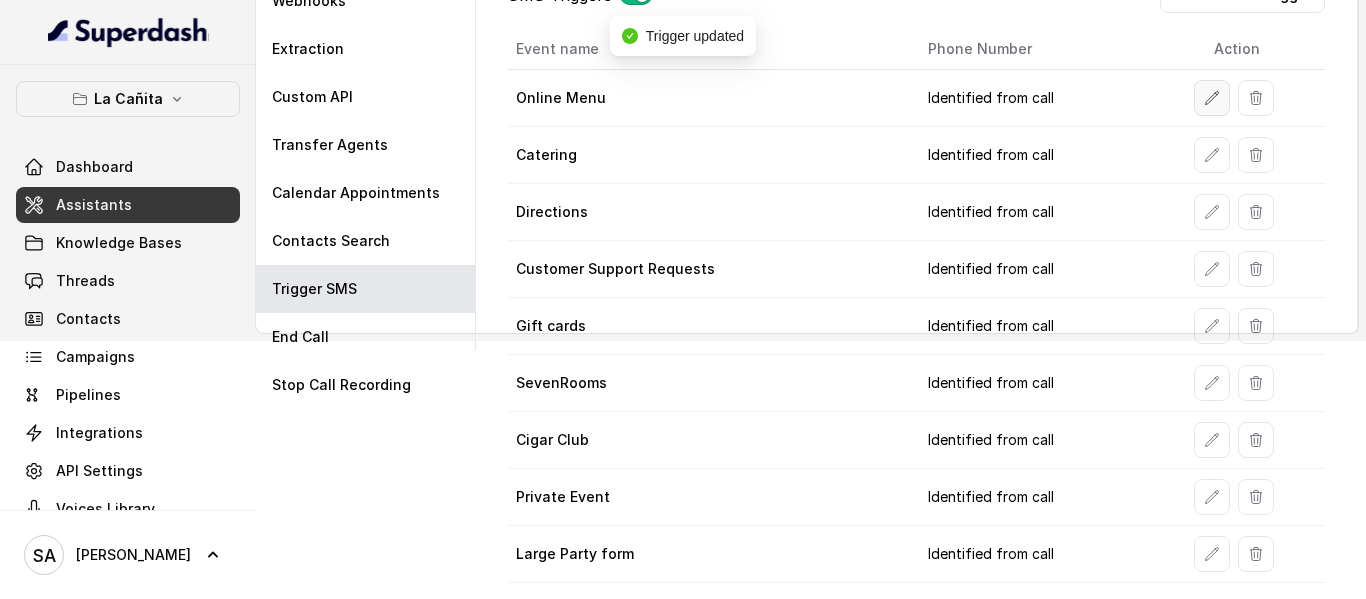 select on "duringCall" 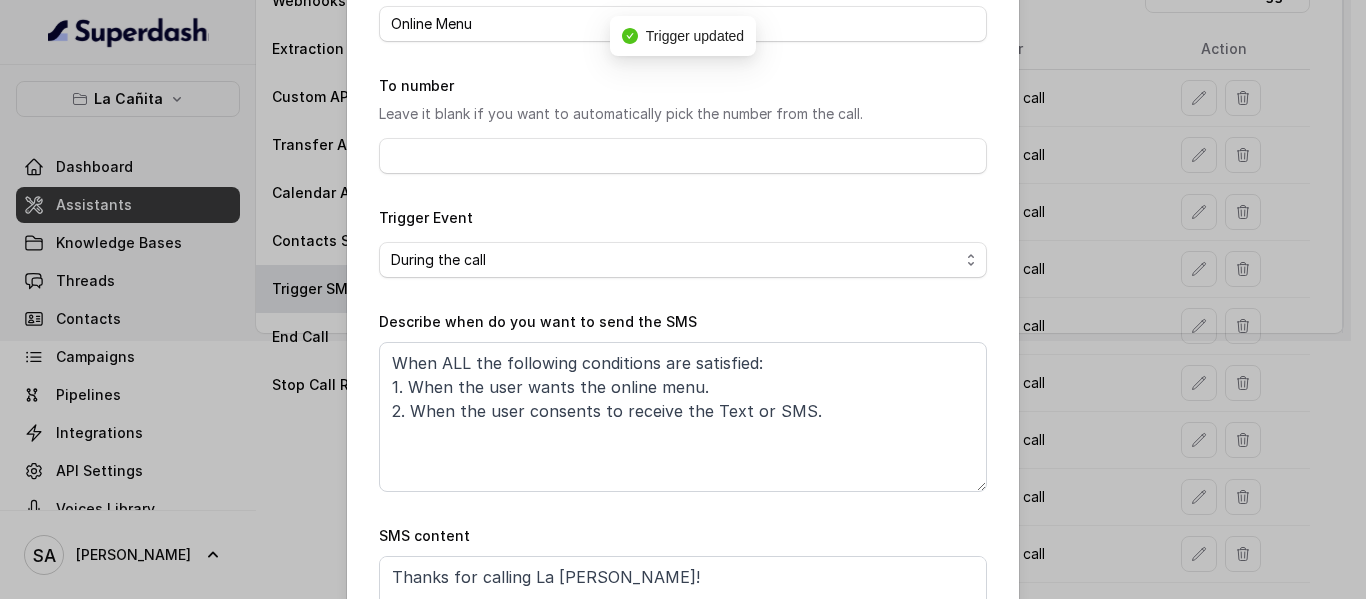 scroll, scrollTop: 295, scrollLeft: 0, axis: vertical 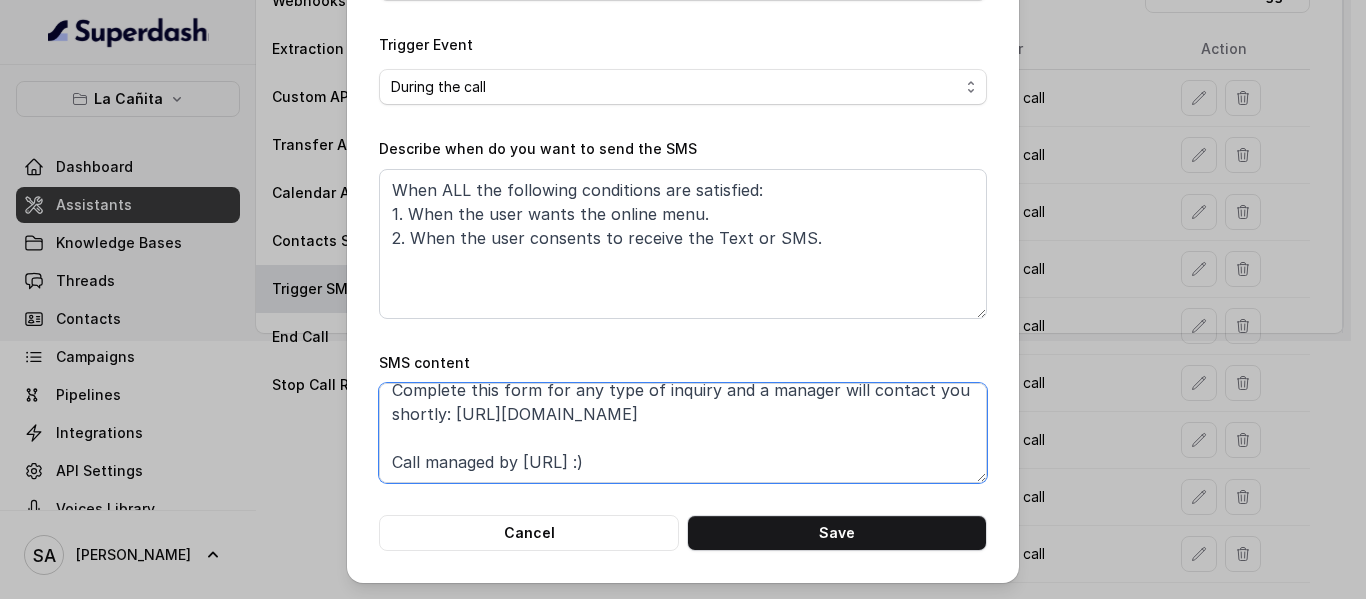 drag, startPoint x: 695, startPoint y: 463, endPoint x: 137, endPoint y: 480, distance: 558.2589 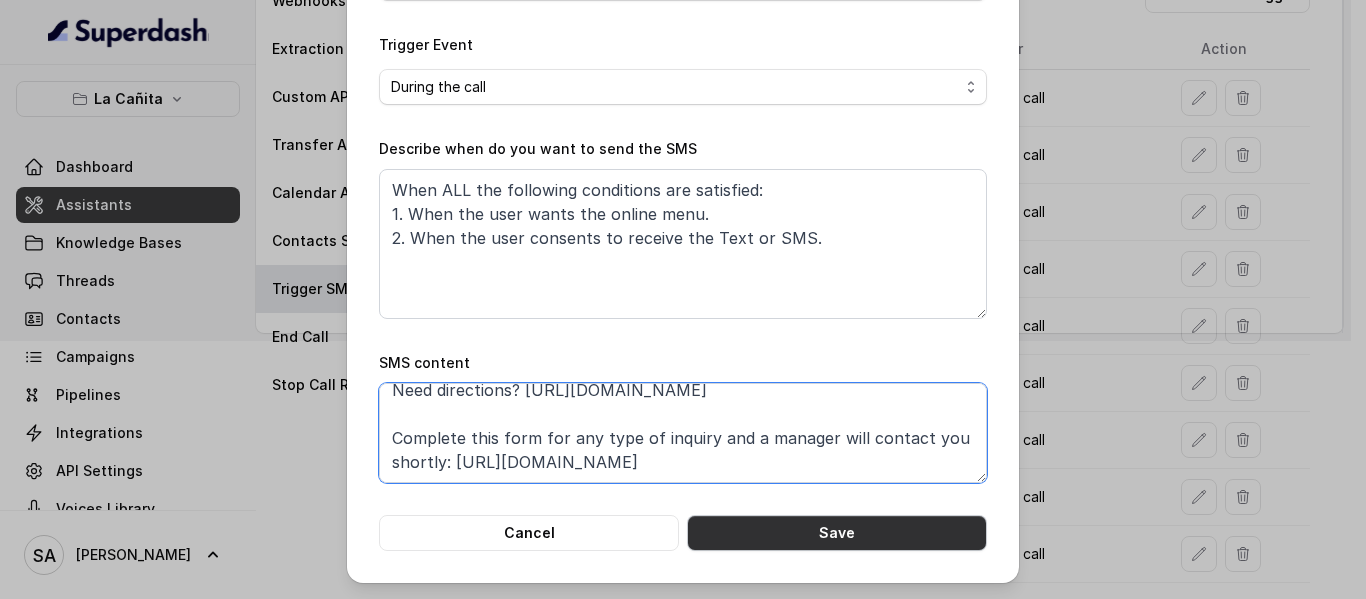 type on "Thanks for calling La Cañita Kendall!
Check out our menu: https://foxly.link/LCKMenus
Want to make a reservation? https://foxly.link/LCKReservations
Need directions? https://foxly.link/LCKAddress
Complete this form for any type of inquiry and a manager will contact you shortly: https://foxly.link/LCKCSF" 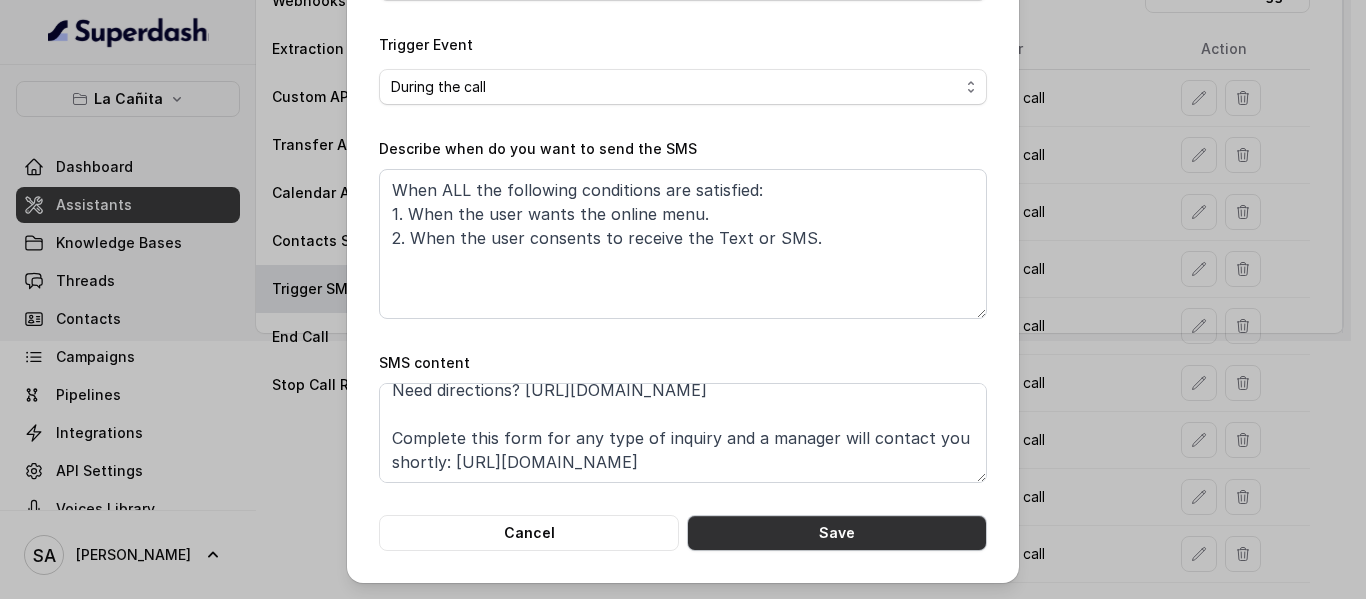 click on "Save" at bounding box center [837, 533] 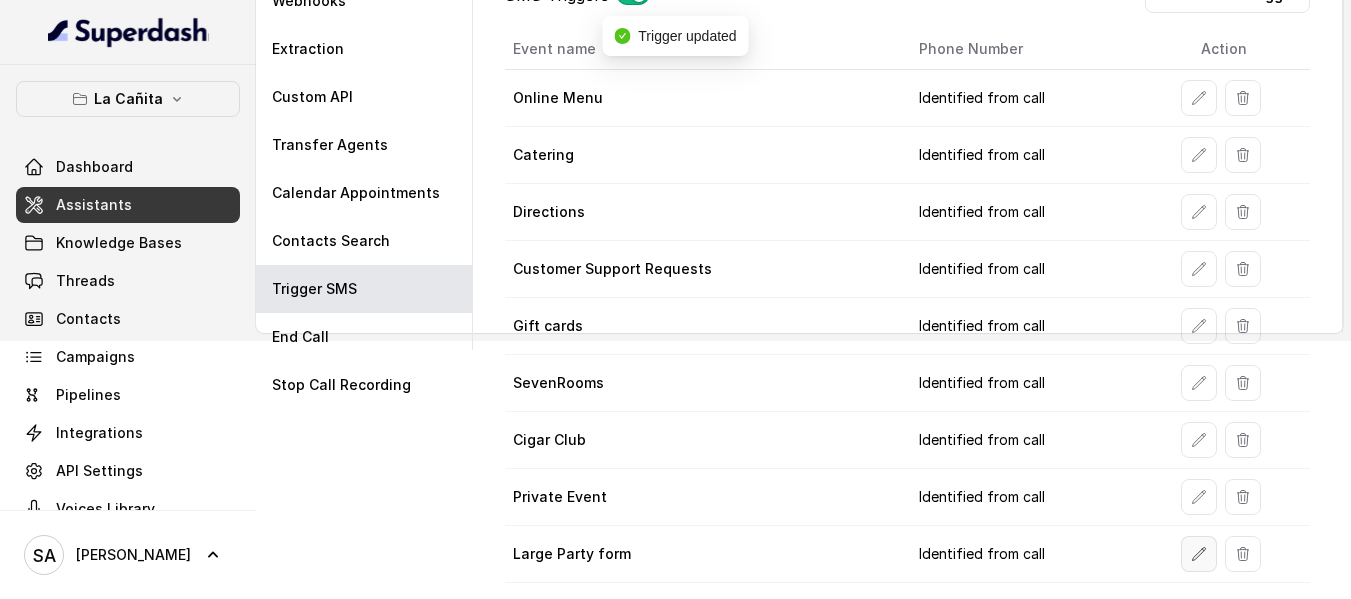 click at bounding box center [1199, 554] 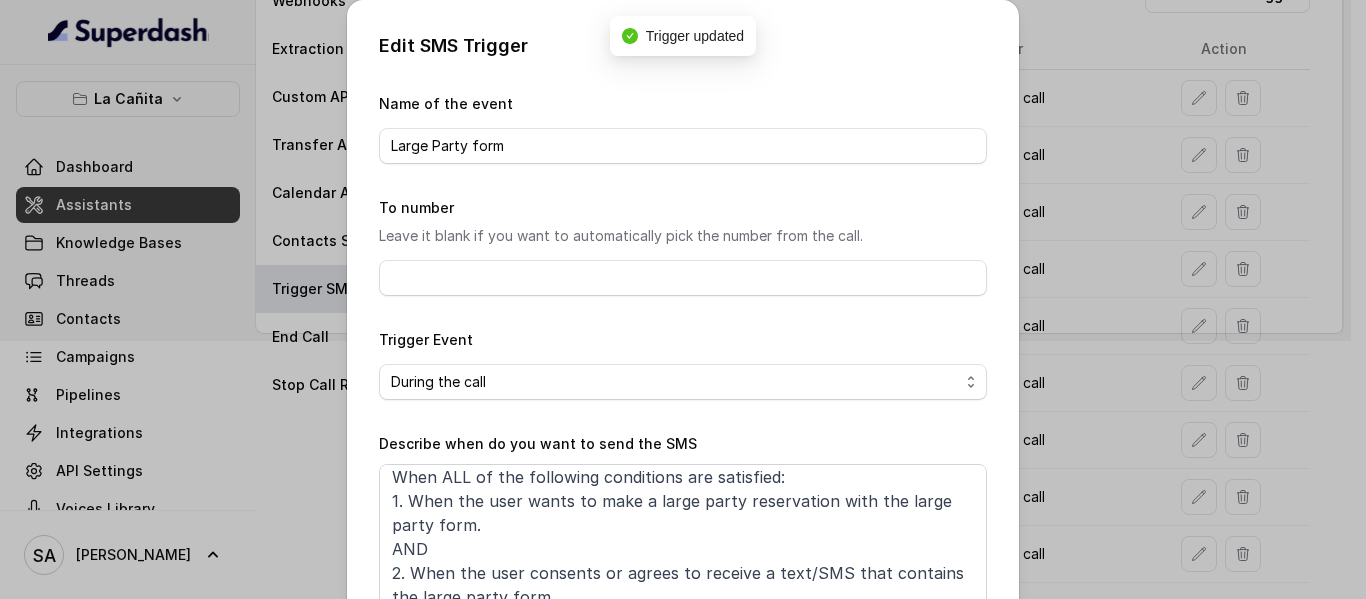 scroll, scrollTop: 12, scrollLeft: 0, axis: vertical 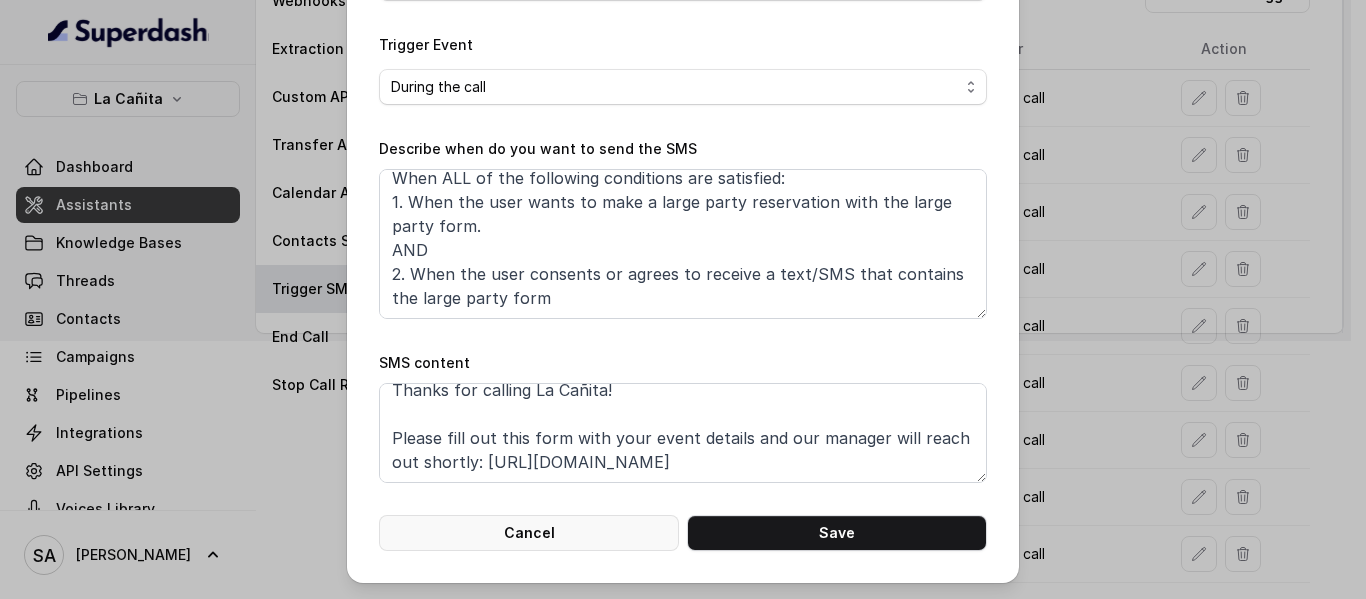 click on "Cancel" at bounding box center [529, 533] 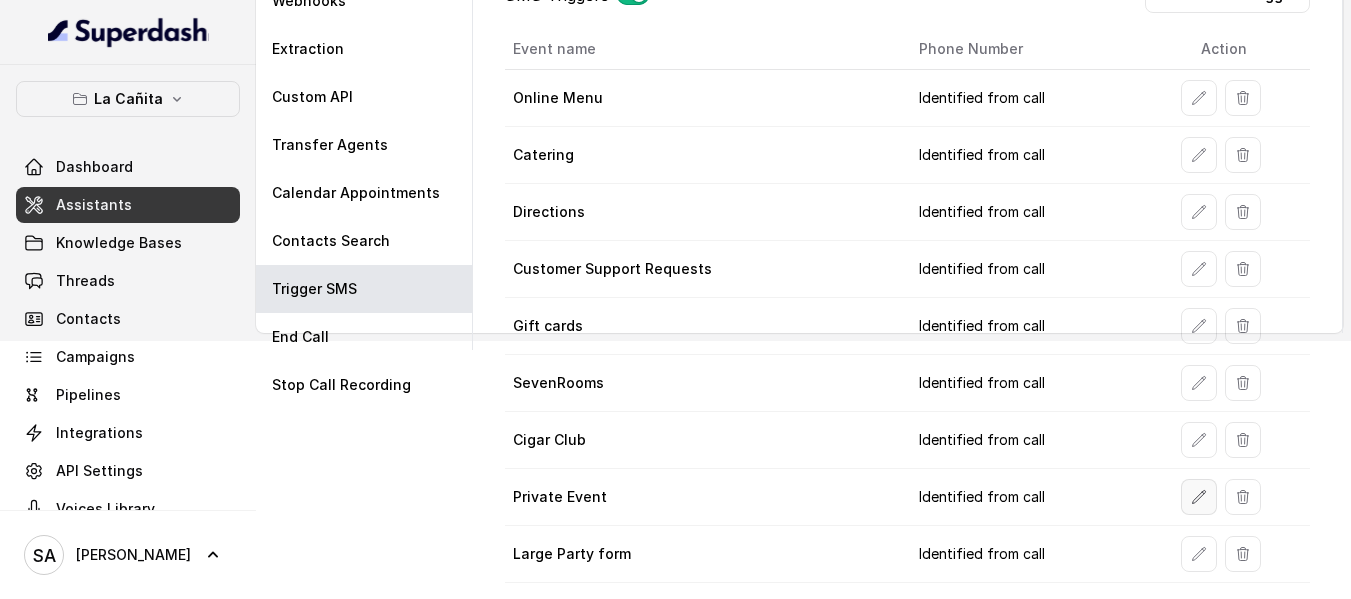click 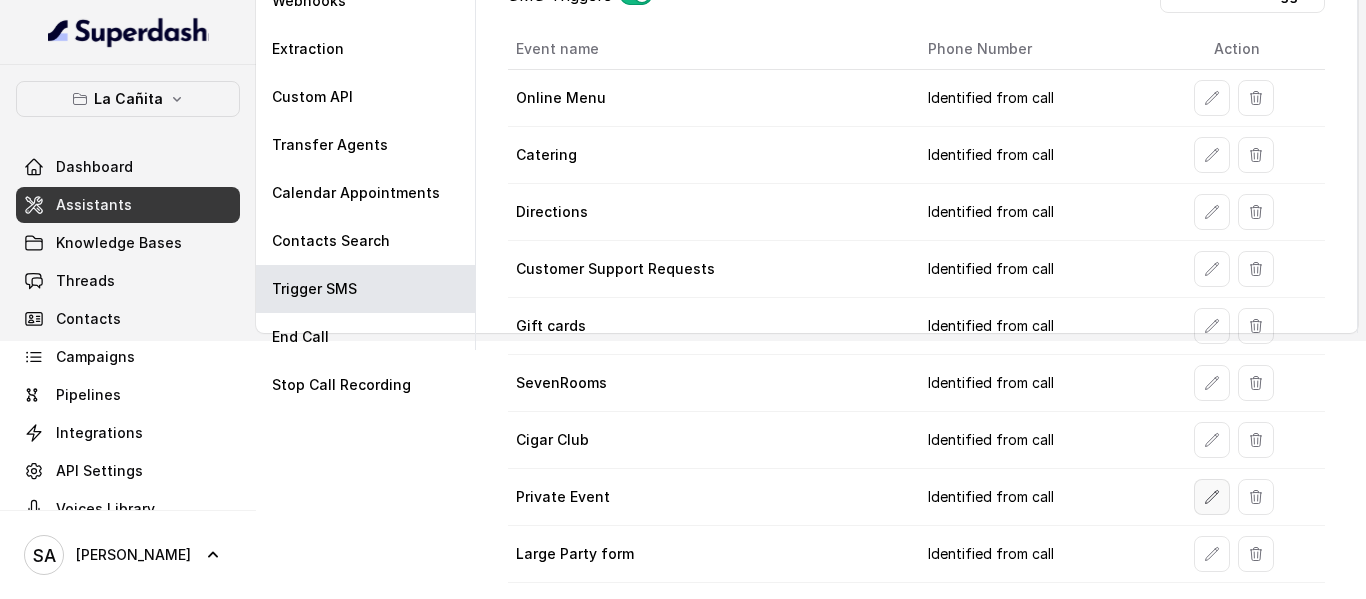 select on "duringCall" 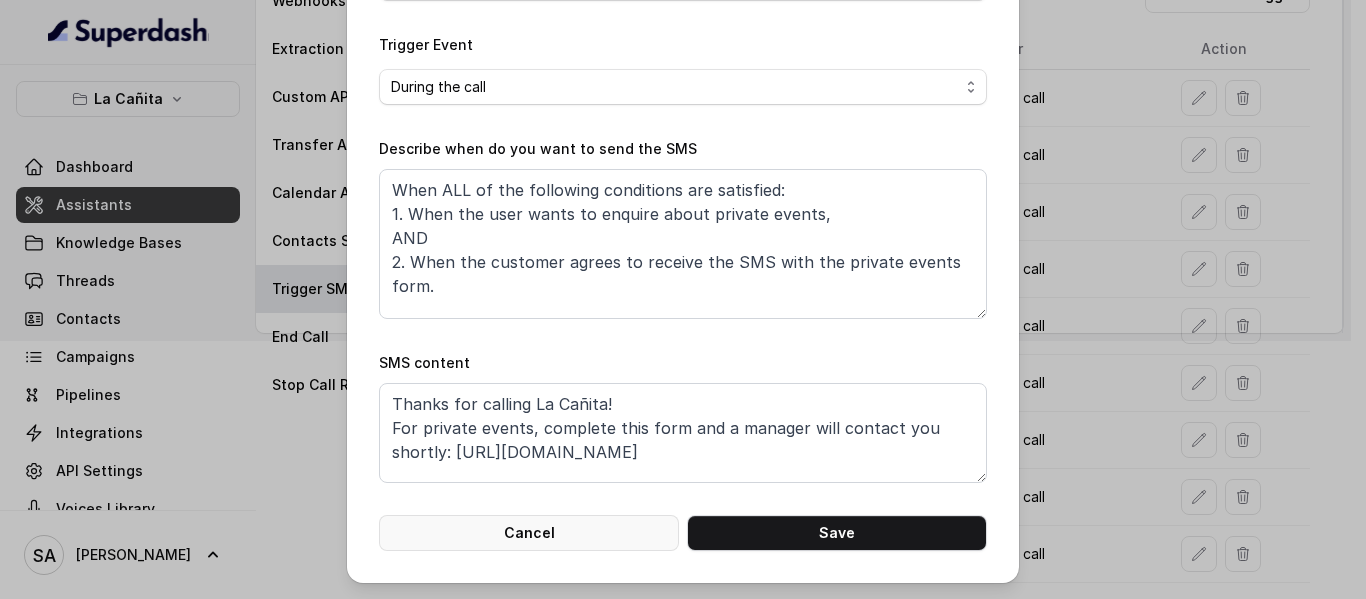 click on "Cancel" at bounding box center (529, 533) 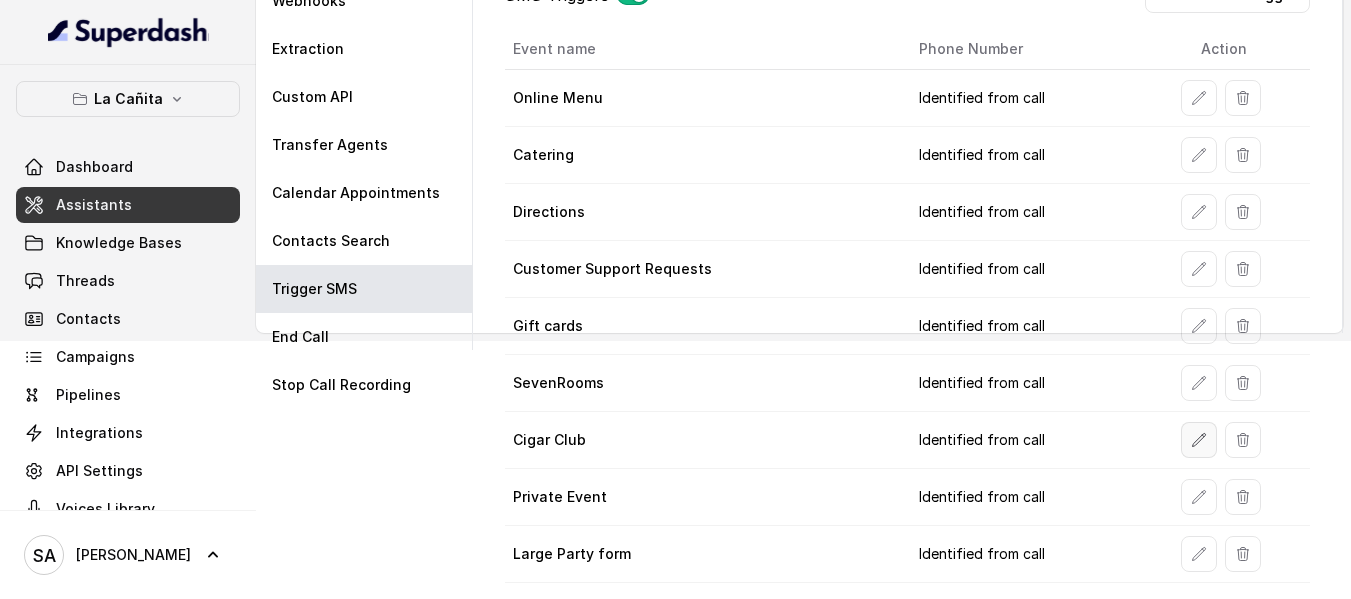 click 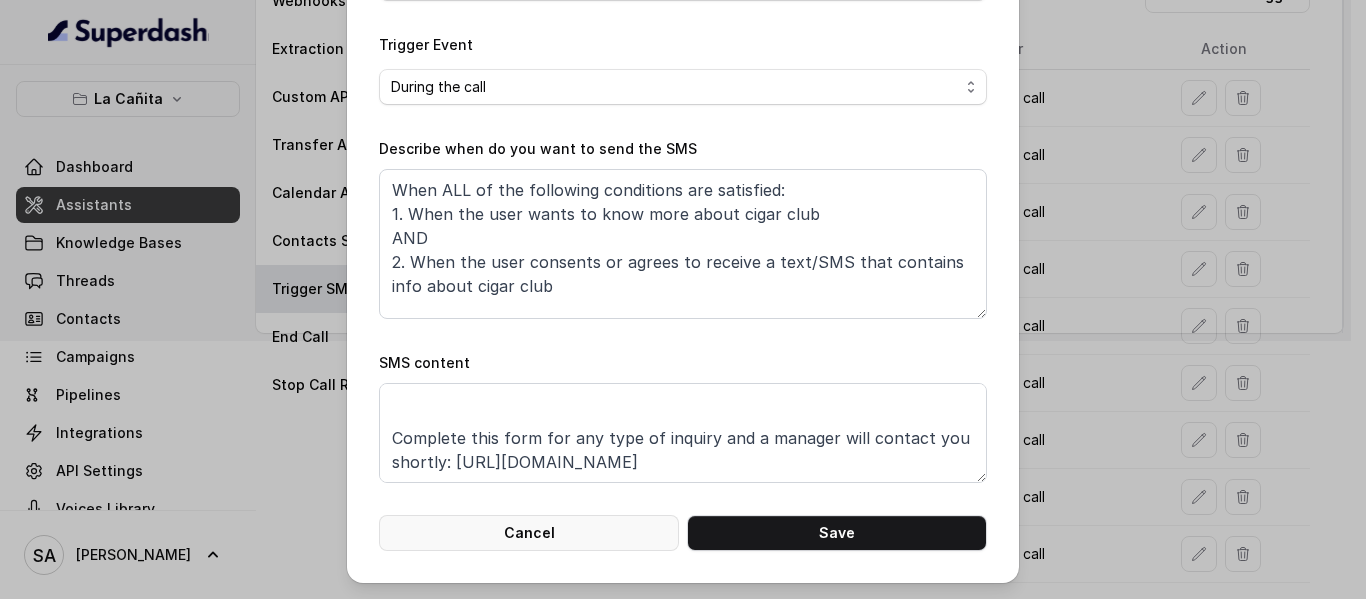 click on "Cancel" at bounding box center [529, 533] 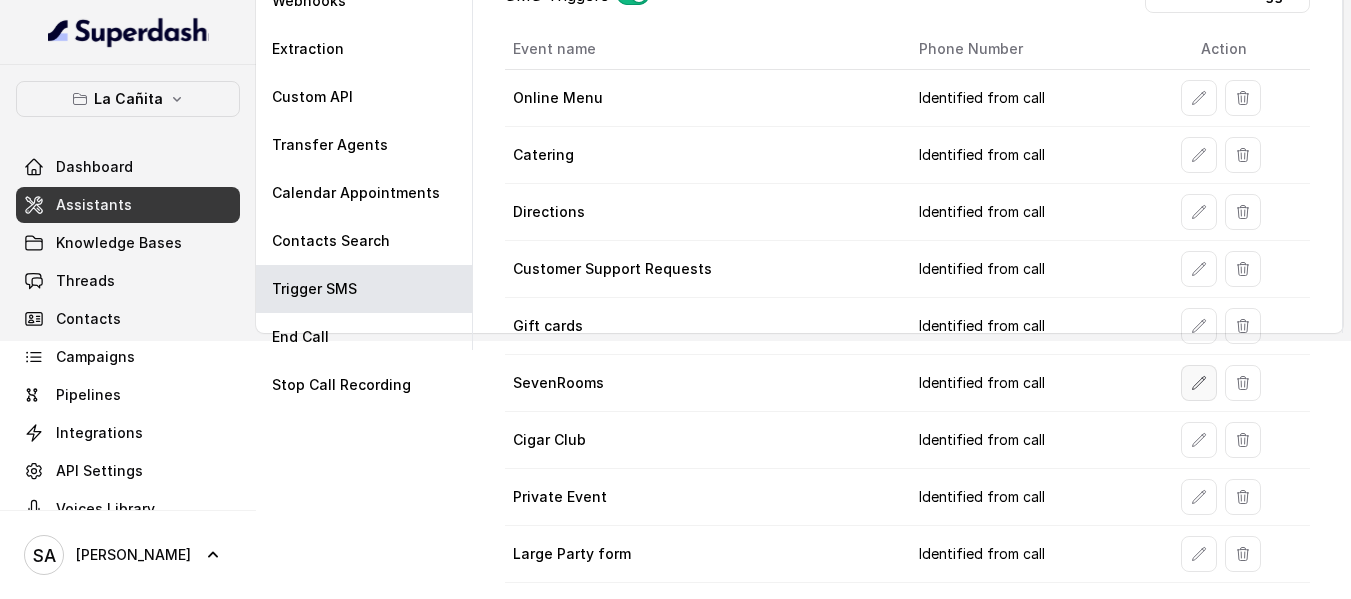 click at bounding box center [1199, 383] 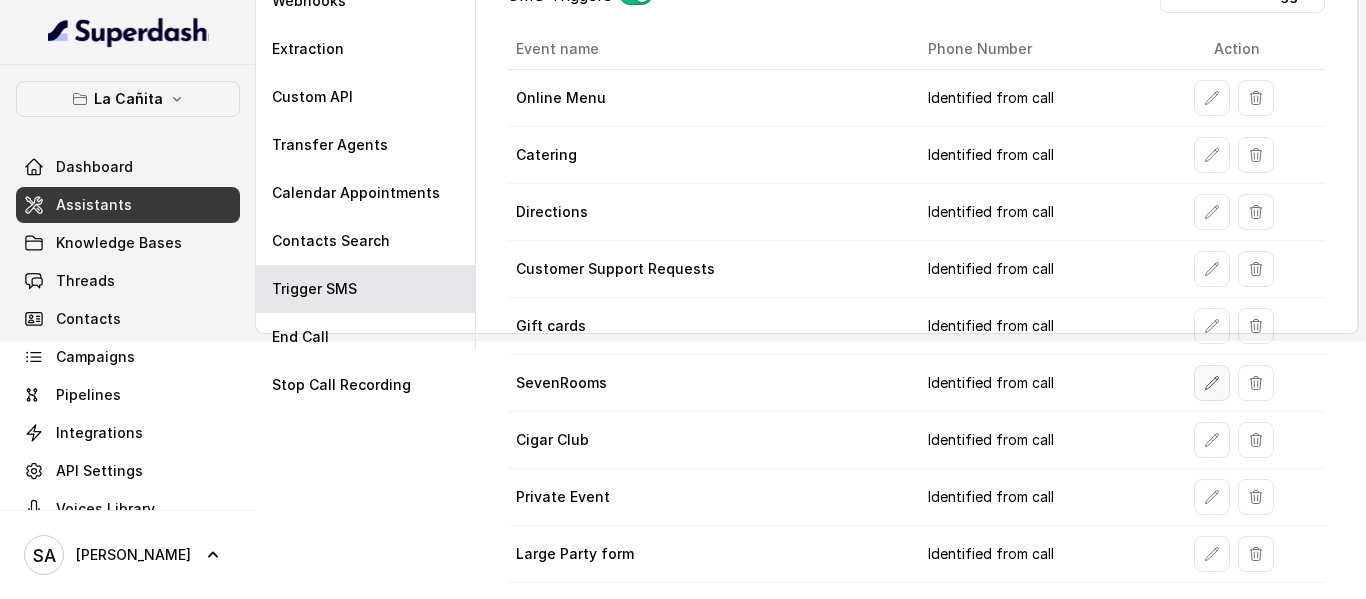 select on "duringCall" 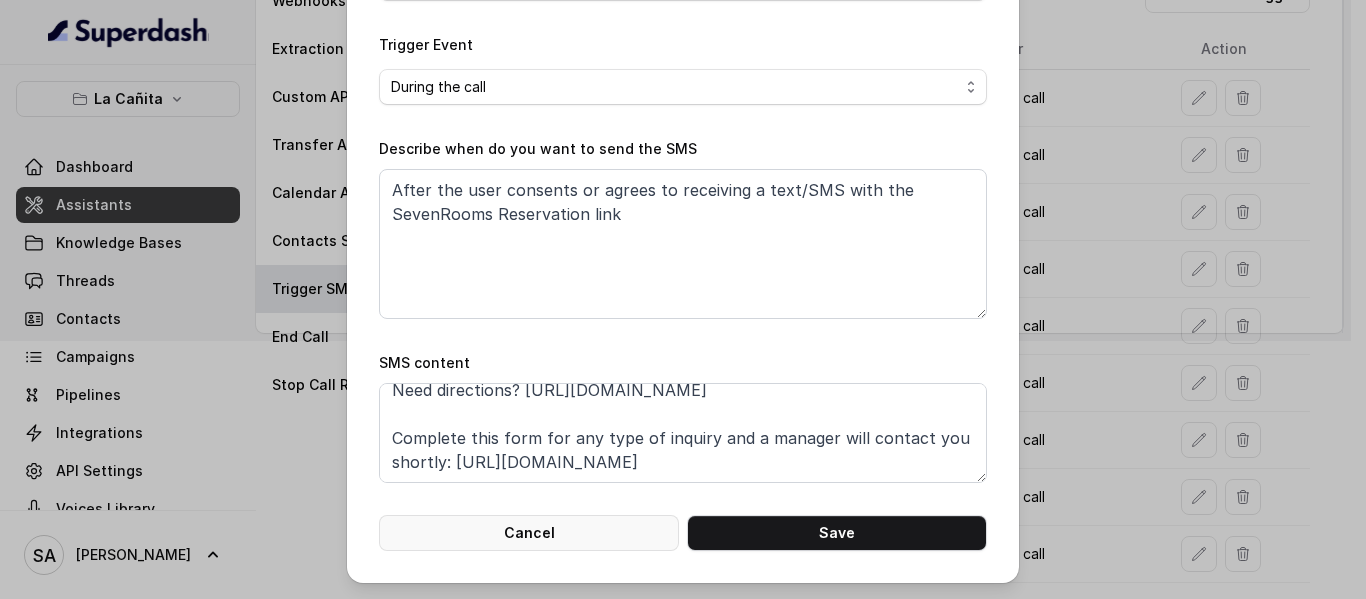 click on "Cancel" at bounding box center (529, 533) 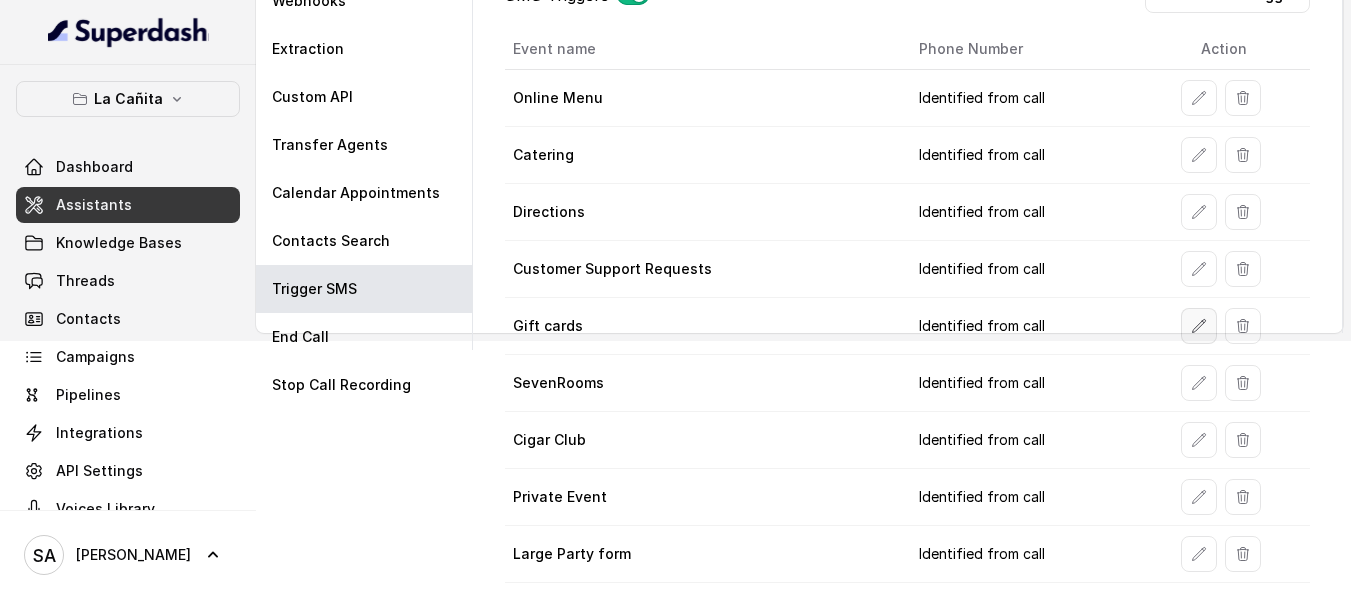 click 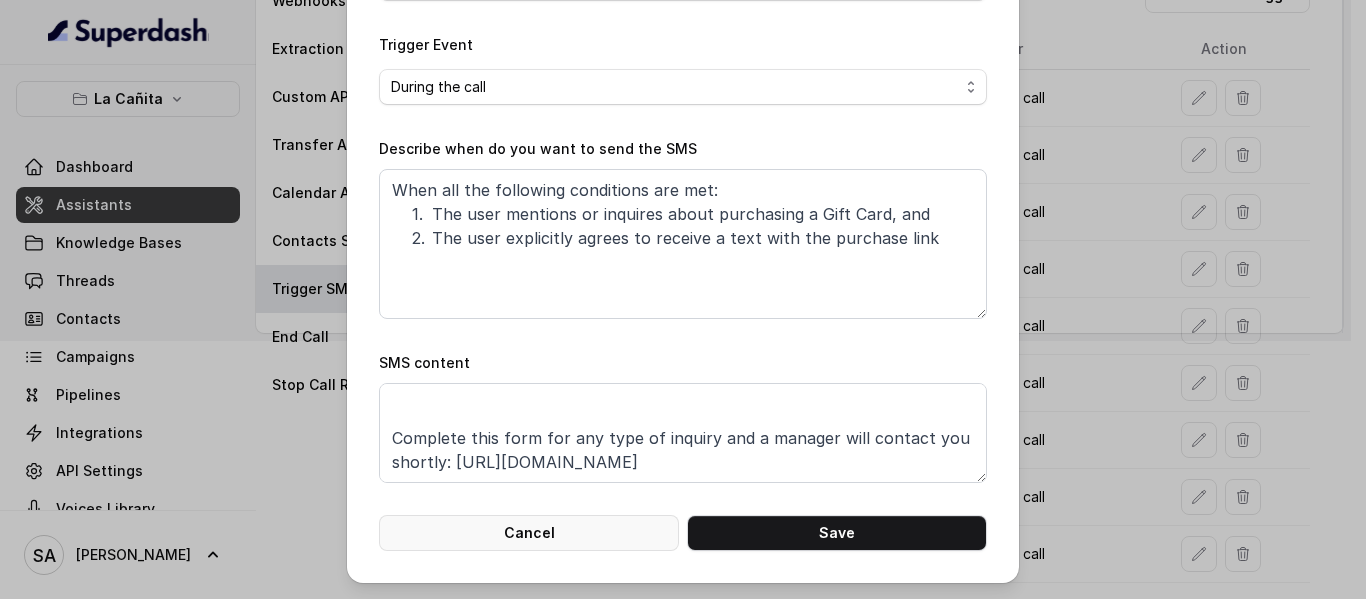 click on "Cancel" at bounding box center [529, 533] 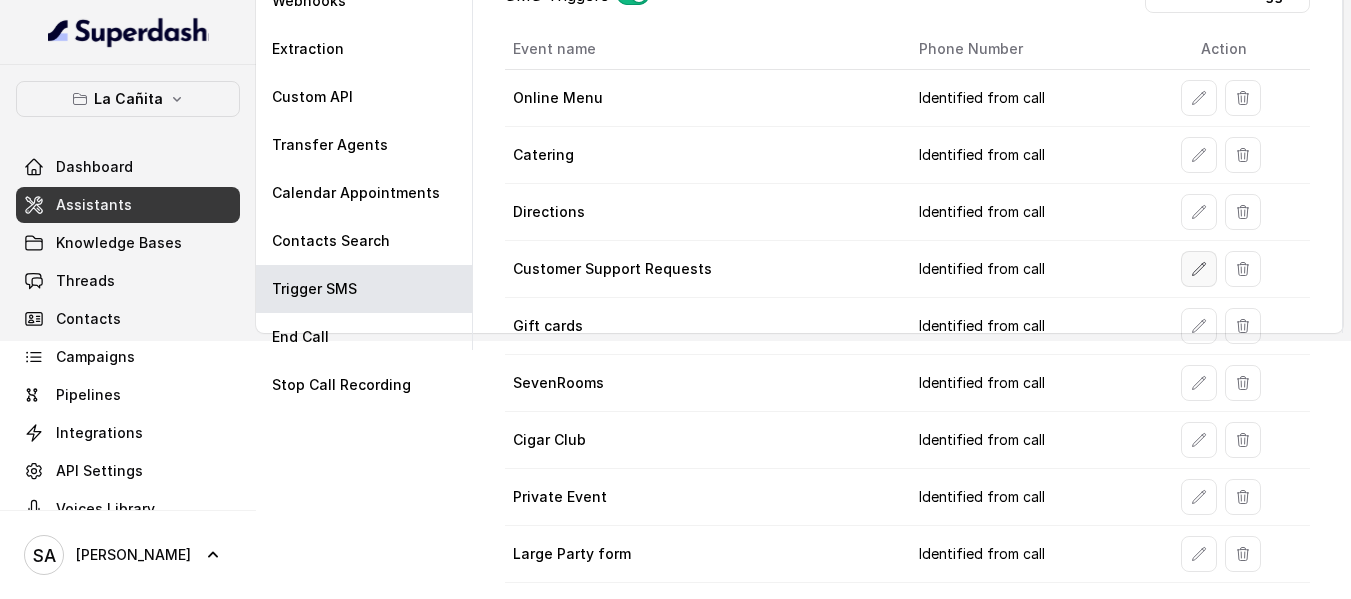 click 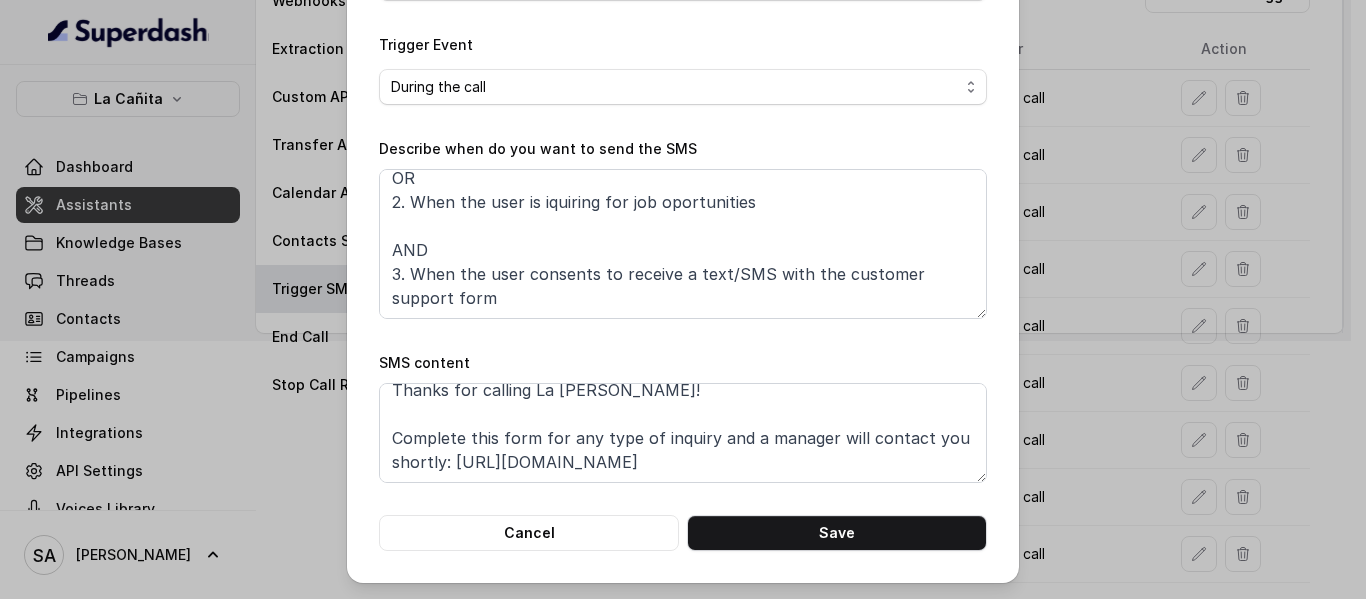 click on "Name of the event Customer Support Requests To number Leave it blank if you want to automatically pick the number from the call. Trigger Event Start of the call During the call End of the call Describe when do you want to send the SMS When ALL of the following conditions are satisfied:
1. When the user has enquiries or issues that require them to use the customer support form.
OR
2. When the user is iquiring for job oportunities
AND
3. When the user consents to receive a text/SMS with the customer support form SMS content Thanks for calling La Cañita Kendall!
Complete this form for any type of inquiry and a manager will contact you shortly: https://foxly.link/LCKCSF Cancel Save" at bounding box center (683, 174) 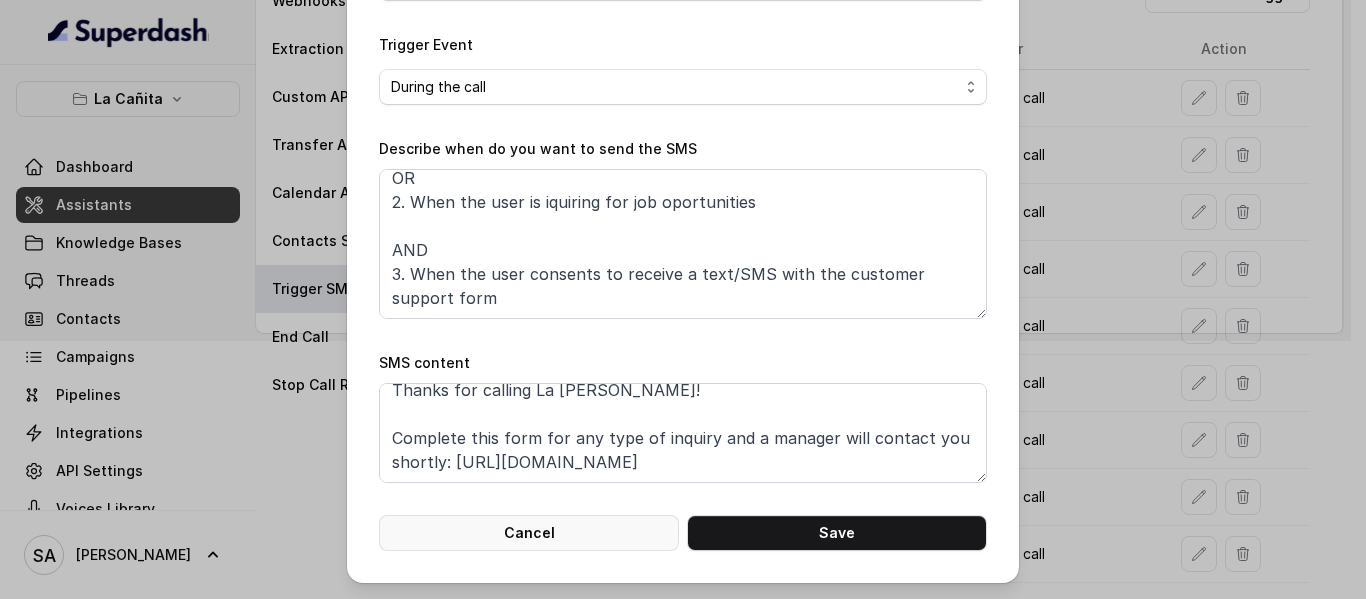 click on "Cancel" at bounding box center [529, 533] 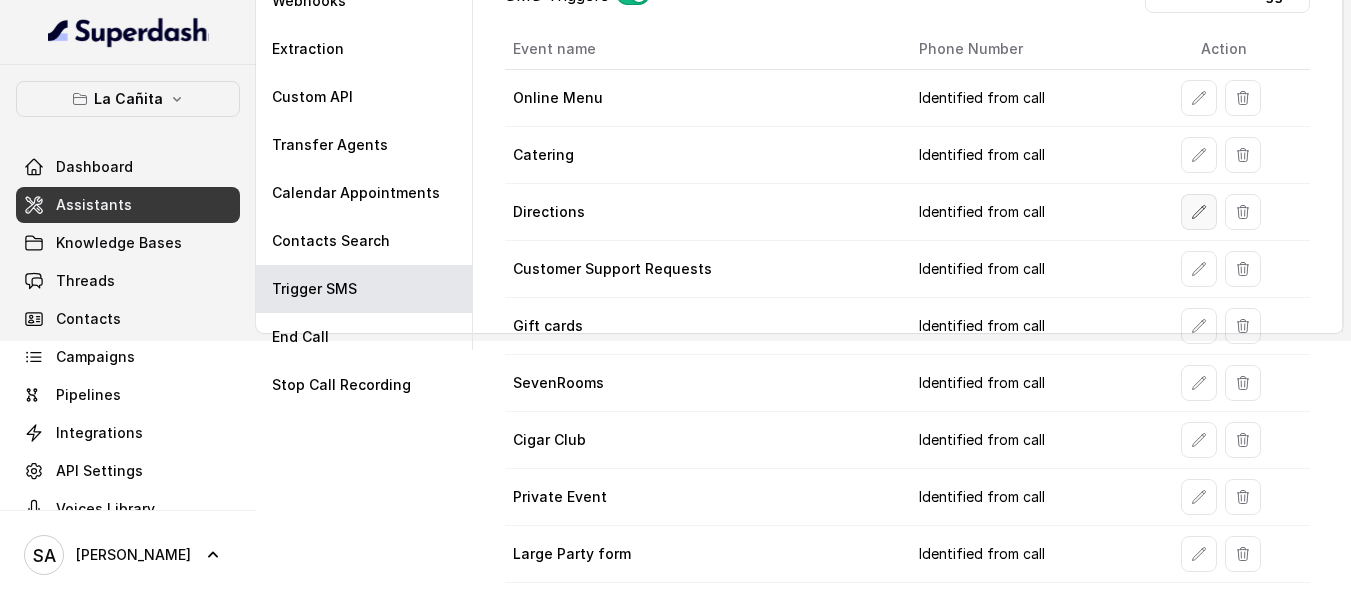 click at bounding box center (1199, 212) 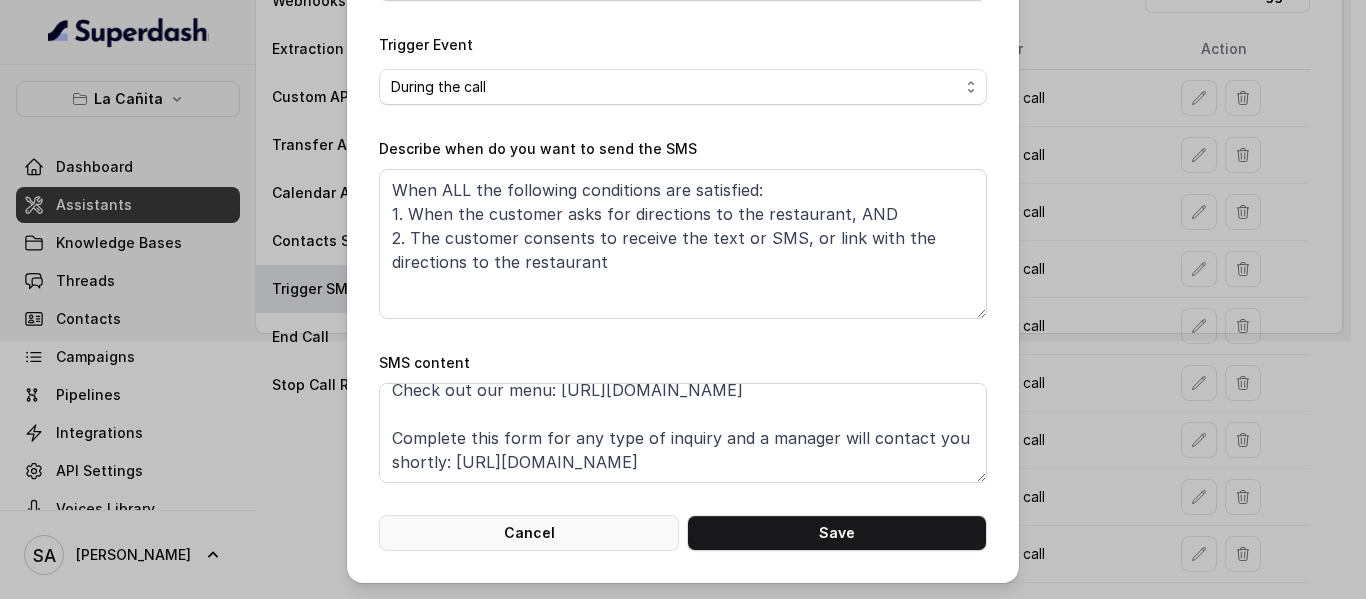 click on "Cancel" at bounding box center [529, 533] 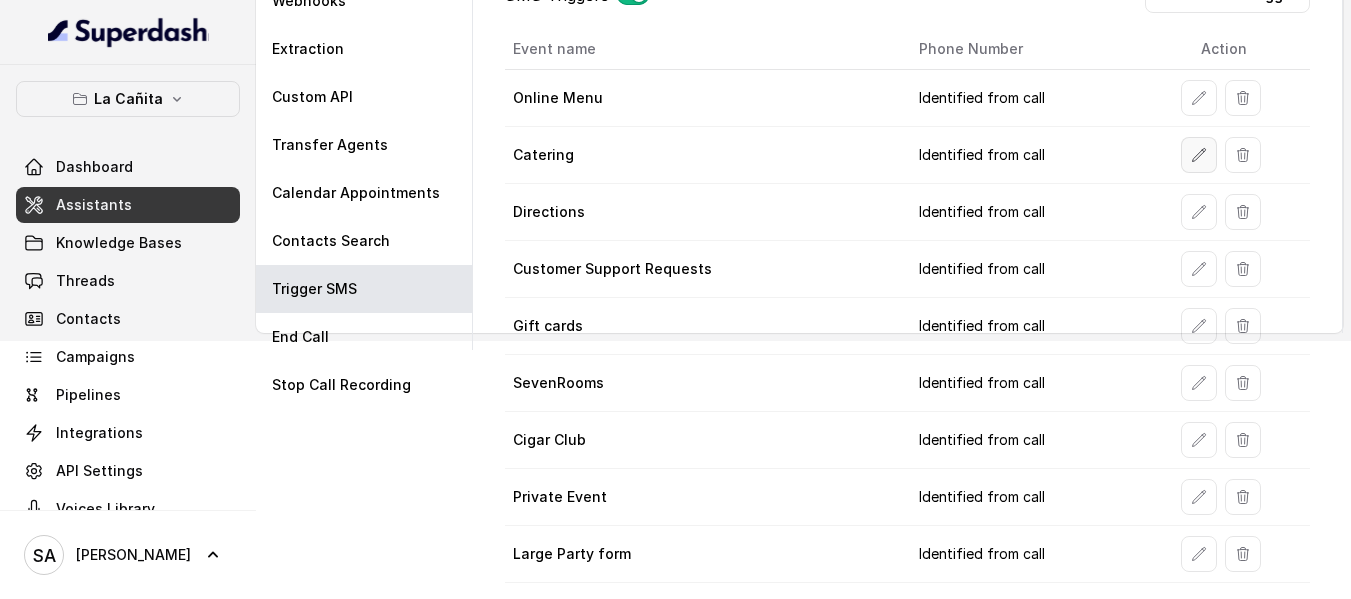 click at bounding box center (1199, 155) 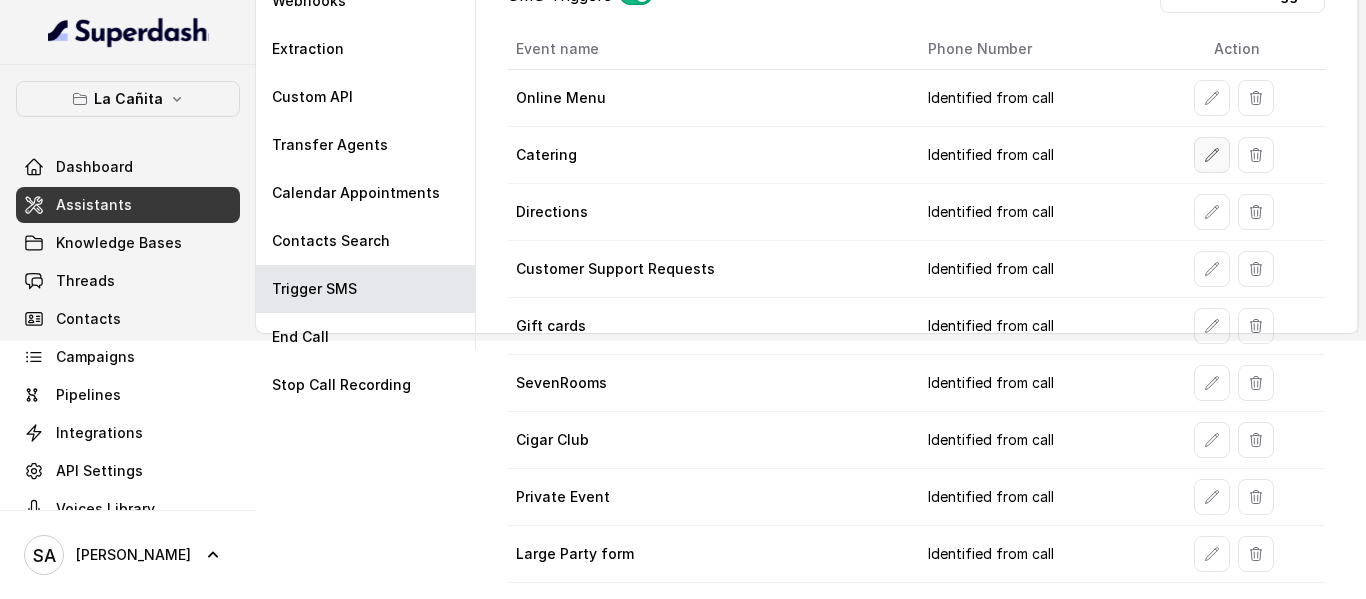 select on "duringCall" 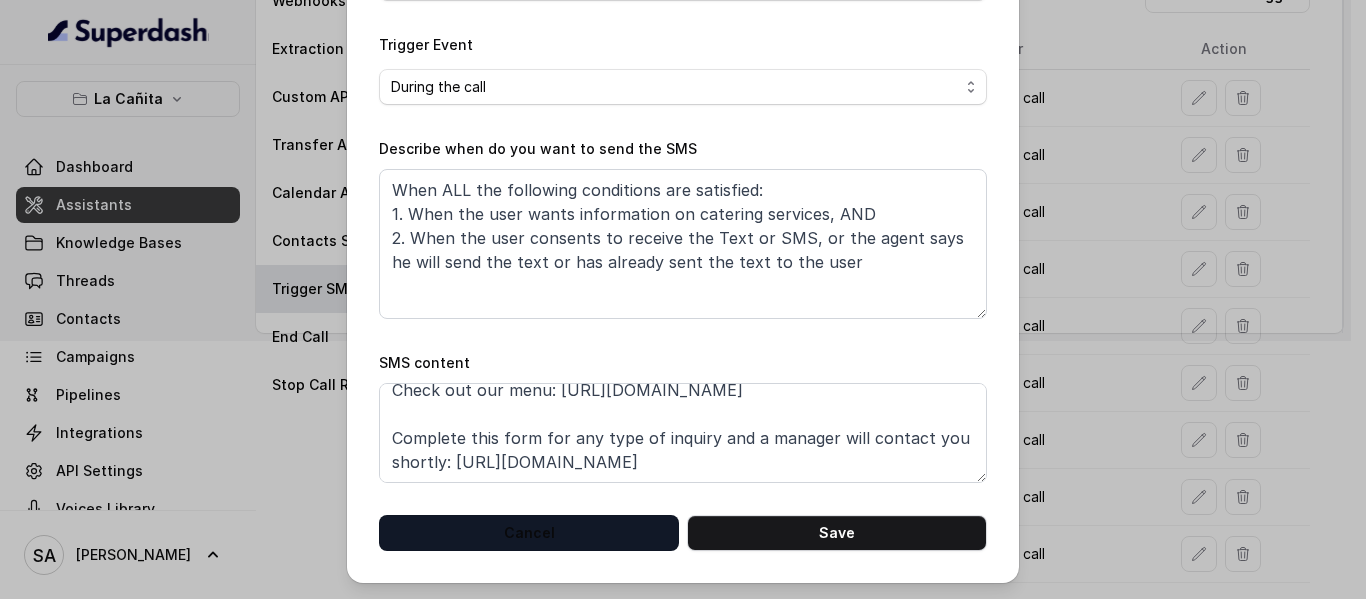 click on "Cancel" at bounding box center (529, 533) 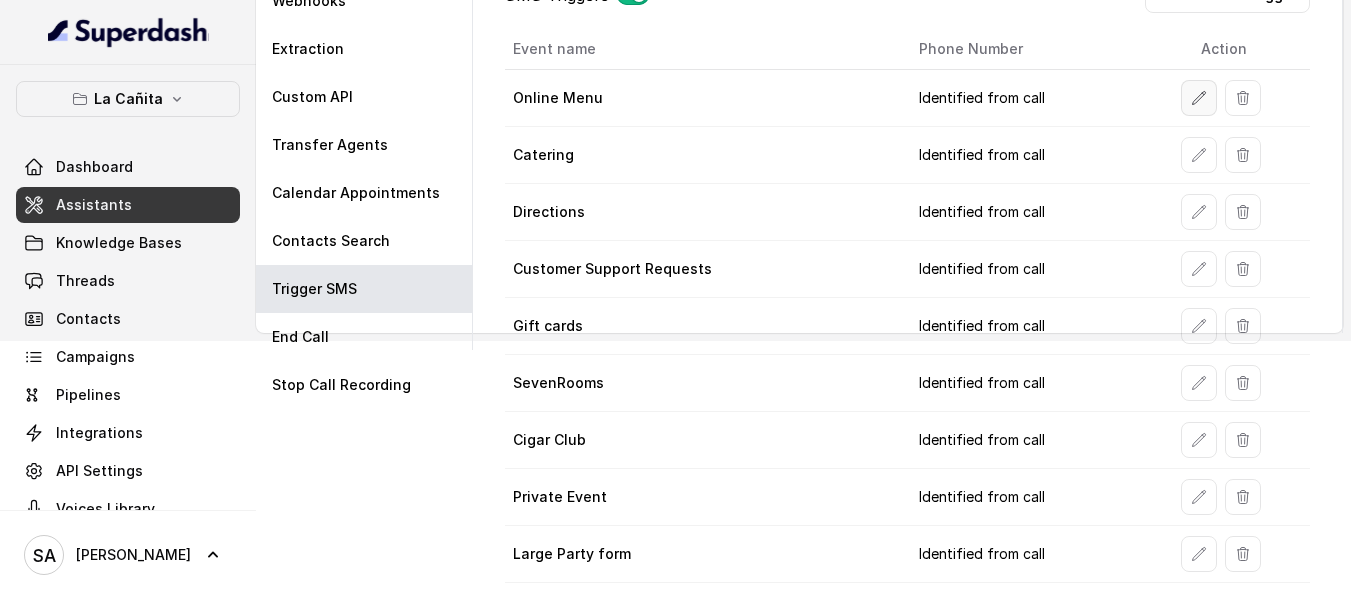 click 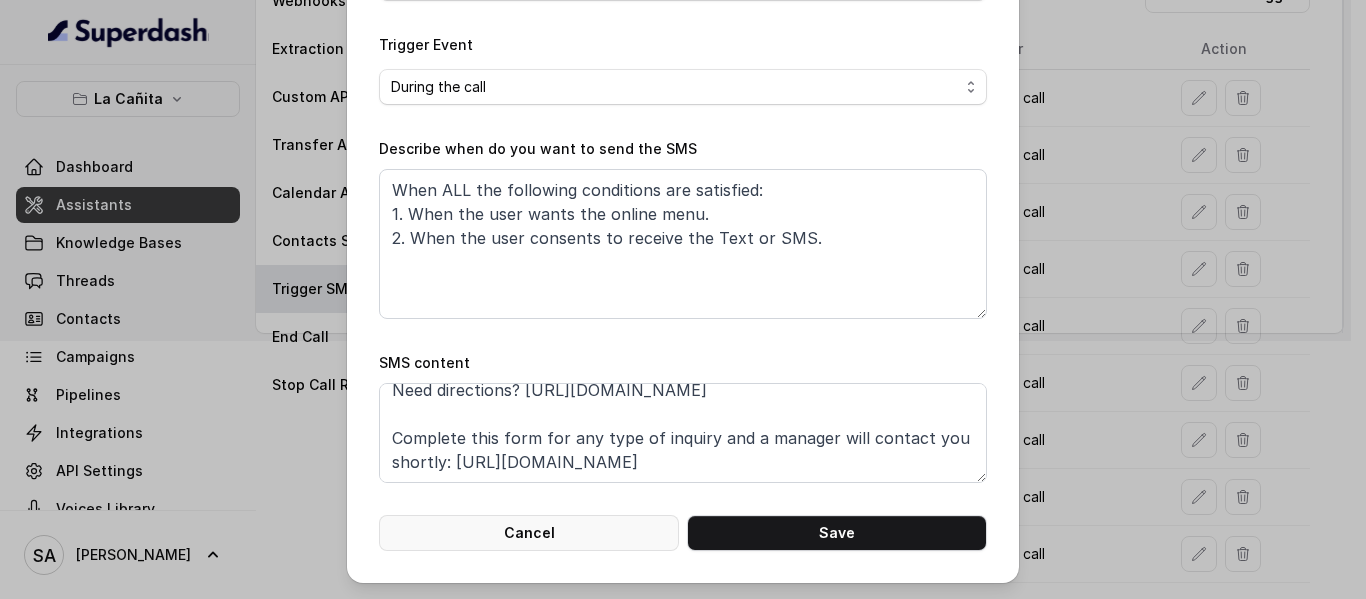 click on "Cancel" at bounding box center [529, 533] 